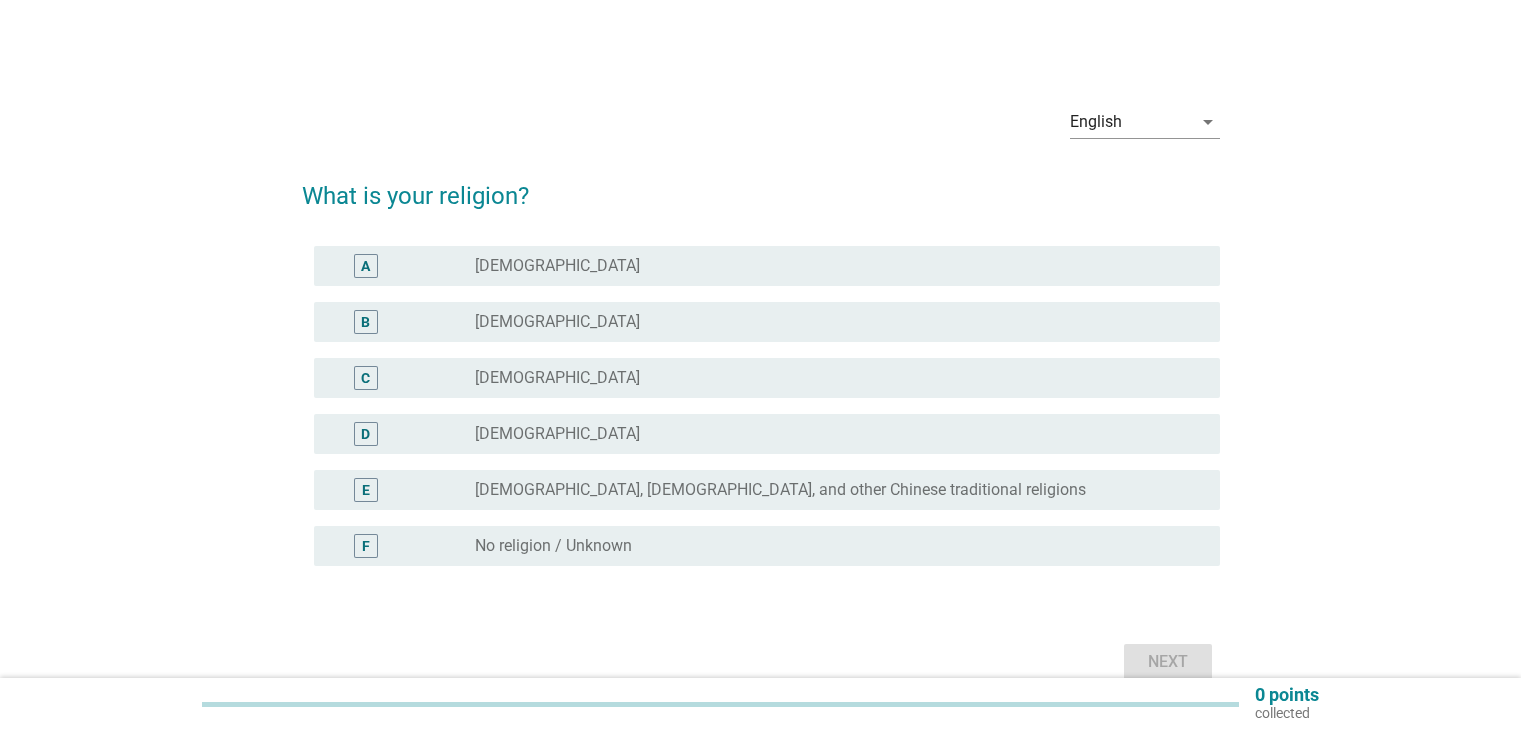 scroll, scrollTop: 0, scrollLeft: 0, axis: both 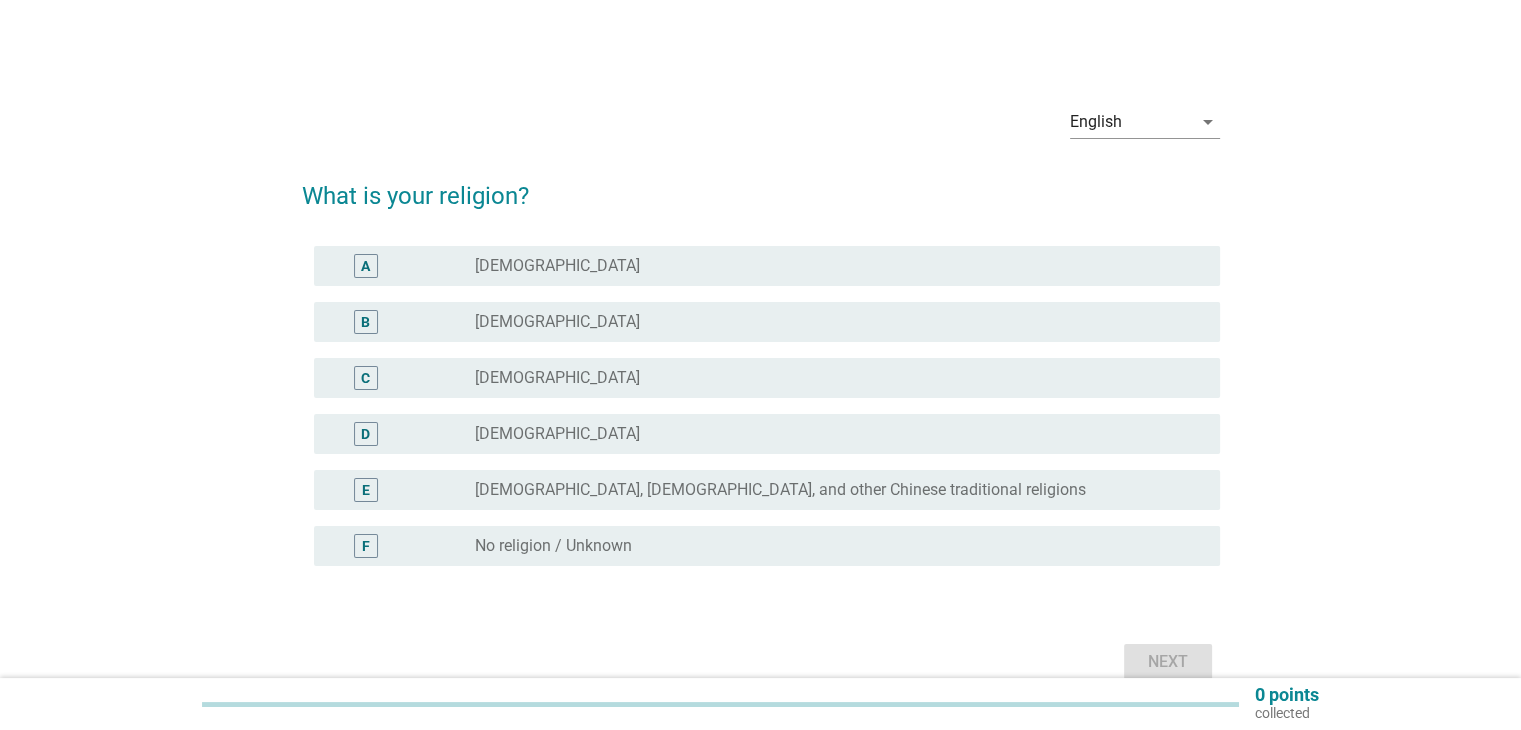 click on "A" at bounding box center [403, 266] 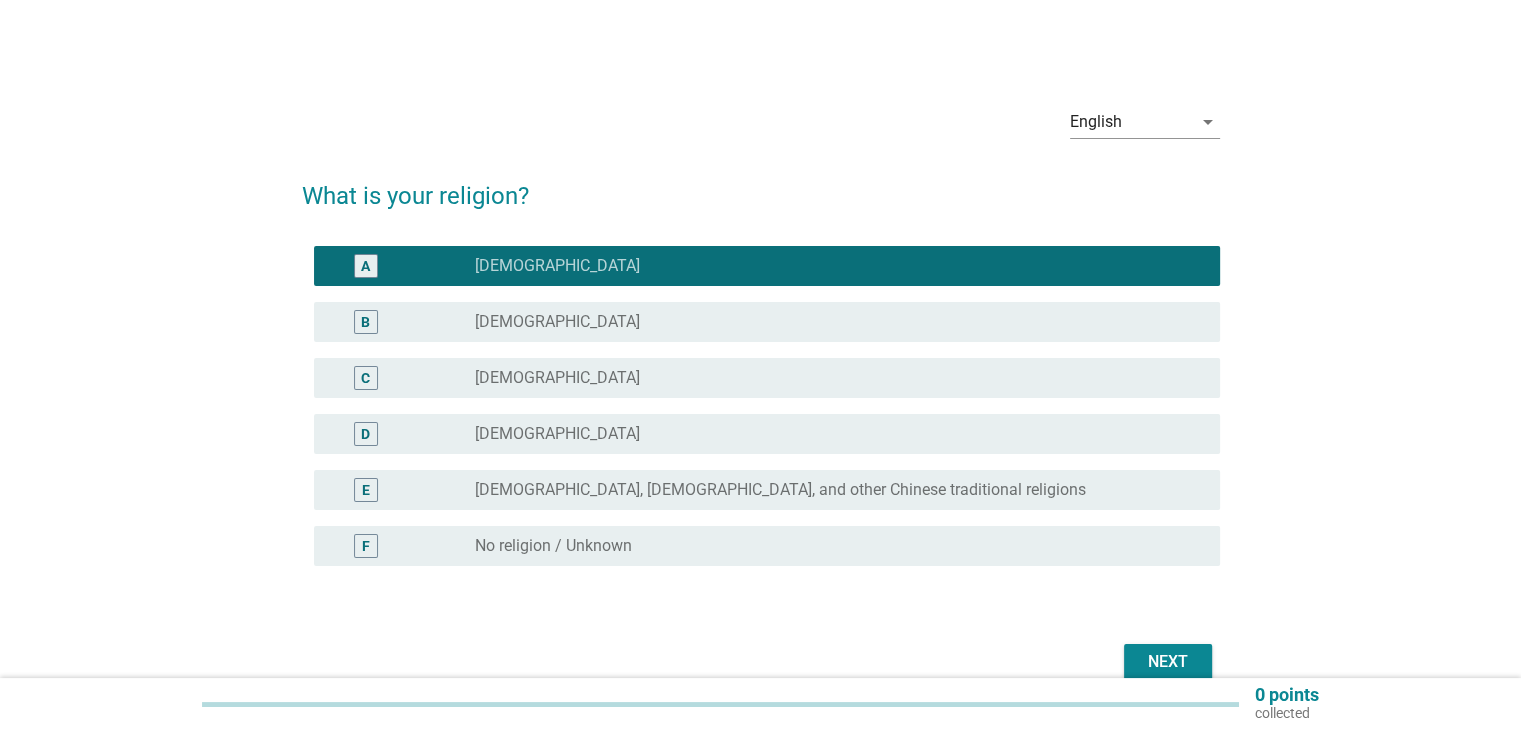 click on "Next" at bounding box center (1168, 662) 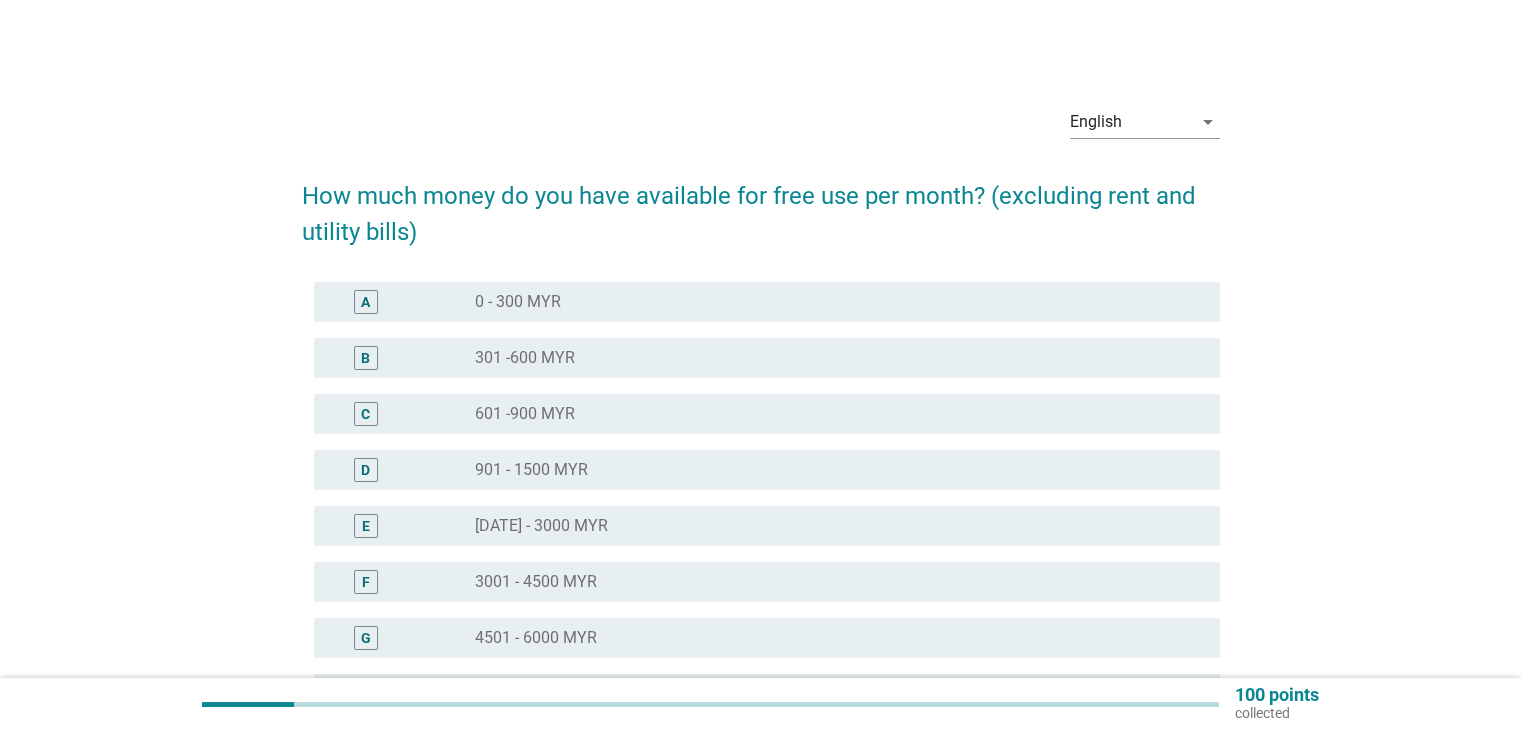 click on "radio_button_unchecked [DATE] - 3000 MYR" at bounding box center [831, 526] 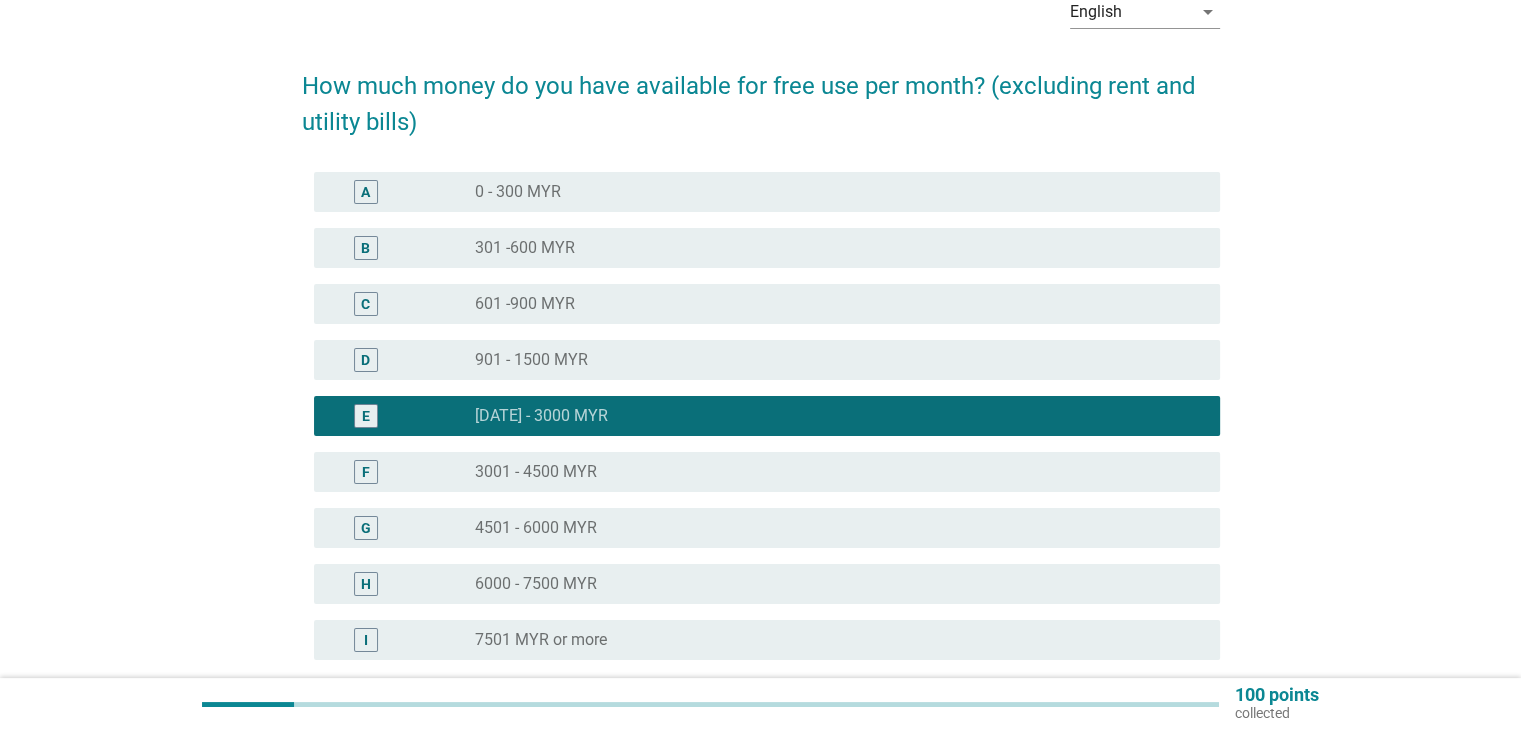 scroll, scrollTop: 284, scrollLeft: 0, axis: vertical 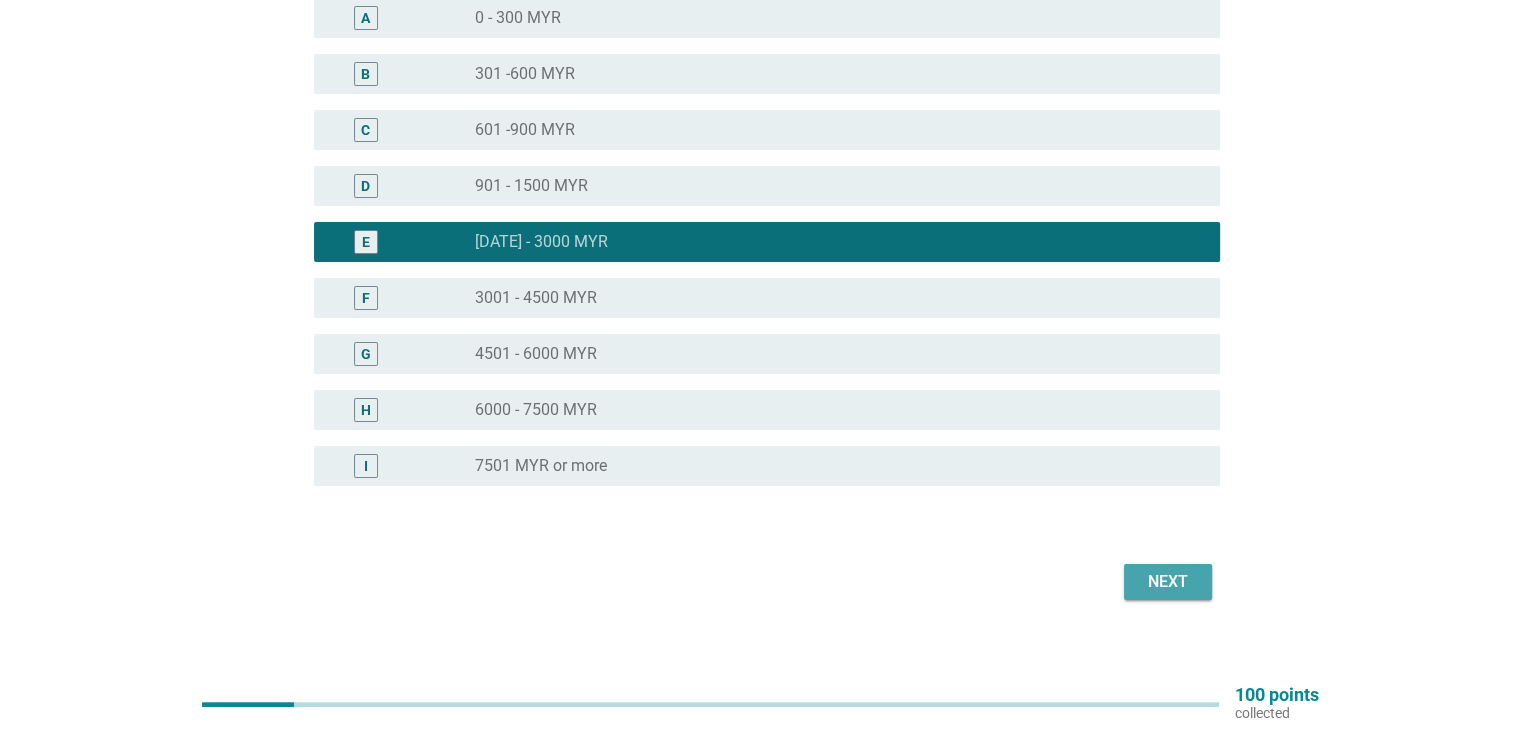click on "Next" at bounding box center [1168, 582] 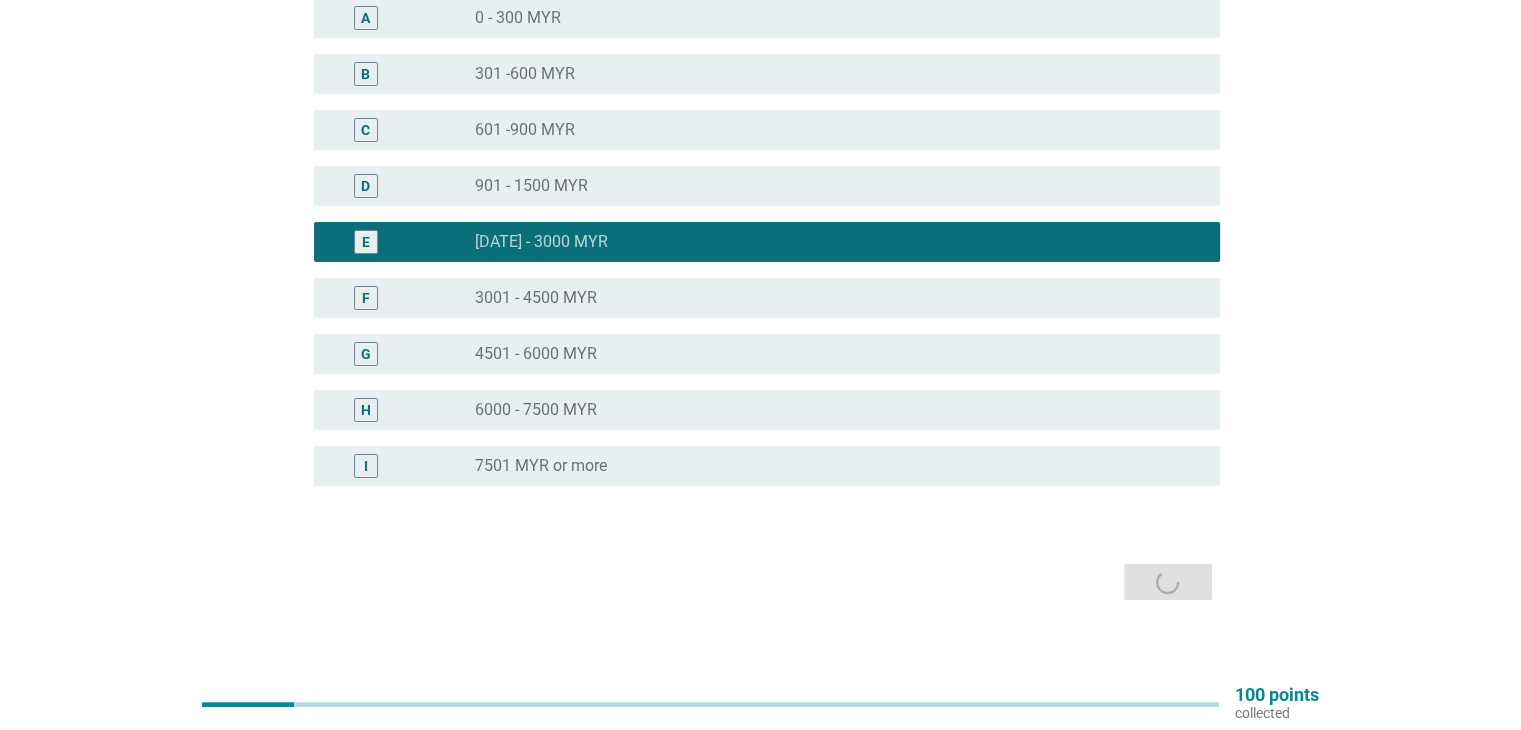 scroll, scrollTop: 0, scrollLeft: 0, axis: both 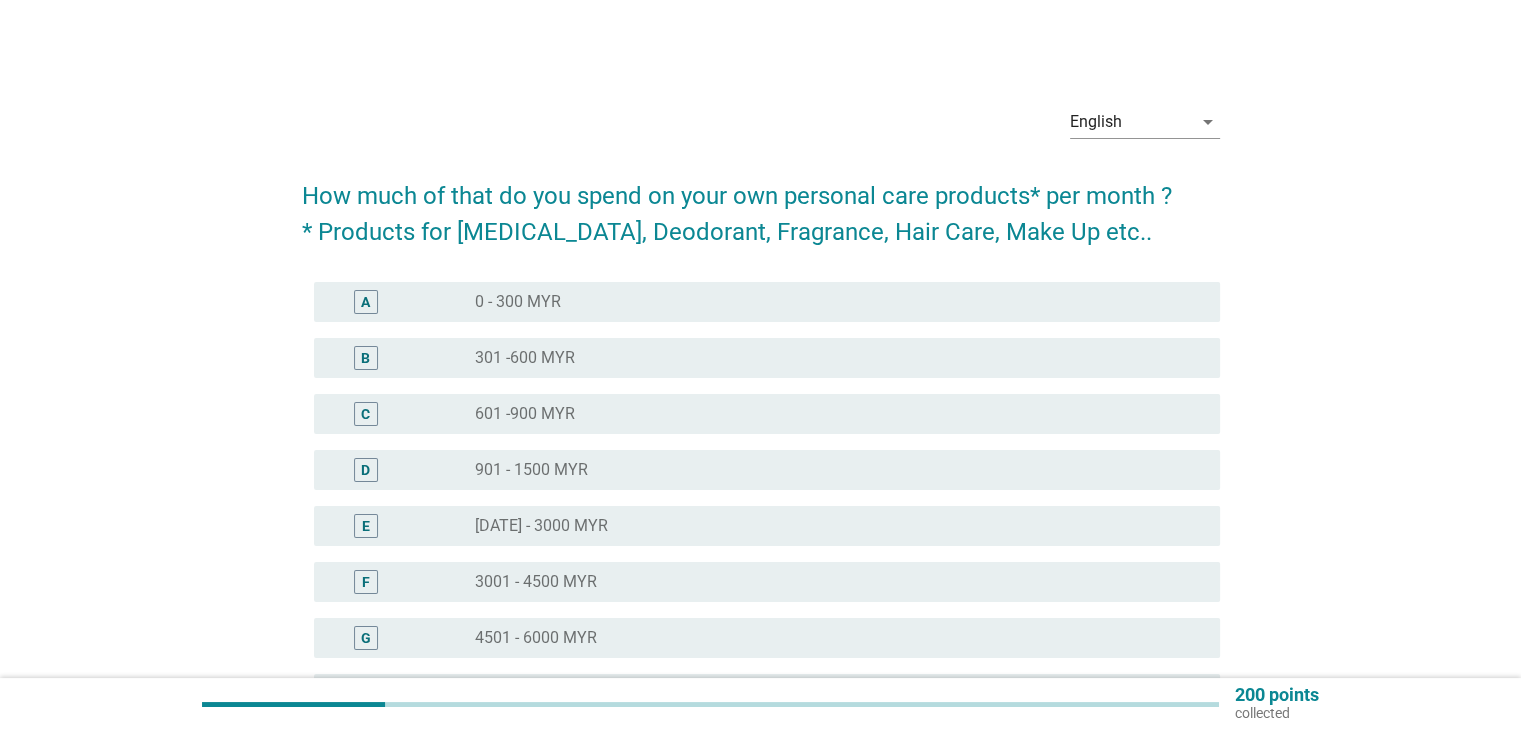 click on "radio_button_unchecked 0 - 300 MYR" at bounding box center (831, 302) 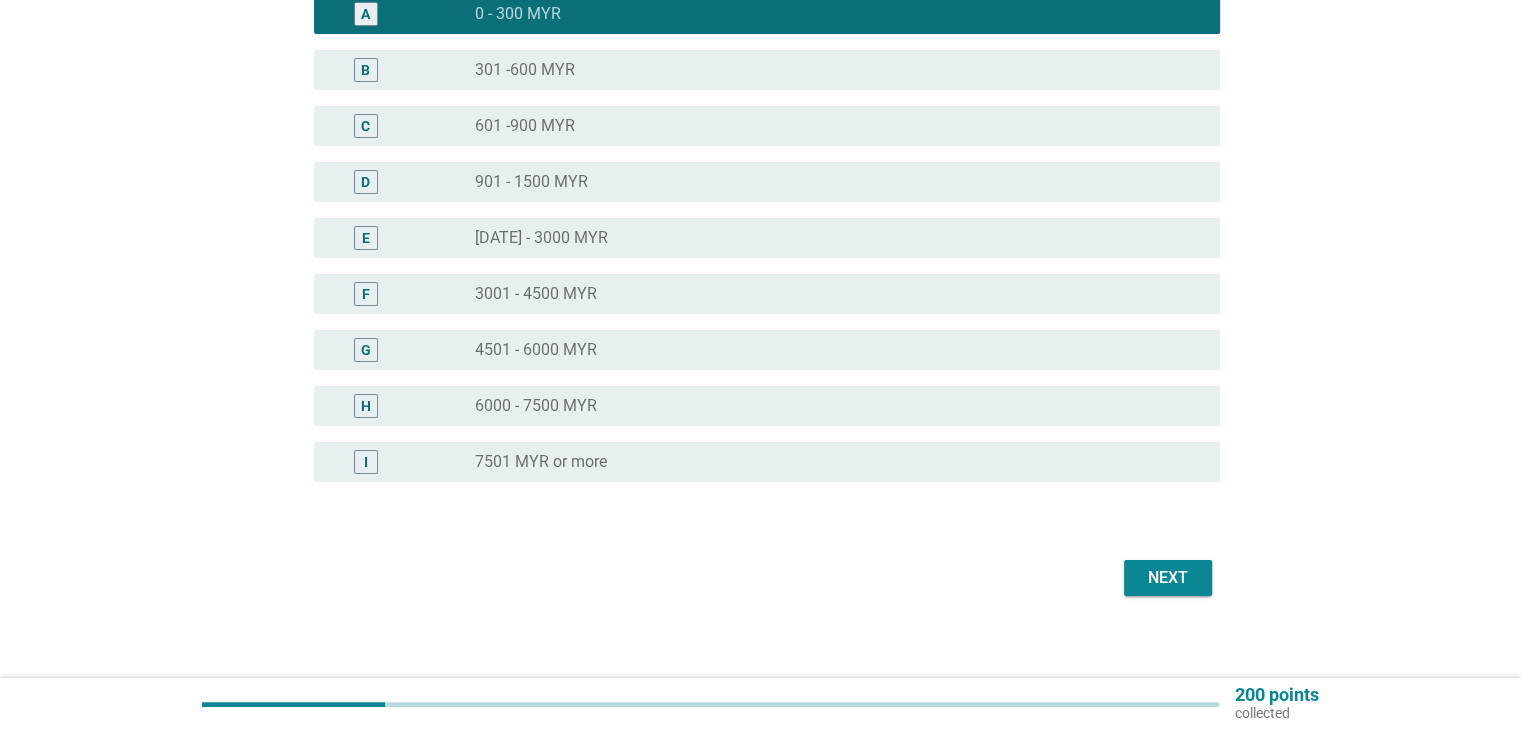 scroll, scrollTop: 300, scrollLeft: 0, axis: vertical 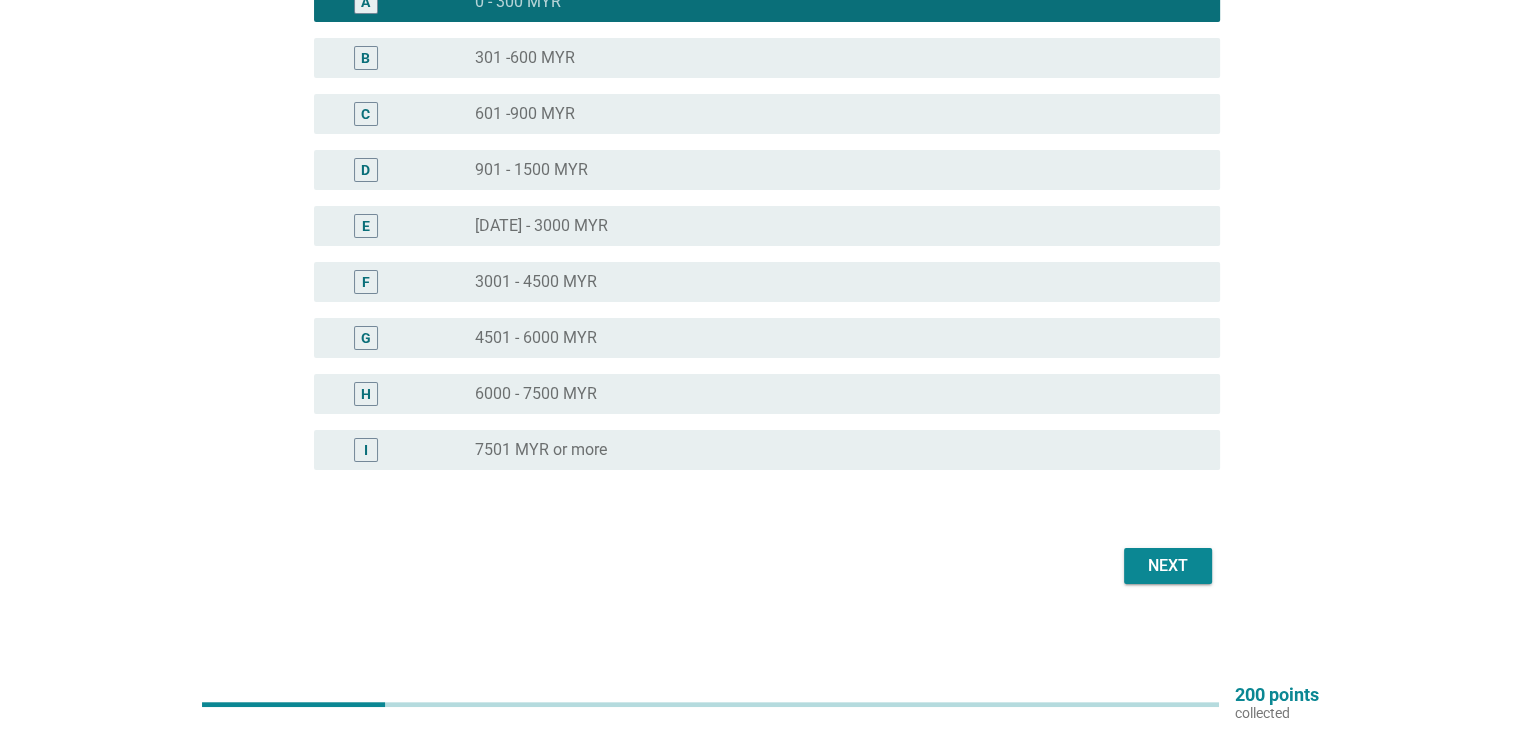click on "Next" at bounding box center [1168, 566] 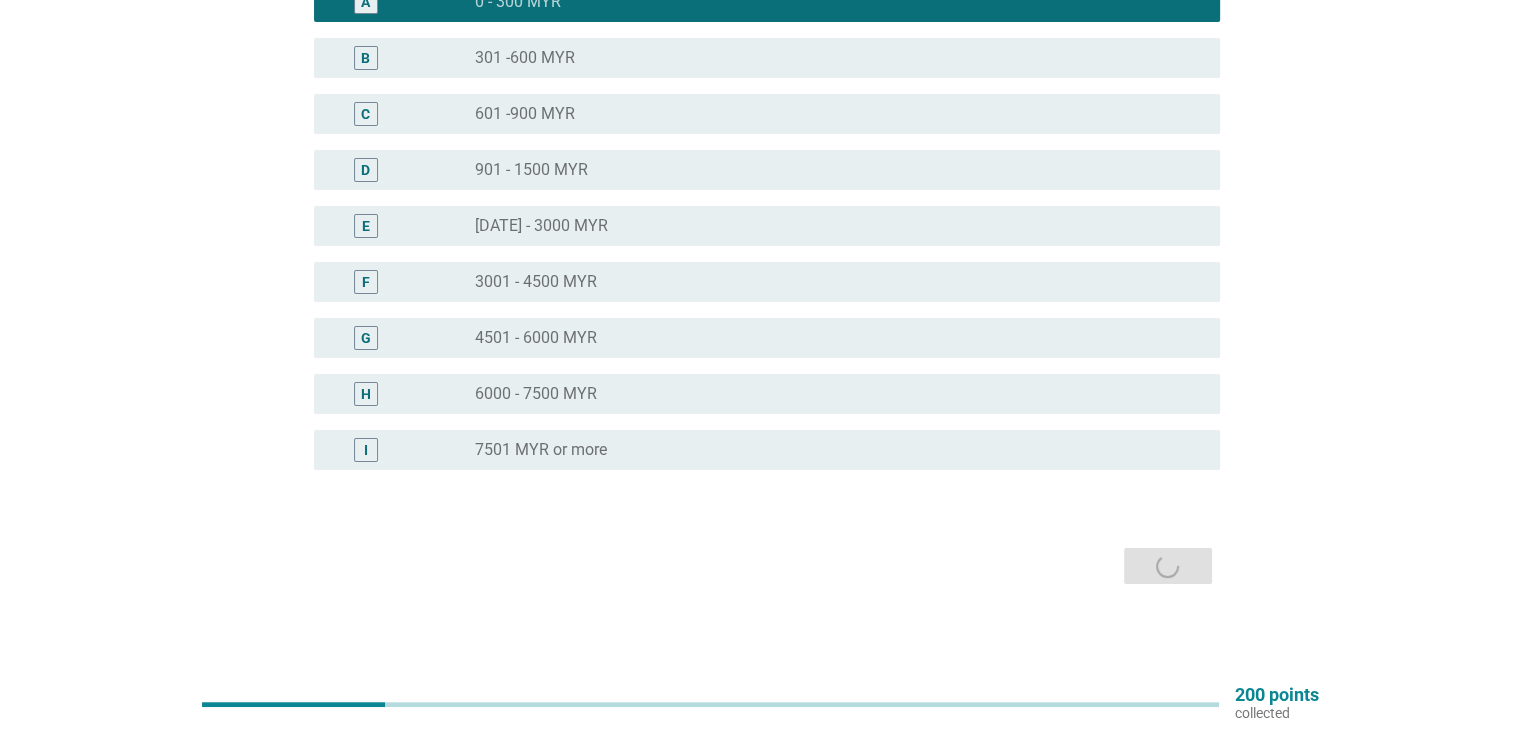 scroll, scrollTop: 0, scrollLeft: 0, axis: both 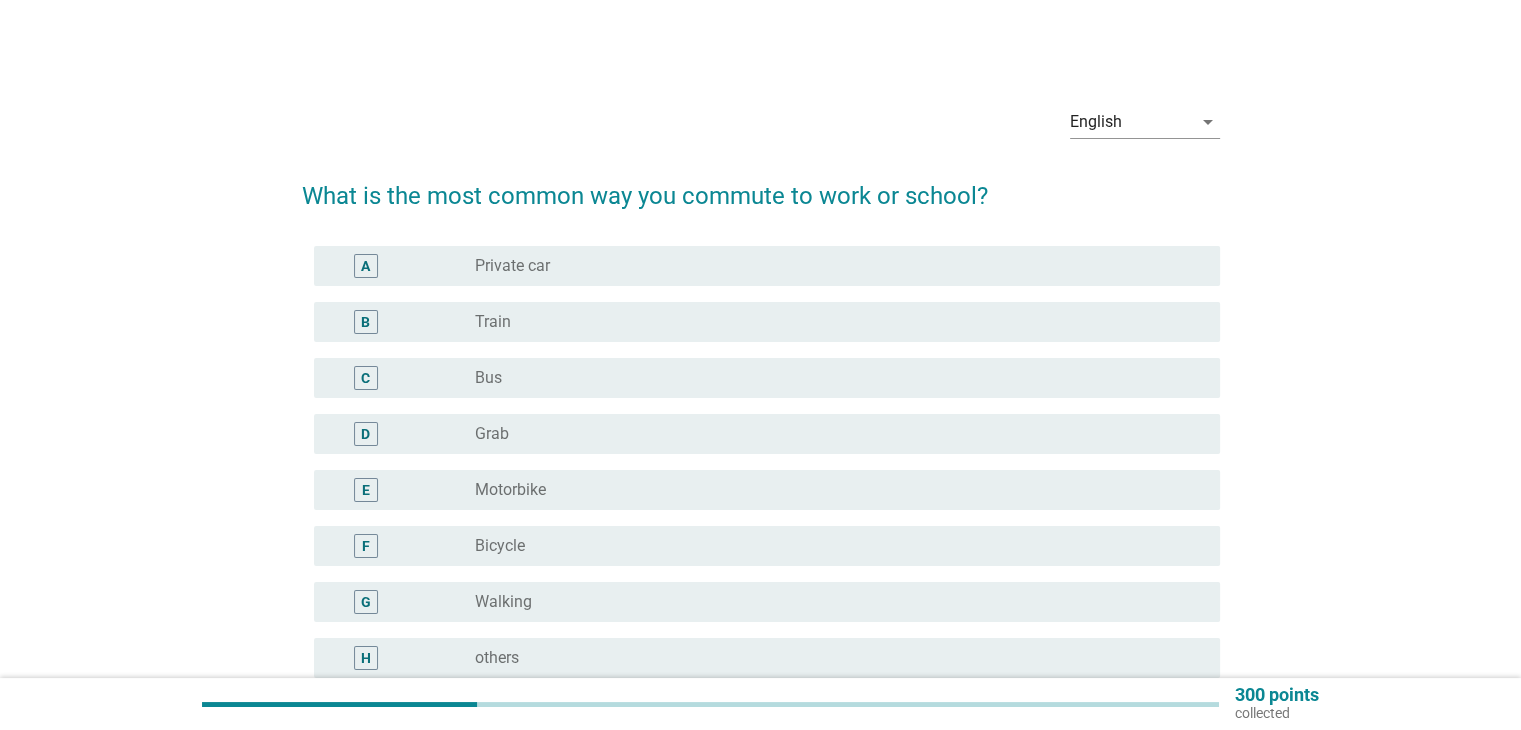 click on "radio_button_unchecked Motorbike" at bounding box center [831, 490] 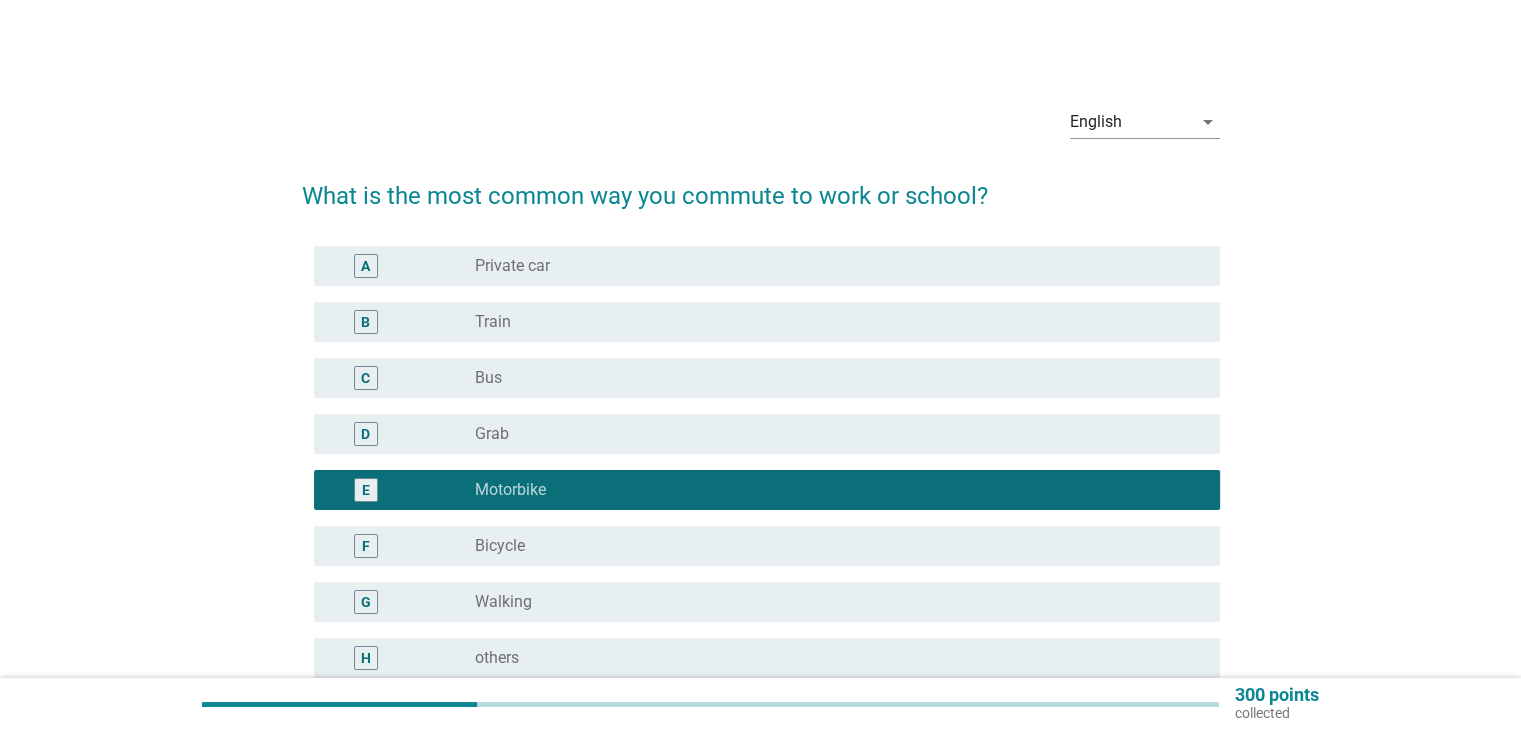 click on "radio_button_unchecked Private car" at bounding box center [839, 266] 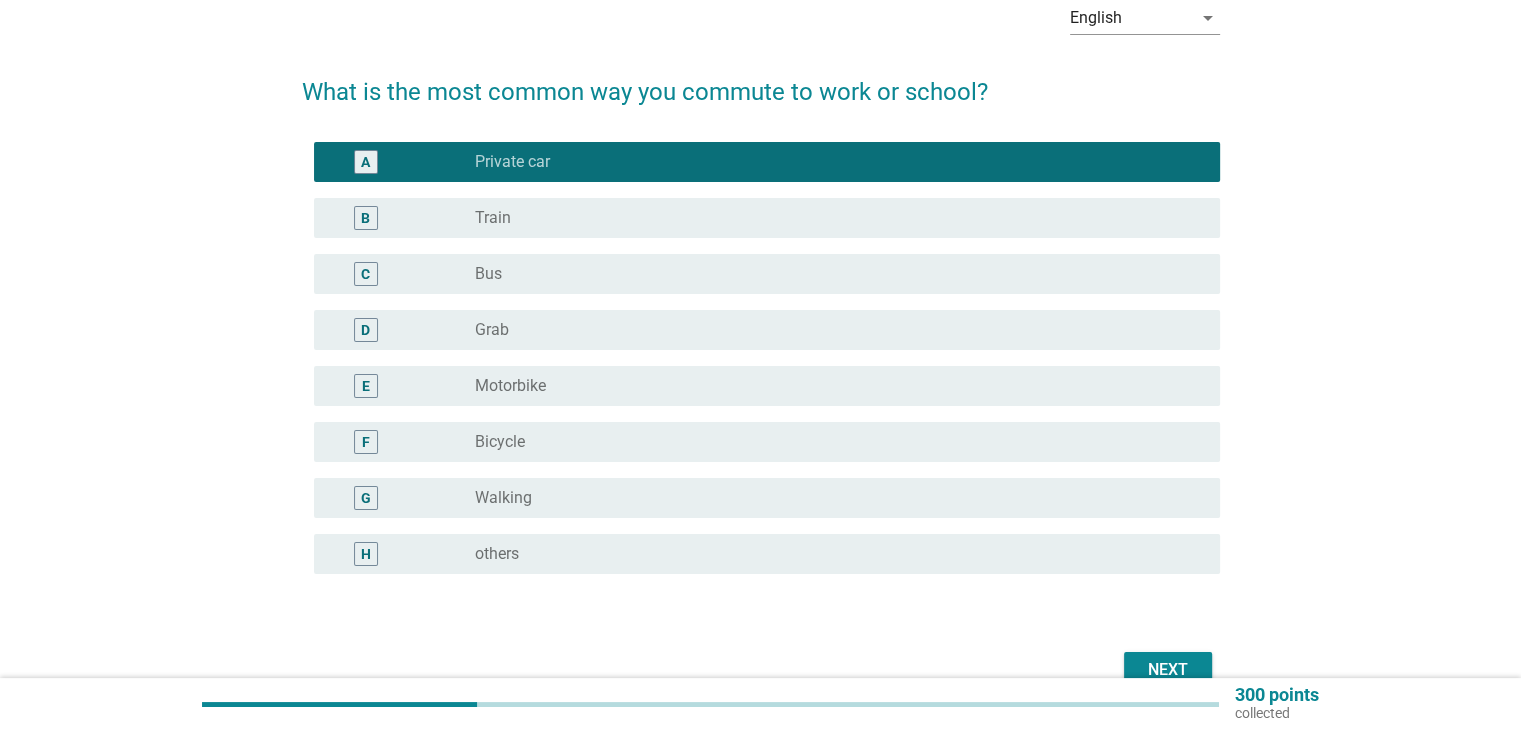 scroll, scrollTop: 181, scrollLeft: 0, axis: vertical 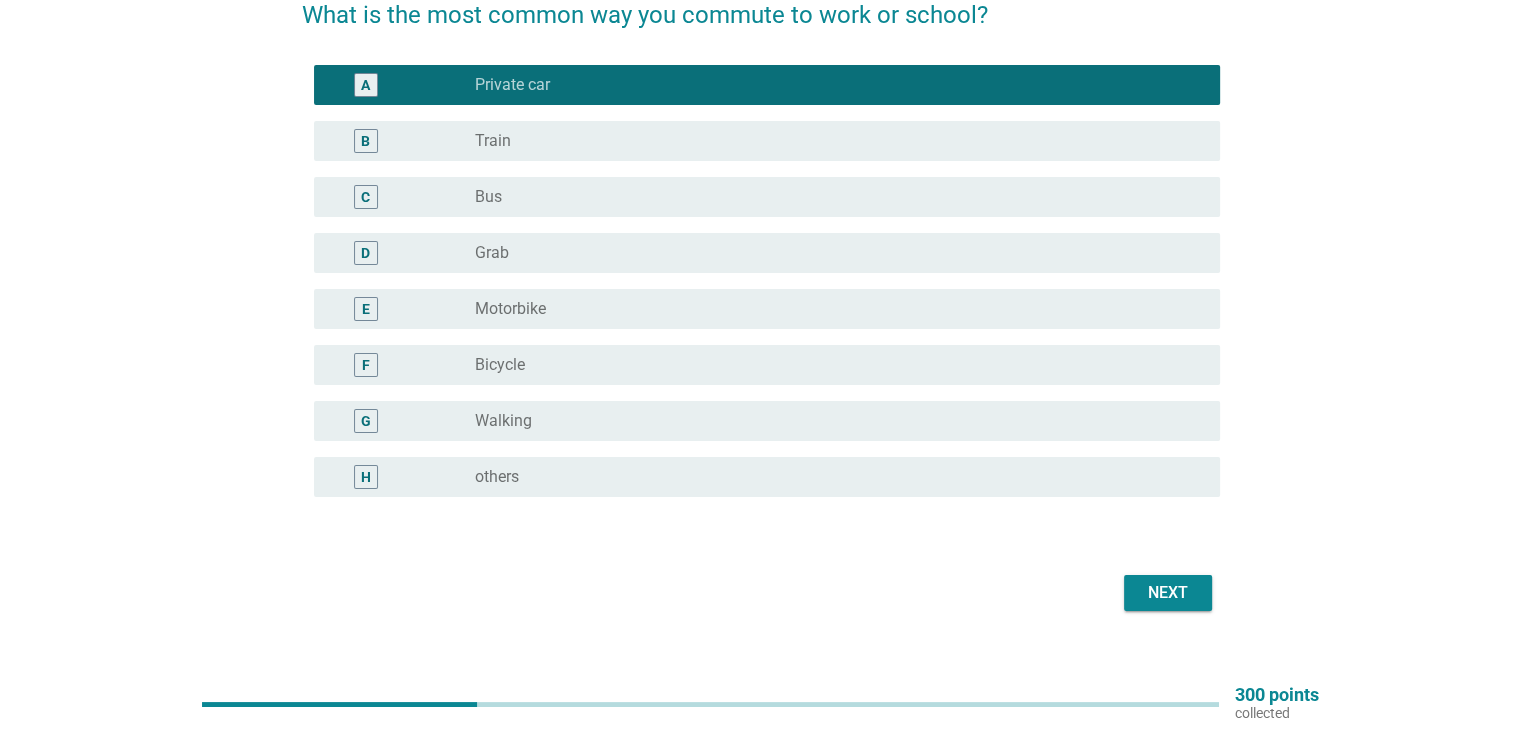 click on "radio_button_unchecked Motorbike" at bounding box center (831, 309) 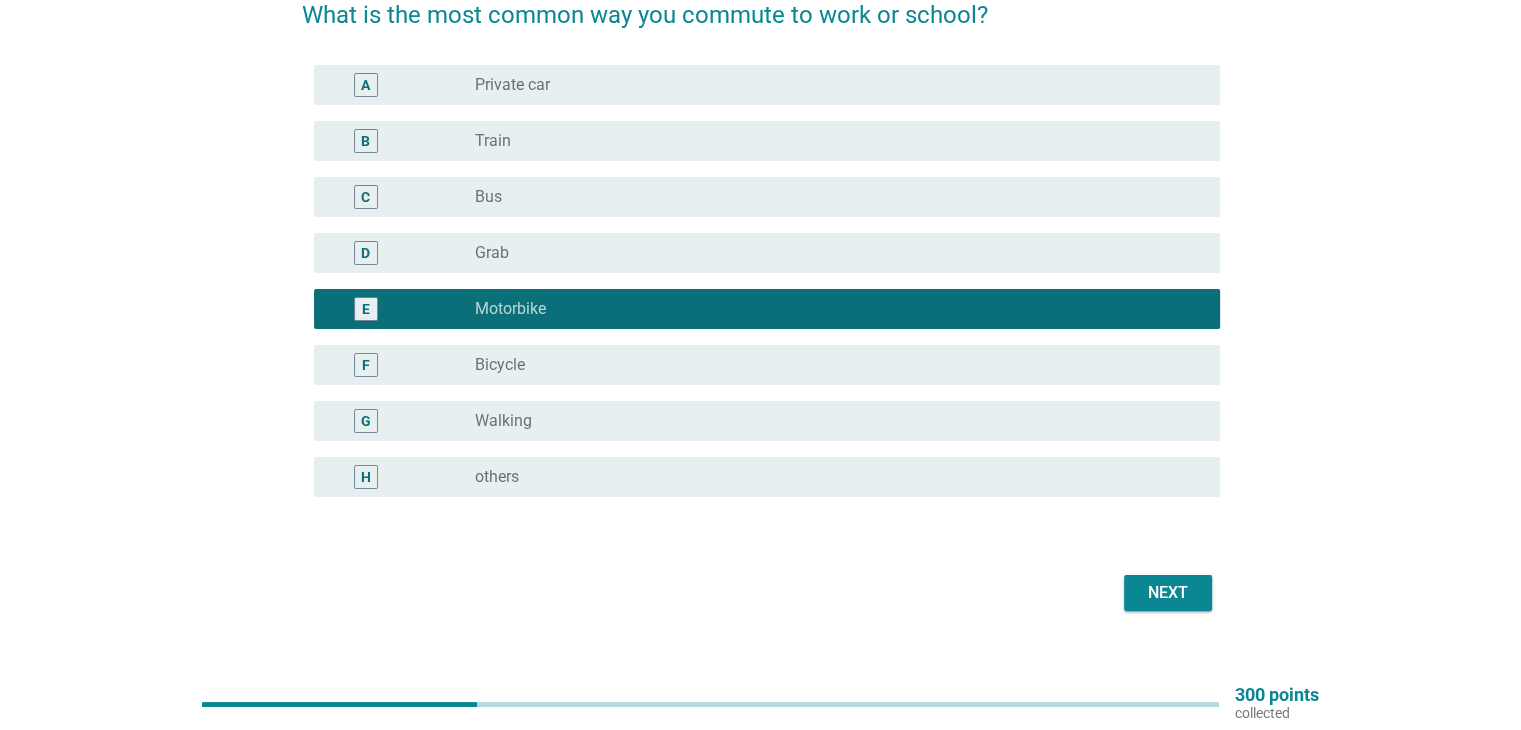 click on "Next" at bounding box center [1168, 593] 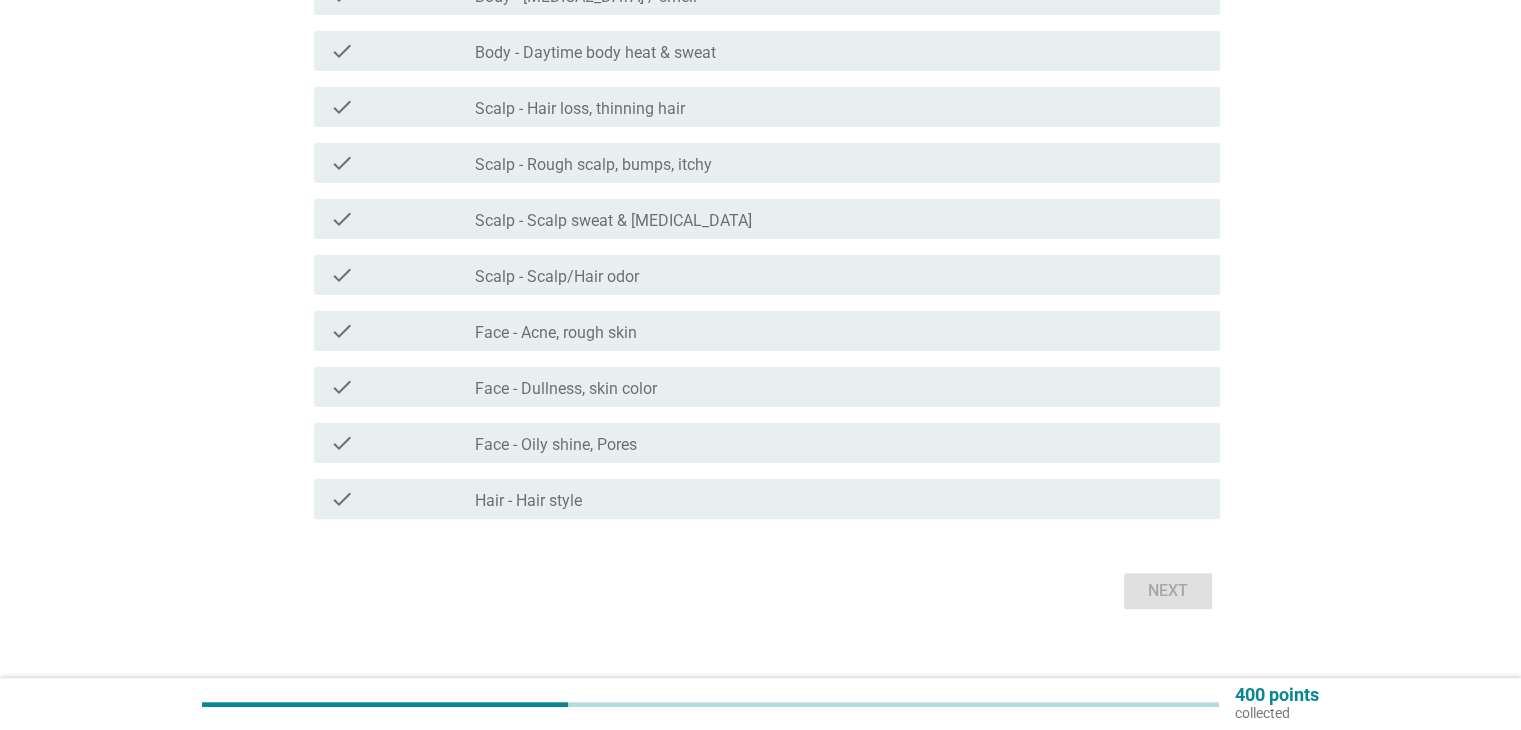 scroll, scrollTop: 475, scrollLeft: 0, axis: vertical 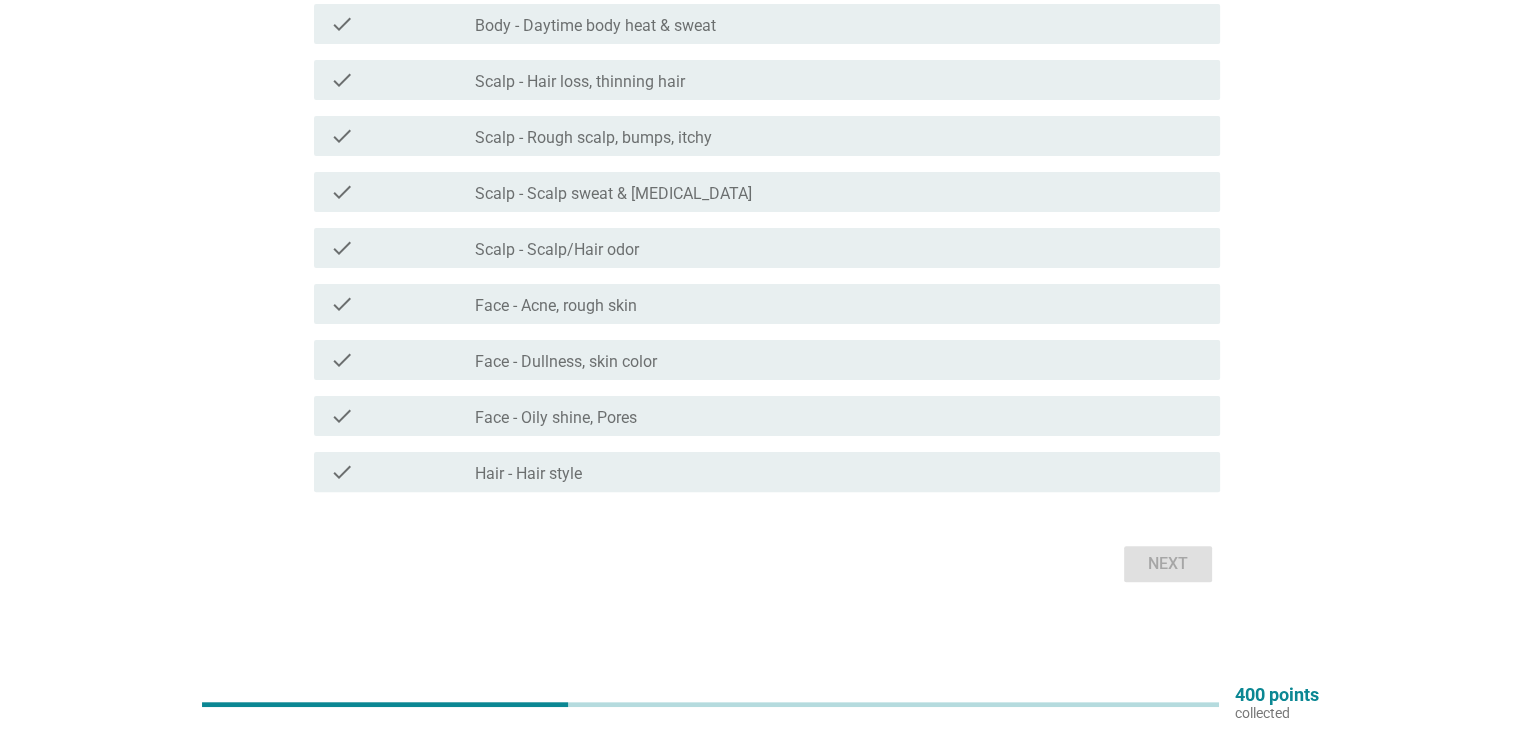 click on "check_box_outline_blank Face - Oily shine, Pores" at bounding box center [839, 416] 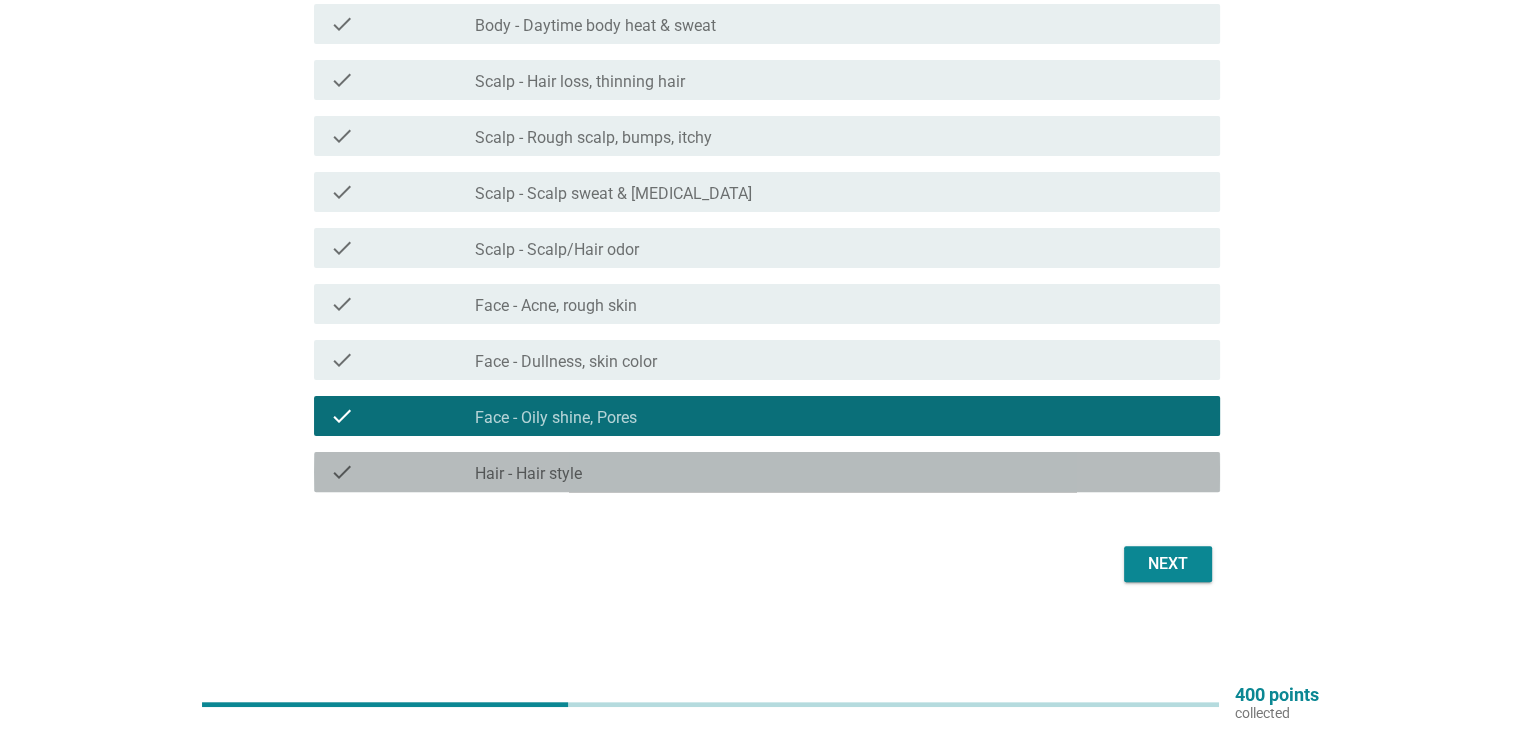 click on "check_box_outline_blank Hair - Hair style" at bounding box center (839, 472) 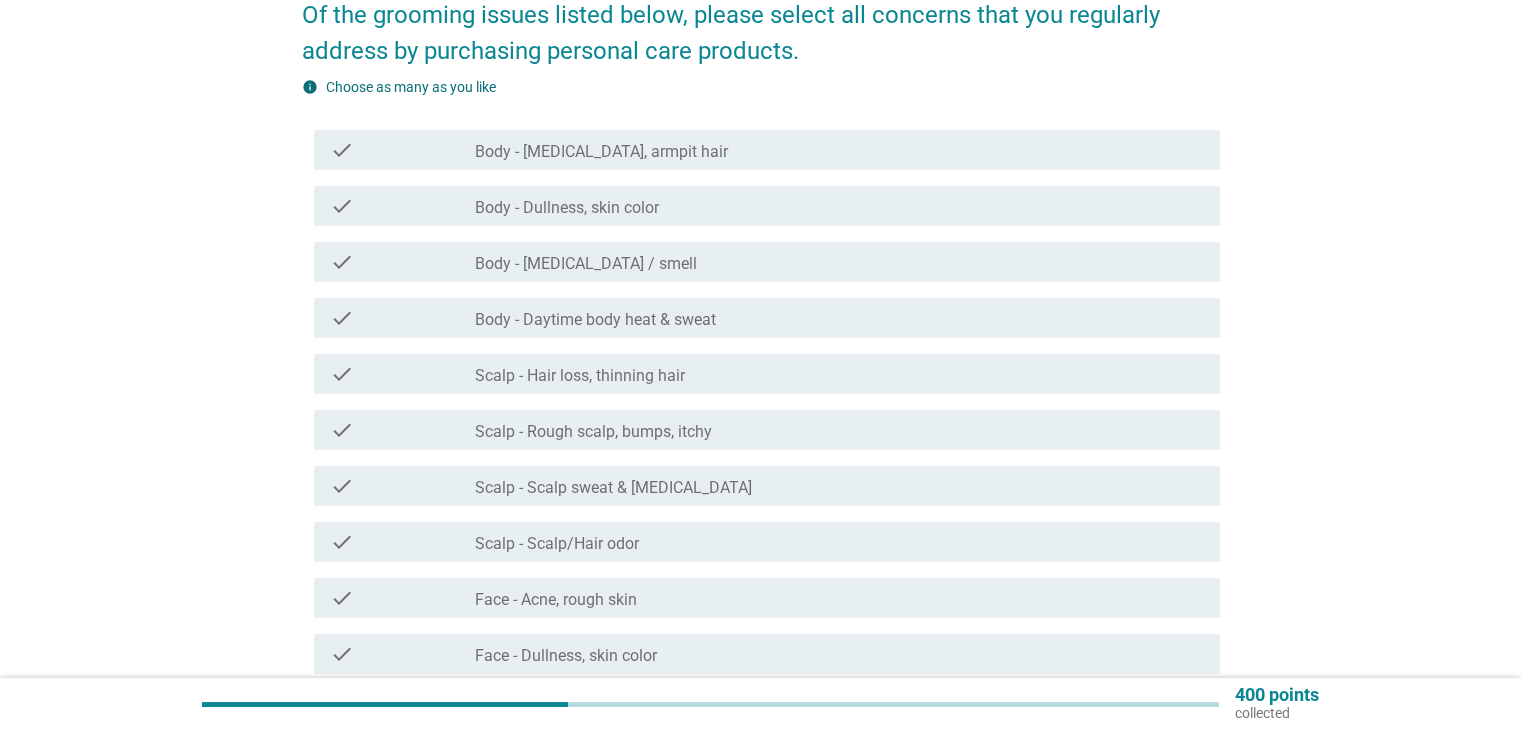 scroll, scrollTop: 180, scrollLeft: 0, axis: vertical 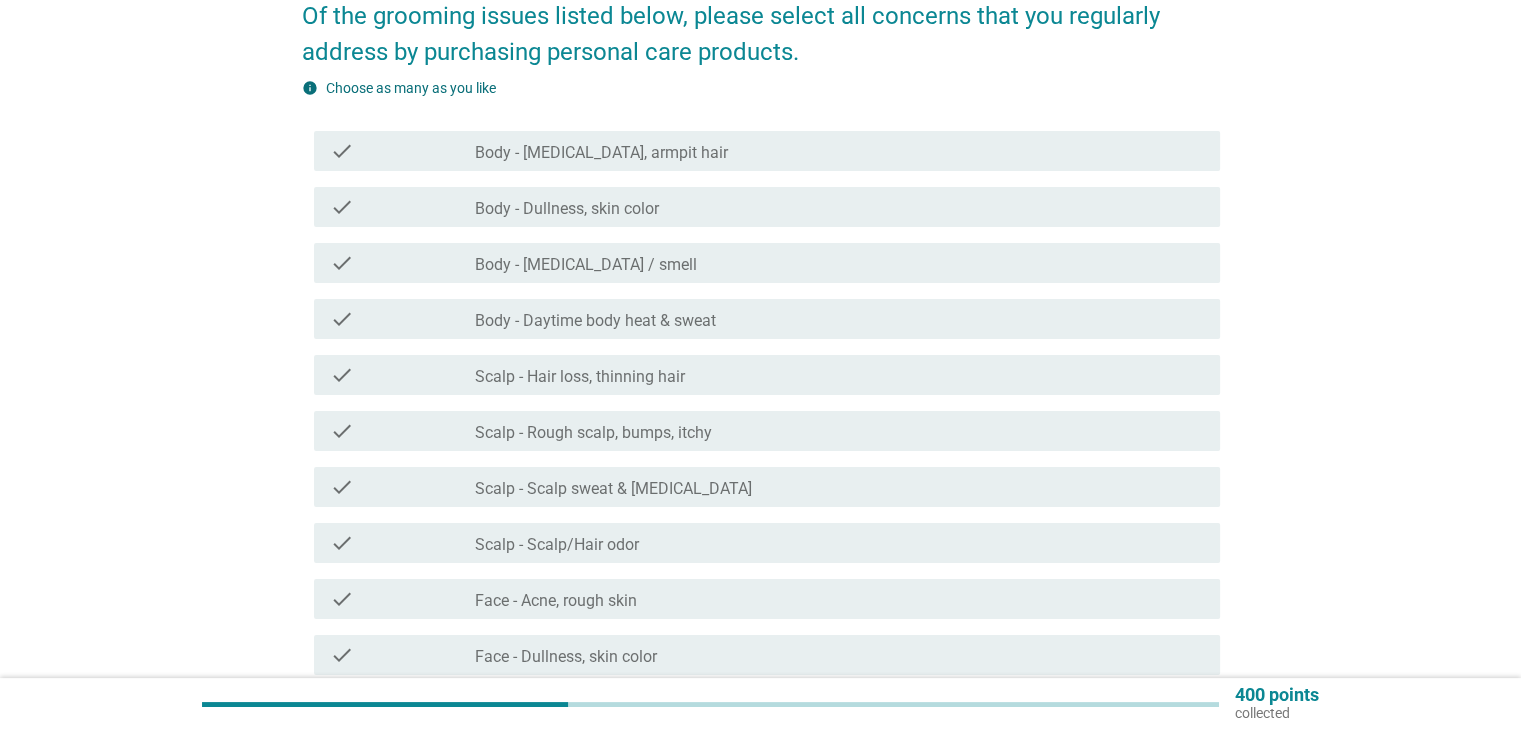 click on "check_box_outline_blank Body - [MEDICAL_DATA] / smell" at bounding box center [839, 263] 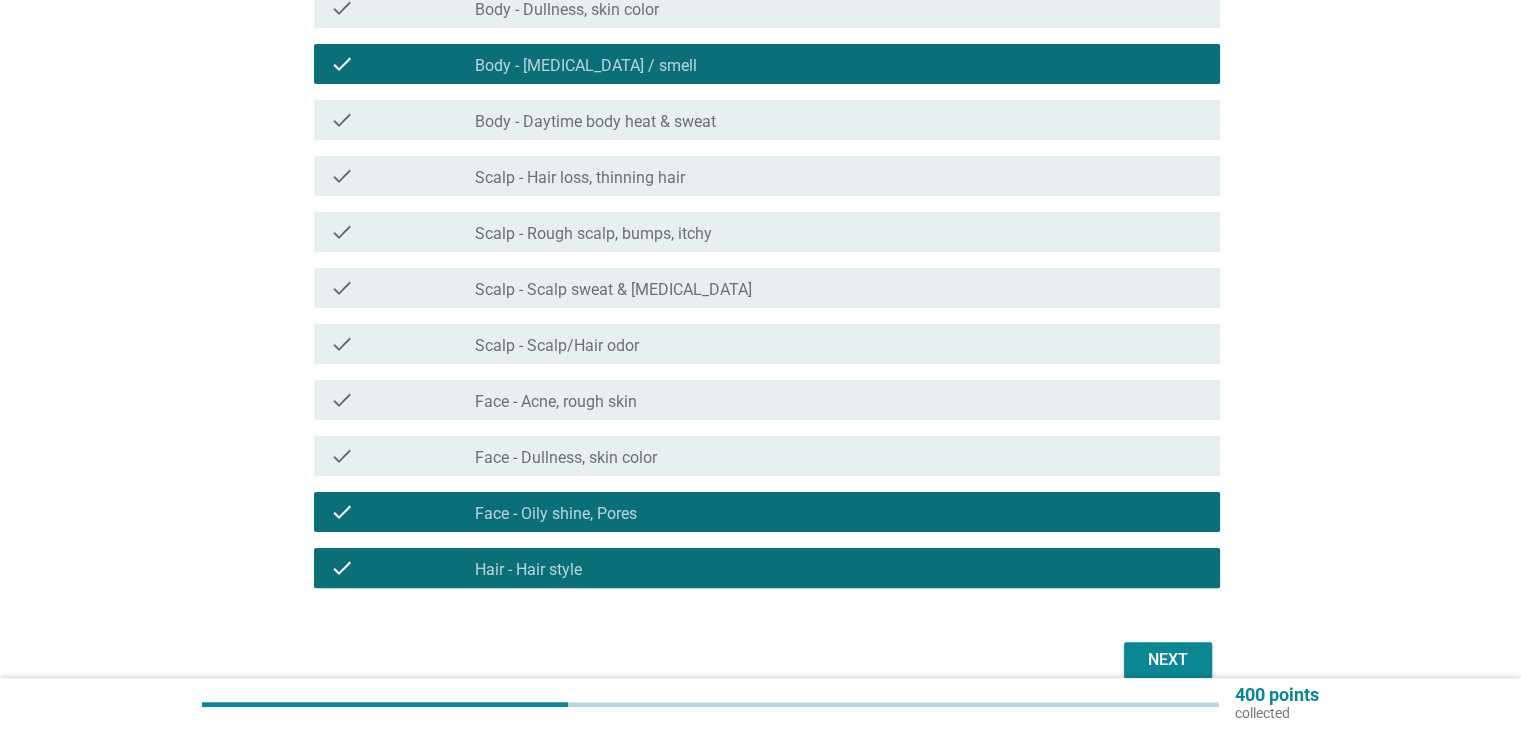 scroll, scrollTop: 380, scrollLeft: 0, axis: vertical 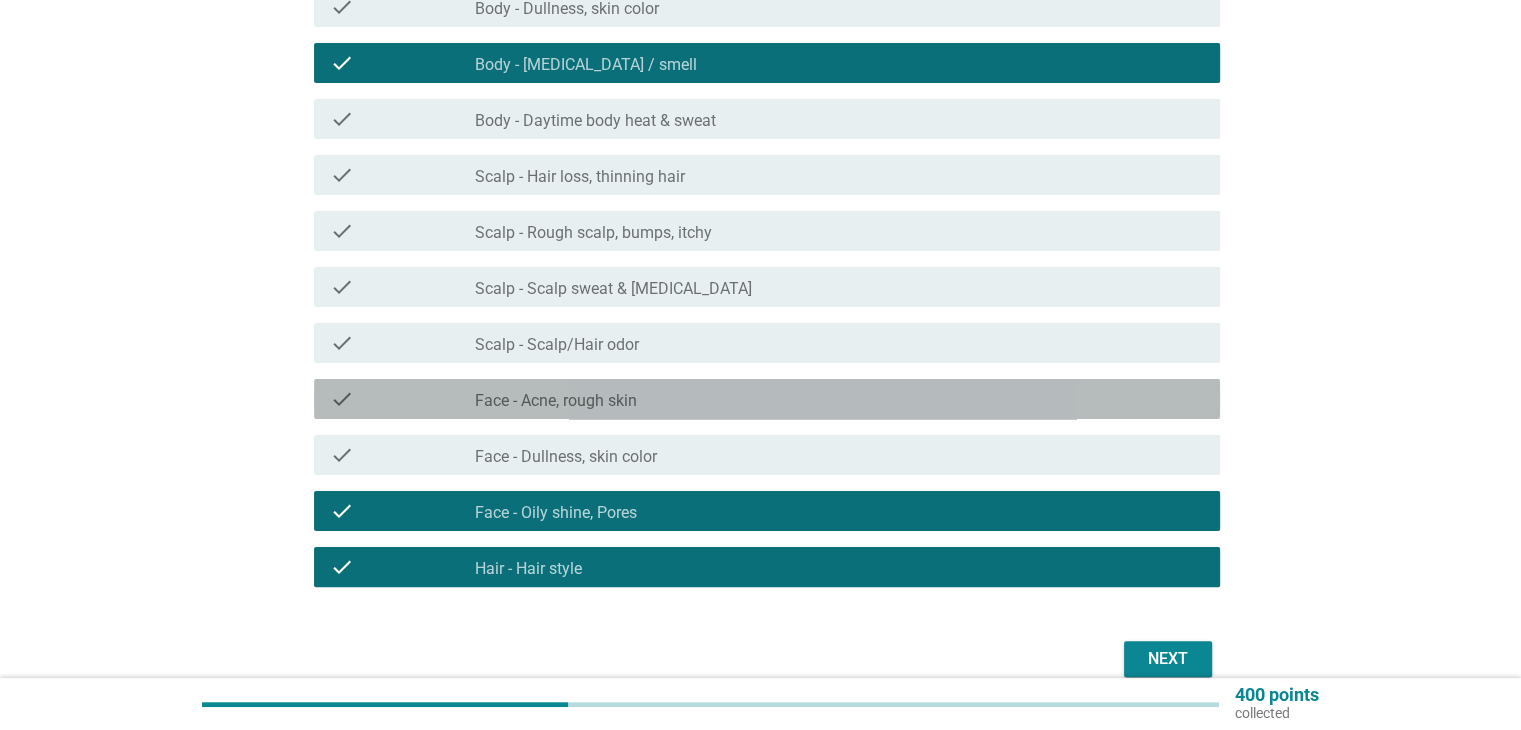 click on "check_box_outline_blank Face - Acne, rough skin" at bounding box center (839, 399) 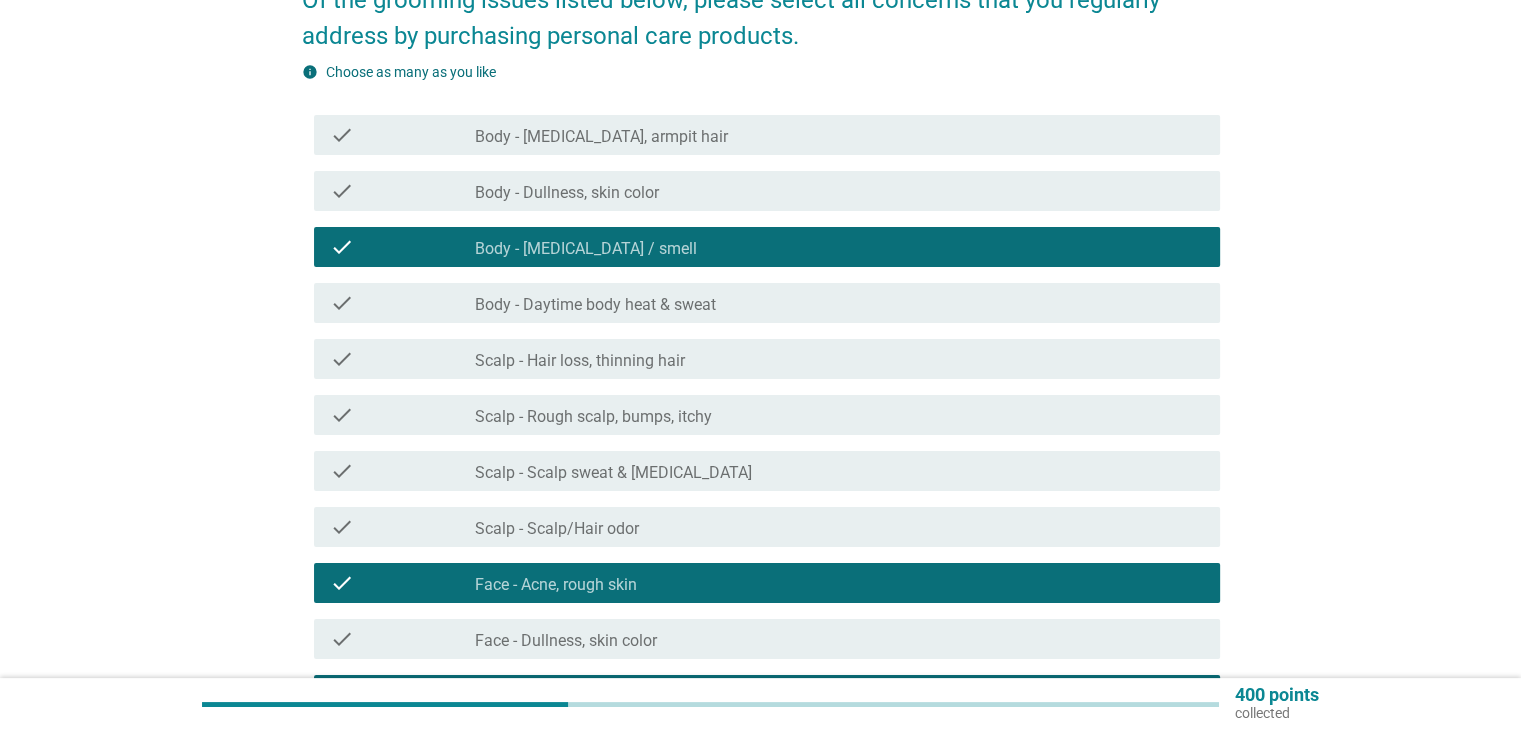 scroll, scrollTop: 196, scrollLeft: 0, axis: vertical 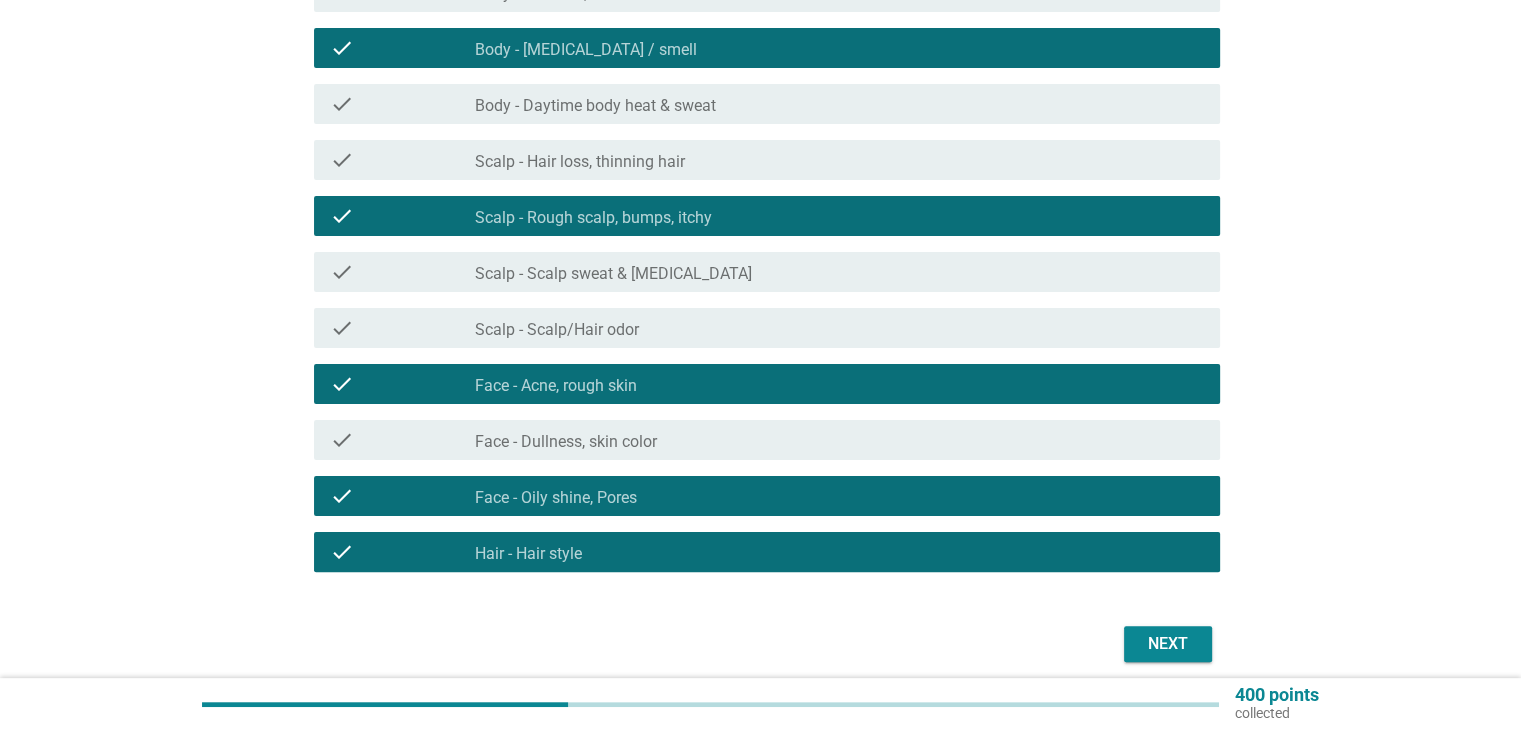 click on "Next" at bounding box center [1168, 644] 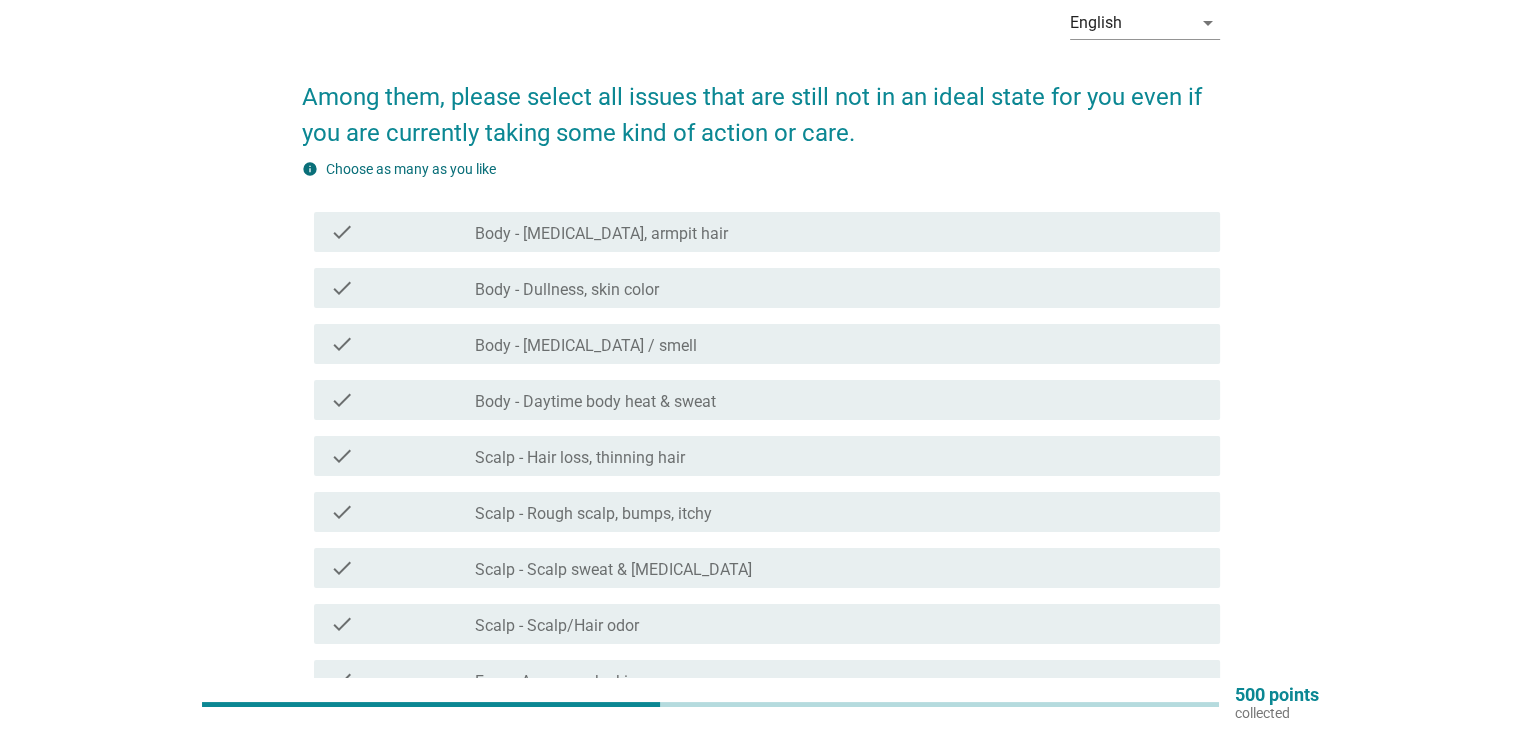 scroll, scrollTop: 98, scrollLeft: 0, axis: vertical 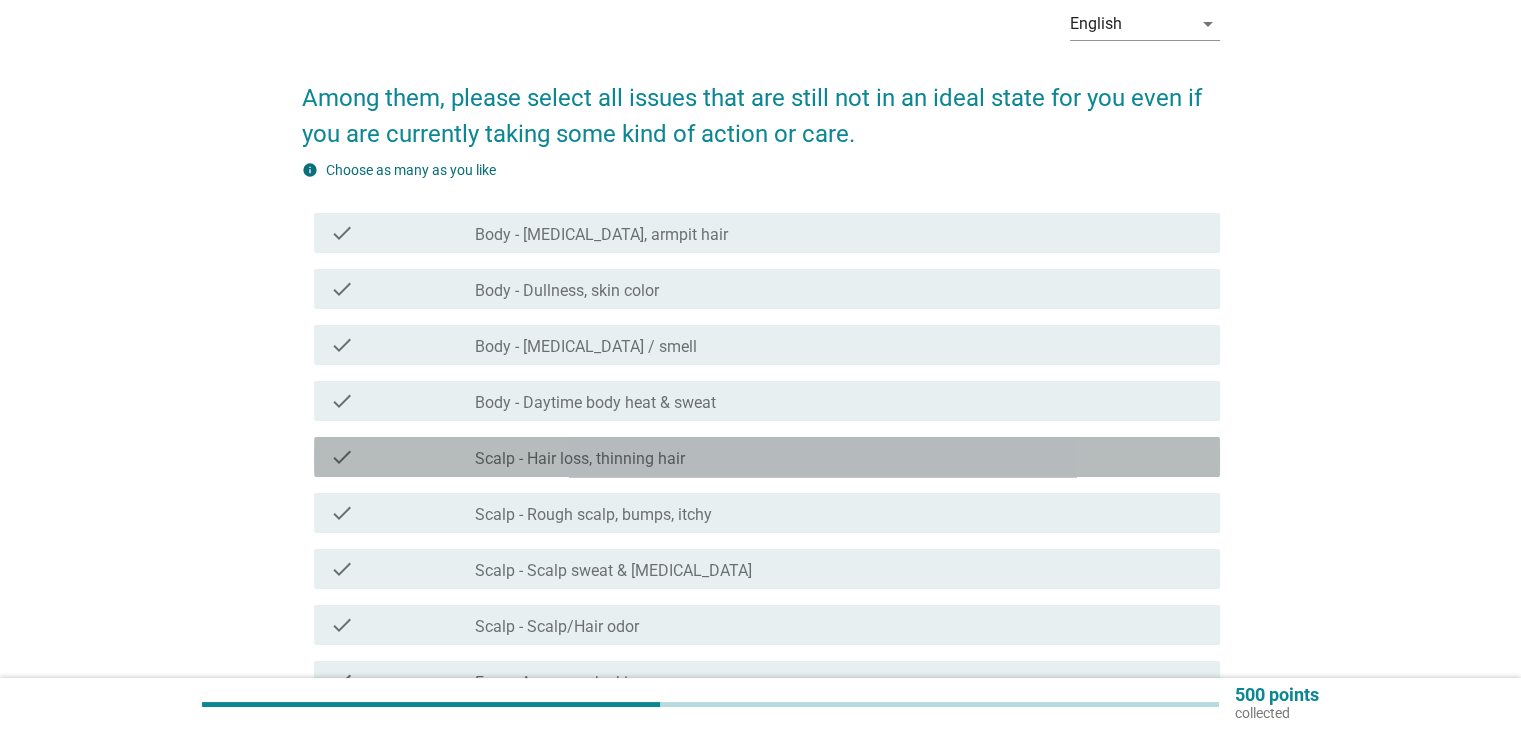 click on "check_box_outline_blank Scalp - Hair loss, thinning hair" at bounding box center (839, 457) 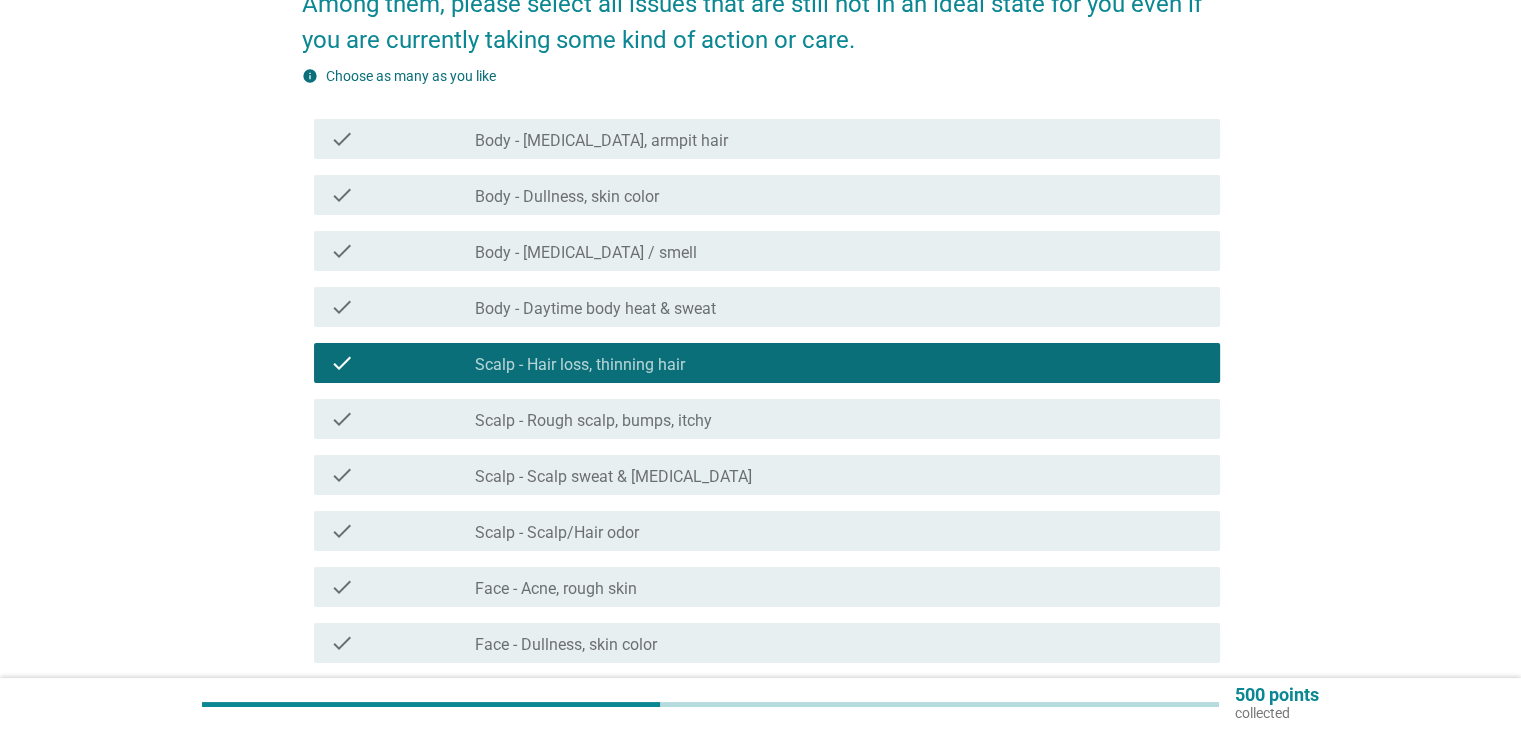 scroll, scrollTop: 197, scrollLeft: 0, axis: vertical 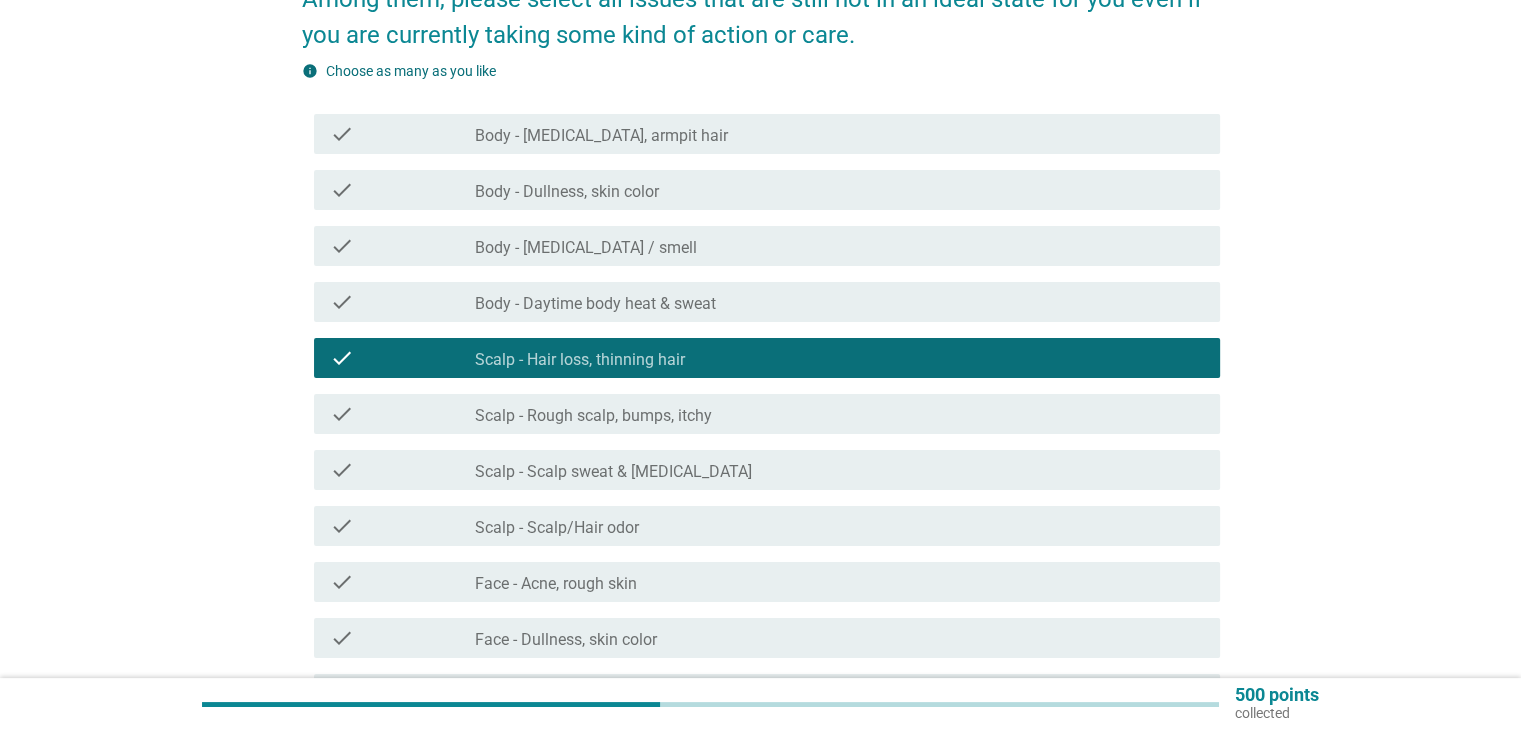 click on "check_box_outline_blank Face - Acne, rough skin" at bounding box center (839, 582) 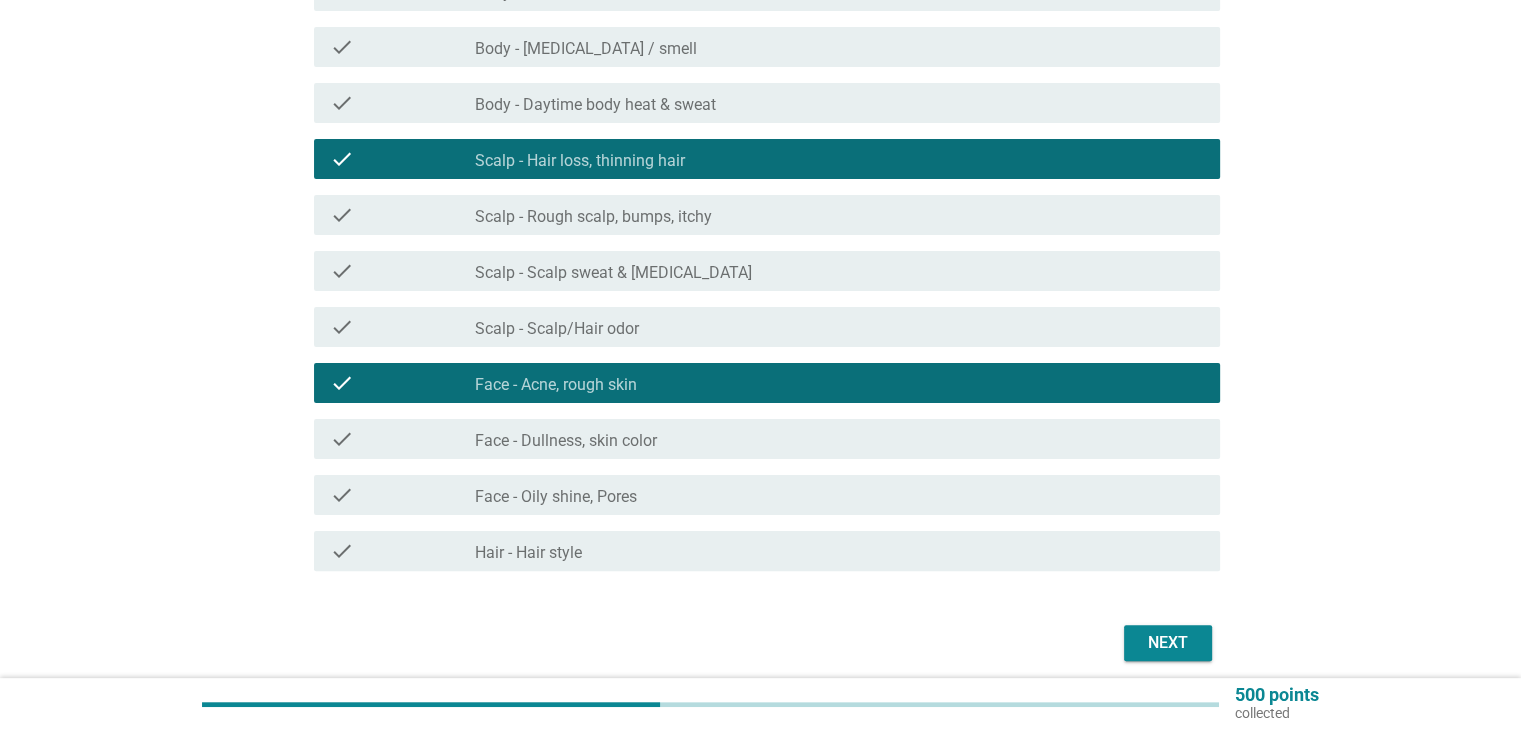 scroll, scrollTop: 396, scrollLeft: 0, axis: vertical 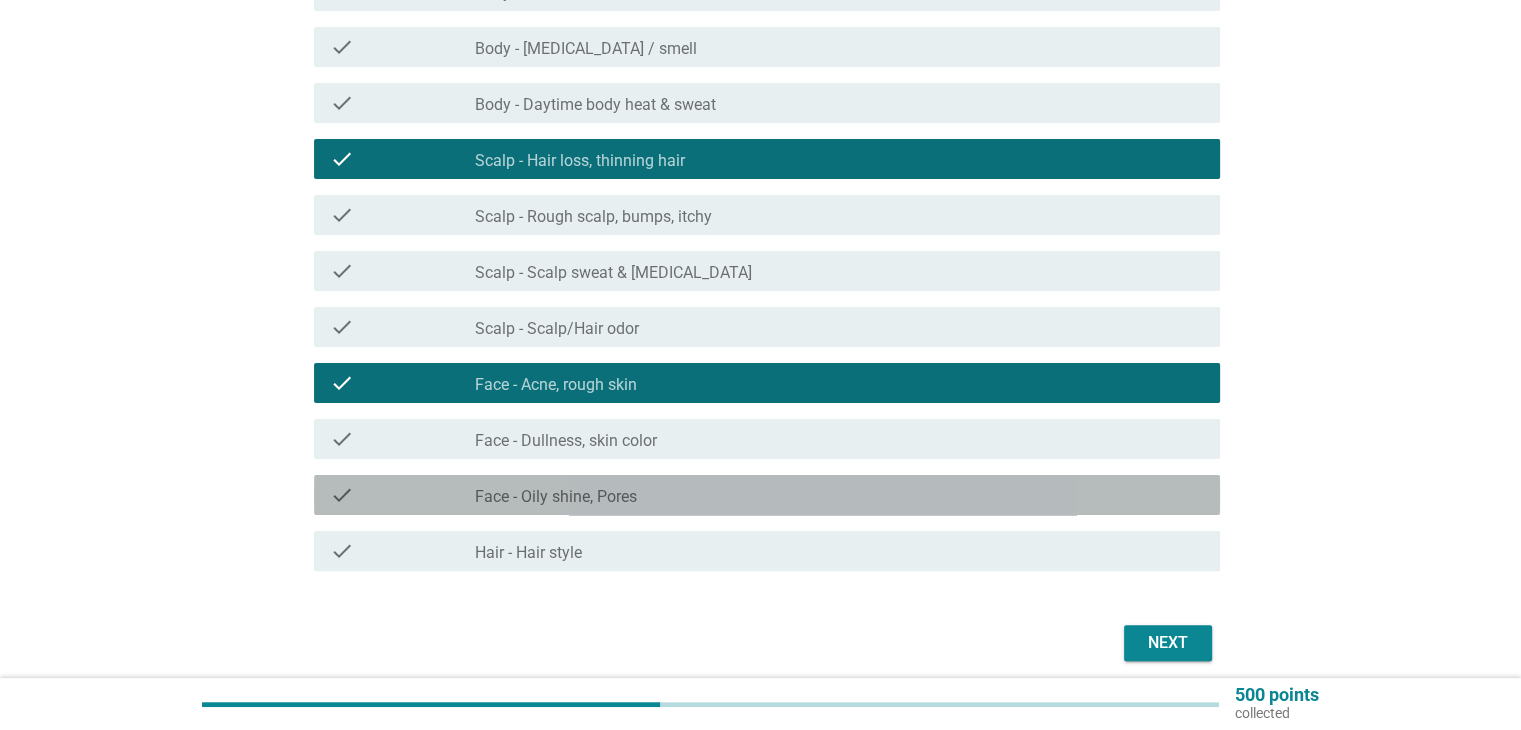 click on "check_box_outline_blank Face - Oily shine, Pores" at bounding box center (839, 495) 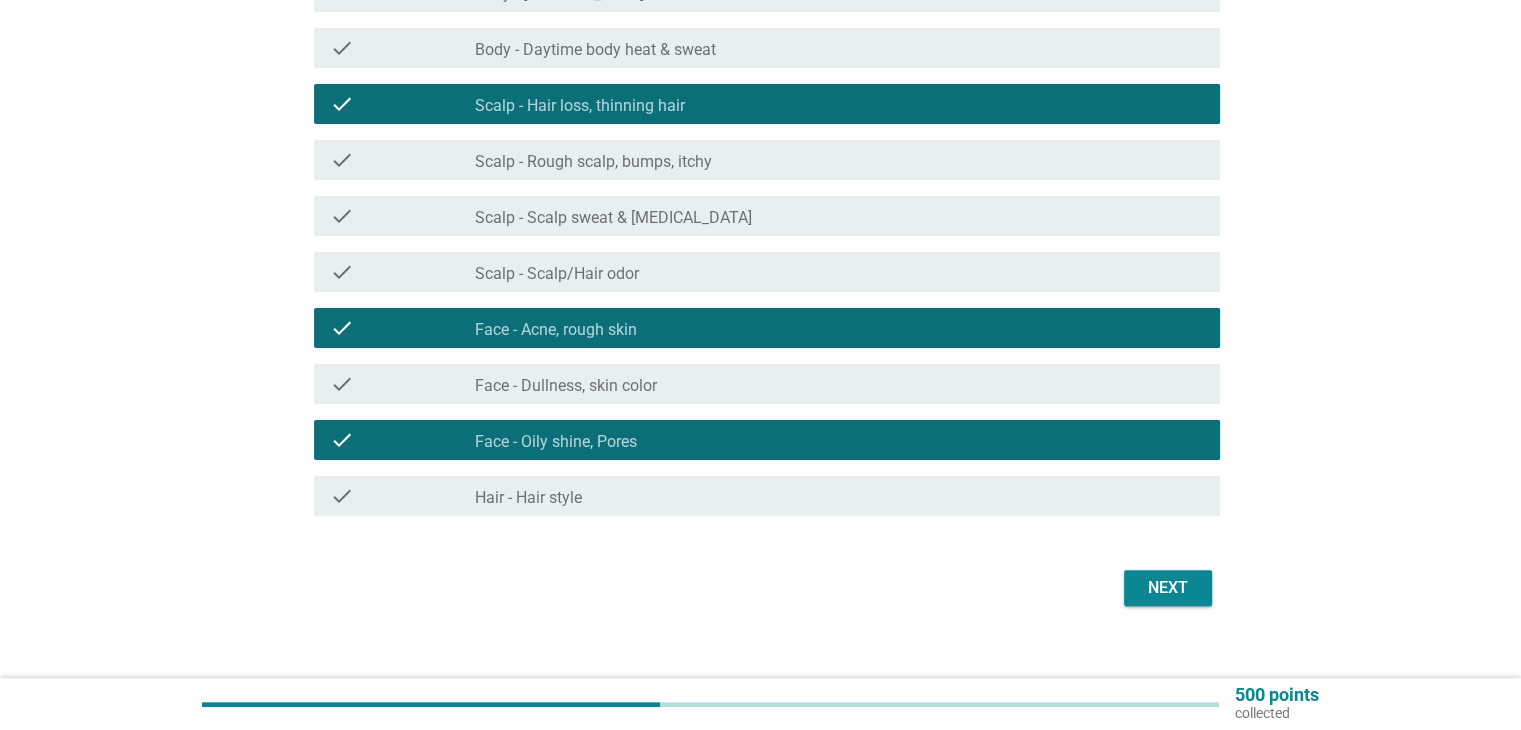 scroll, scrollTop: 466, scrollLeft: 0, axis: vertical 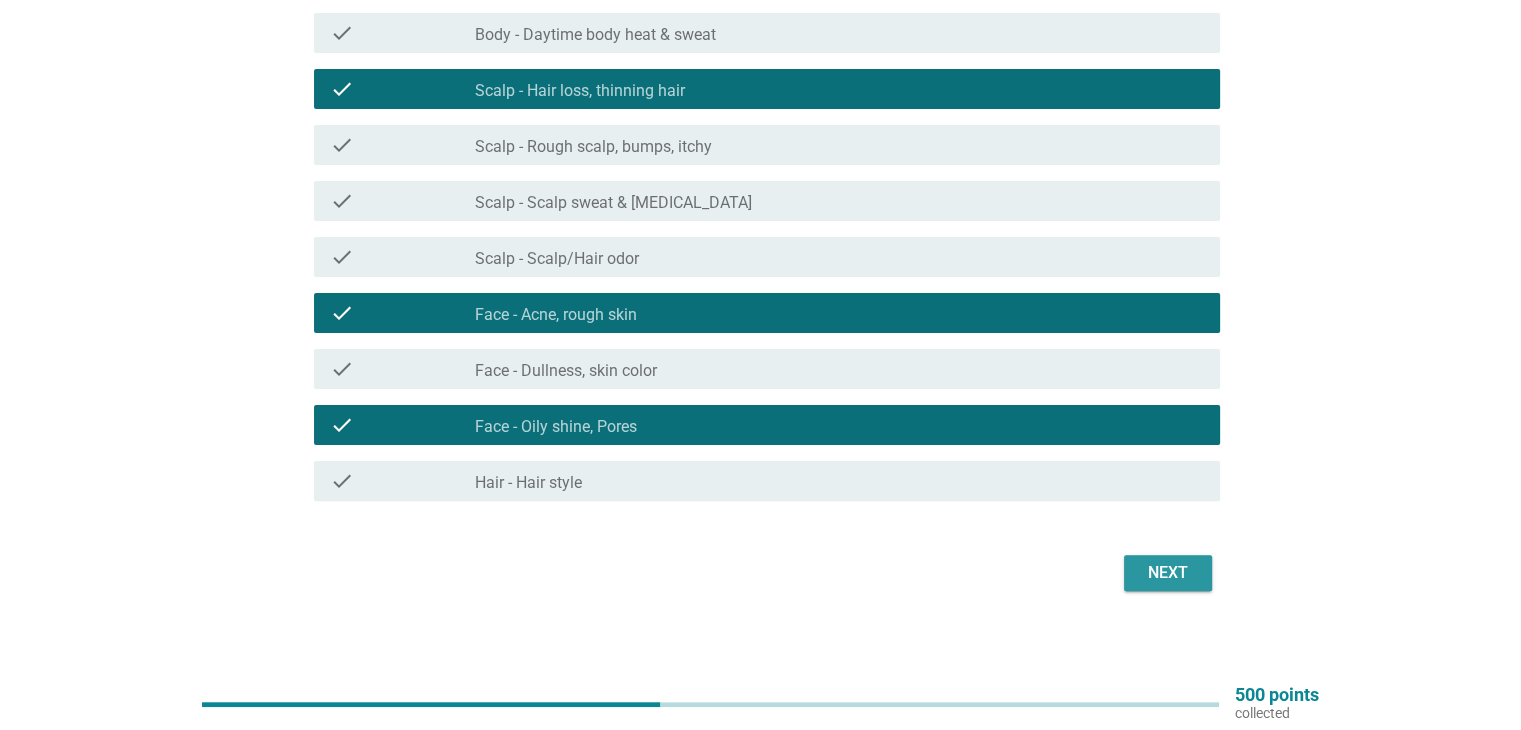 click on "Next" at bounding box center (1168, 573) 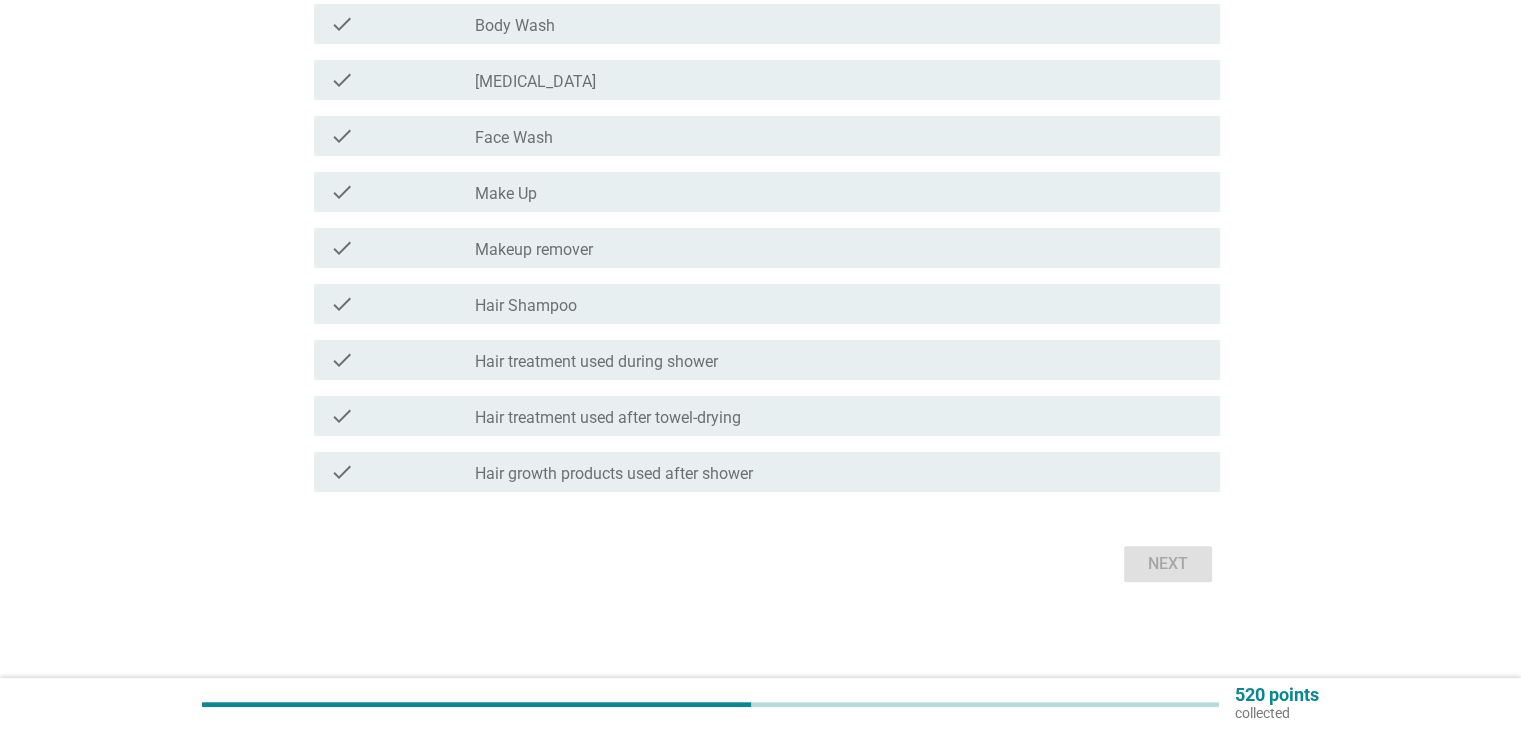 scroll, scrollTop: 0, scrollLeft: 0, axis: both 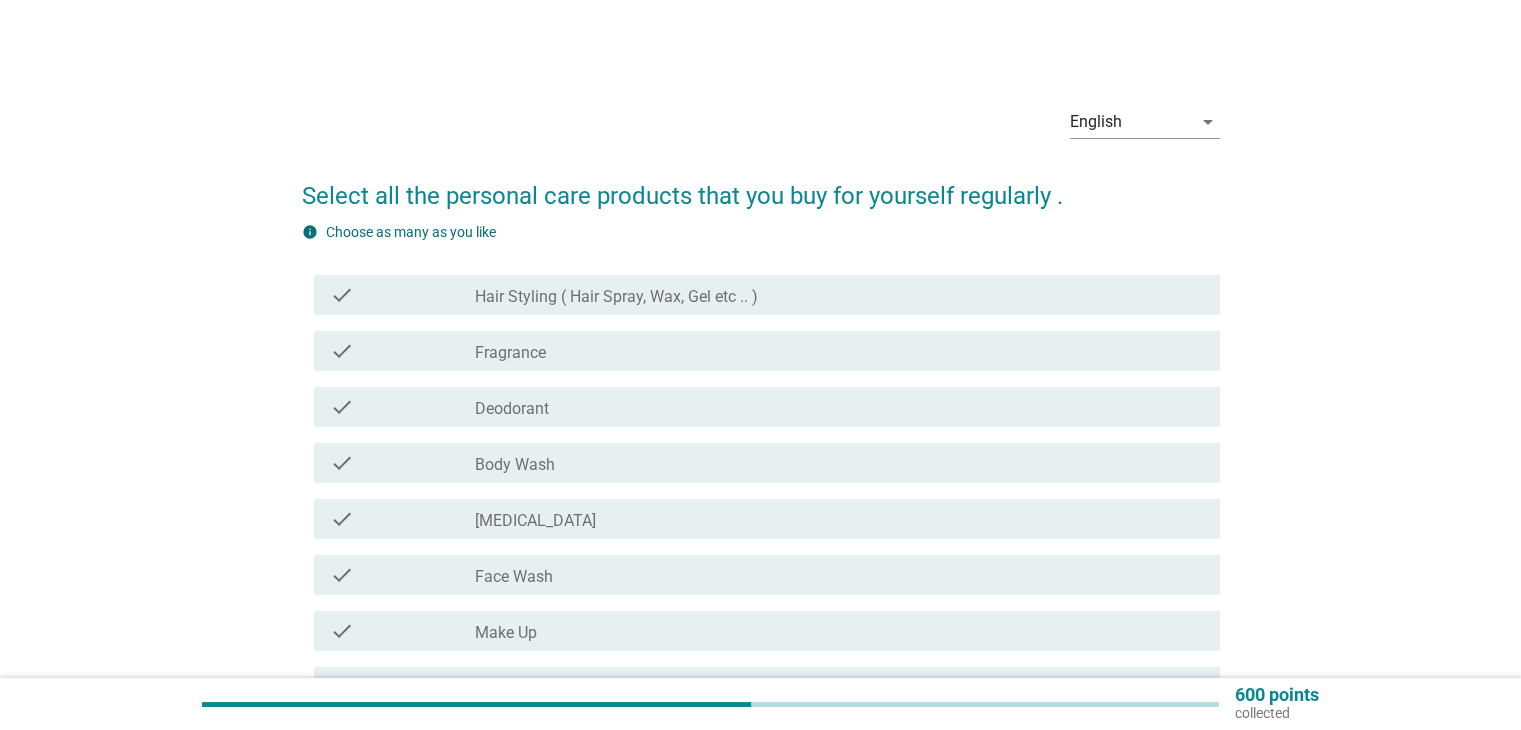 click on "check_box_outline_blank Hair Styling ( Hair Spray, Wax, Gel etc .. )" at bounding box center (839, 295) 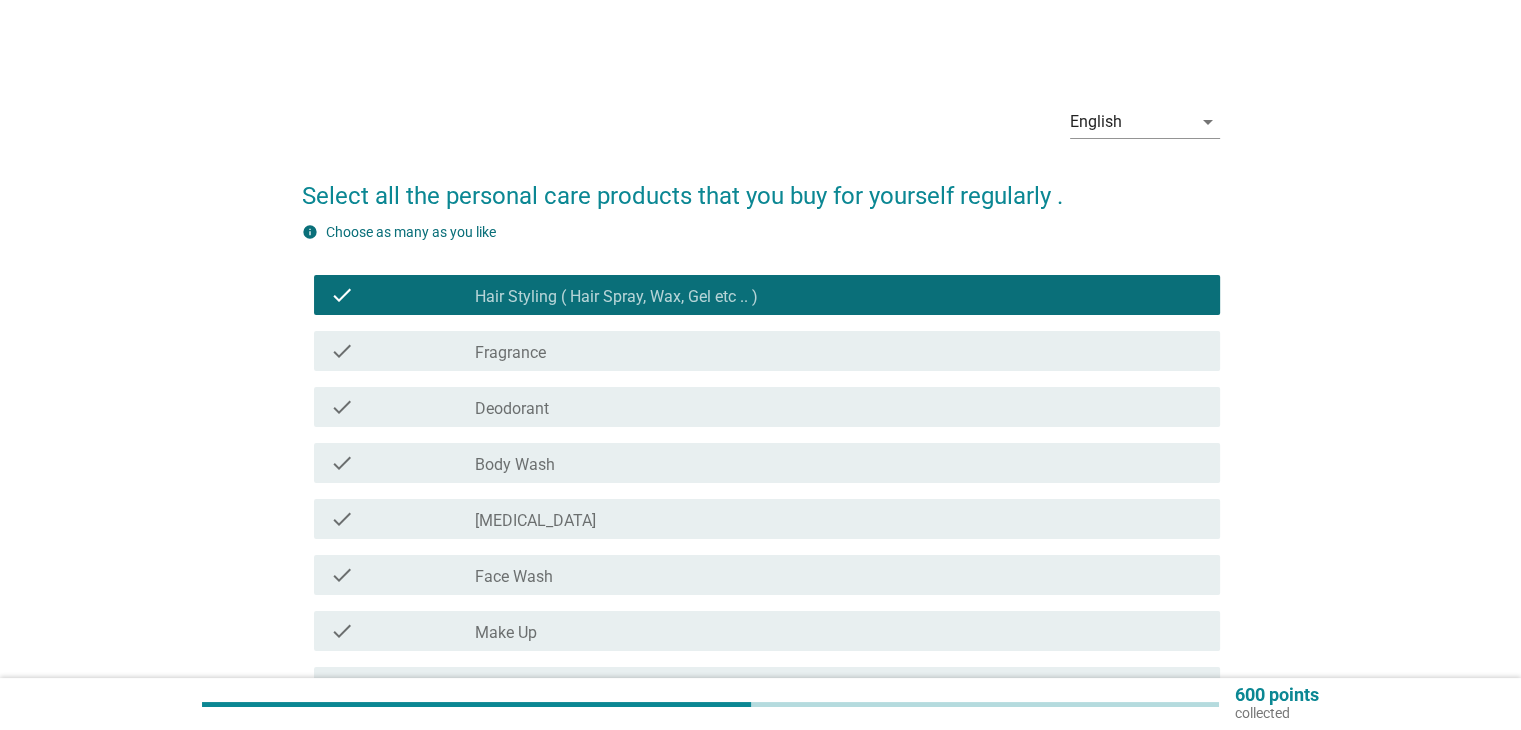 click on "check_box_outline_blank Fragrance" at bounding box center (839, 351) 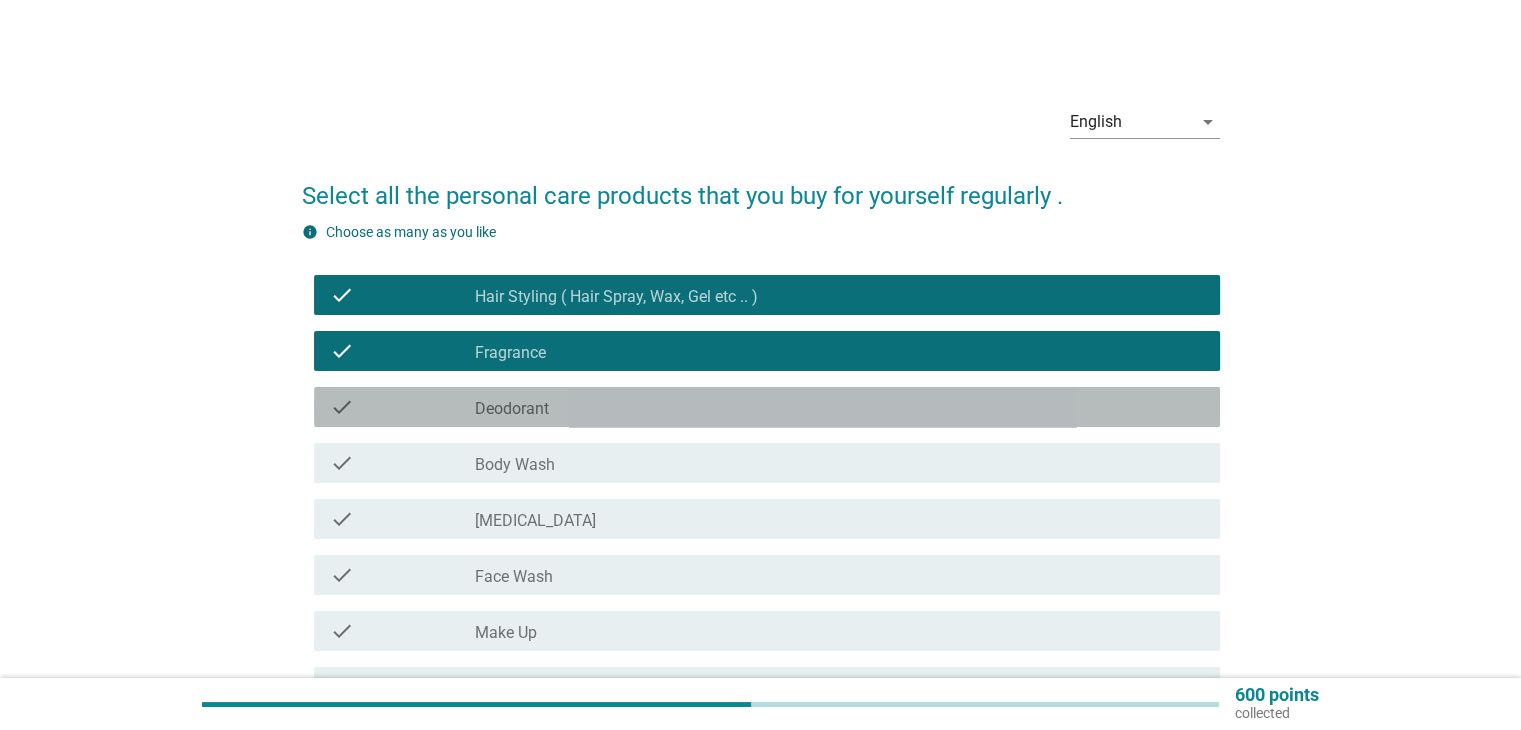 click on "check_box_outline_blank Deodorant" at bounding box center [839, 407] 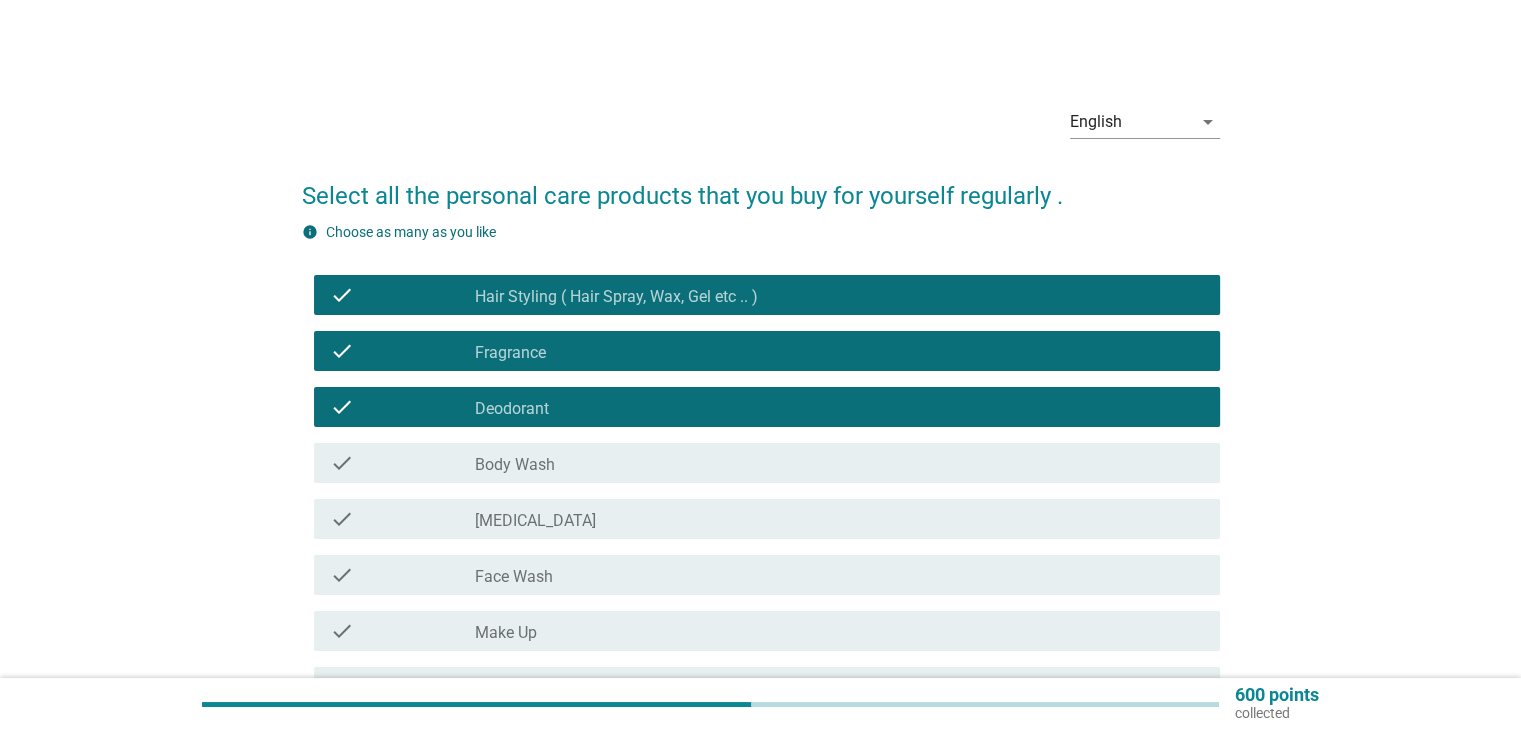 click on "check_box_outline_blank Body Wash" at bounding box center (839, 463) 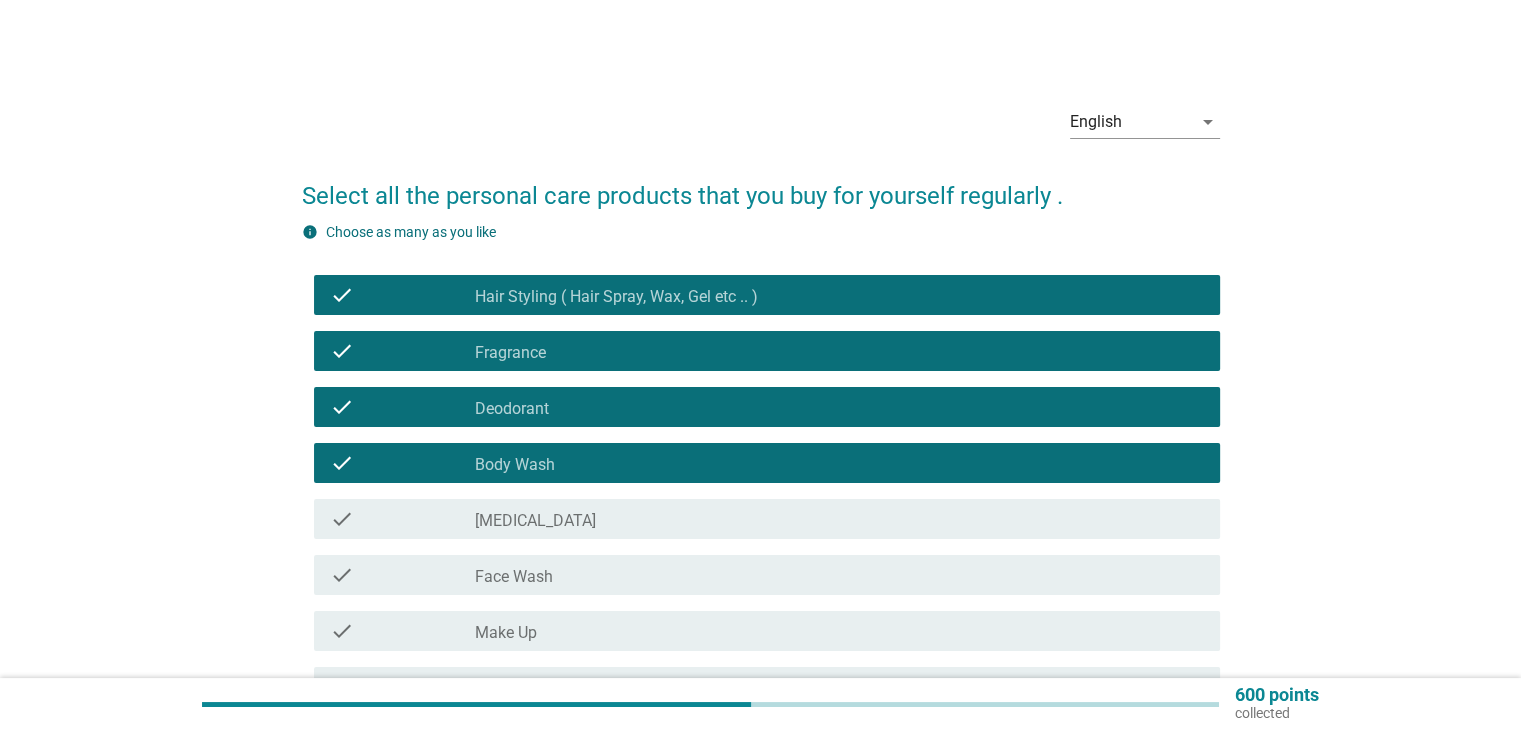 click on "check_box_outline_blank [MEDICAL_DATA]" at bounding box center [839, 519] 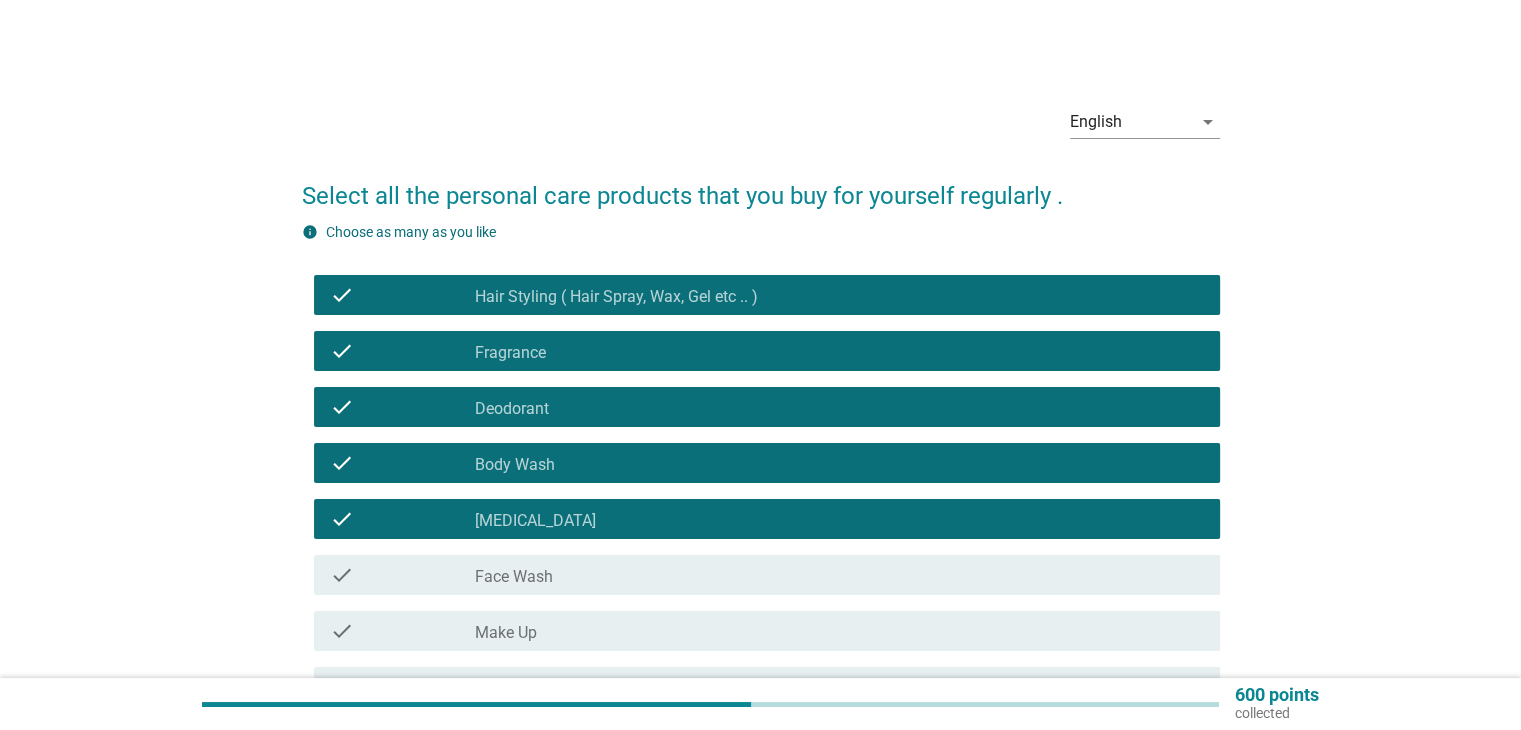 click on "check_box_outline_blank Face Wash" at bounding box center (839, 575) 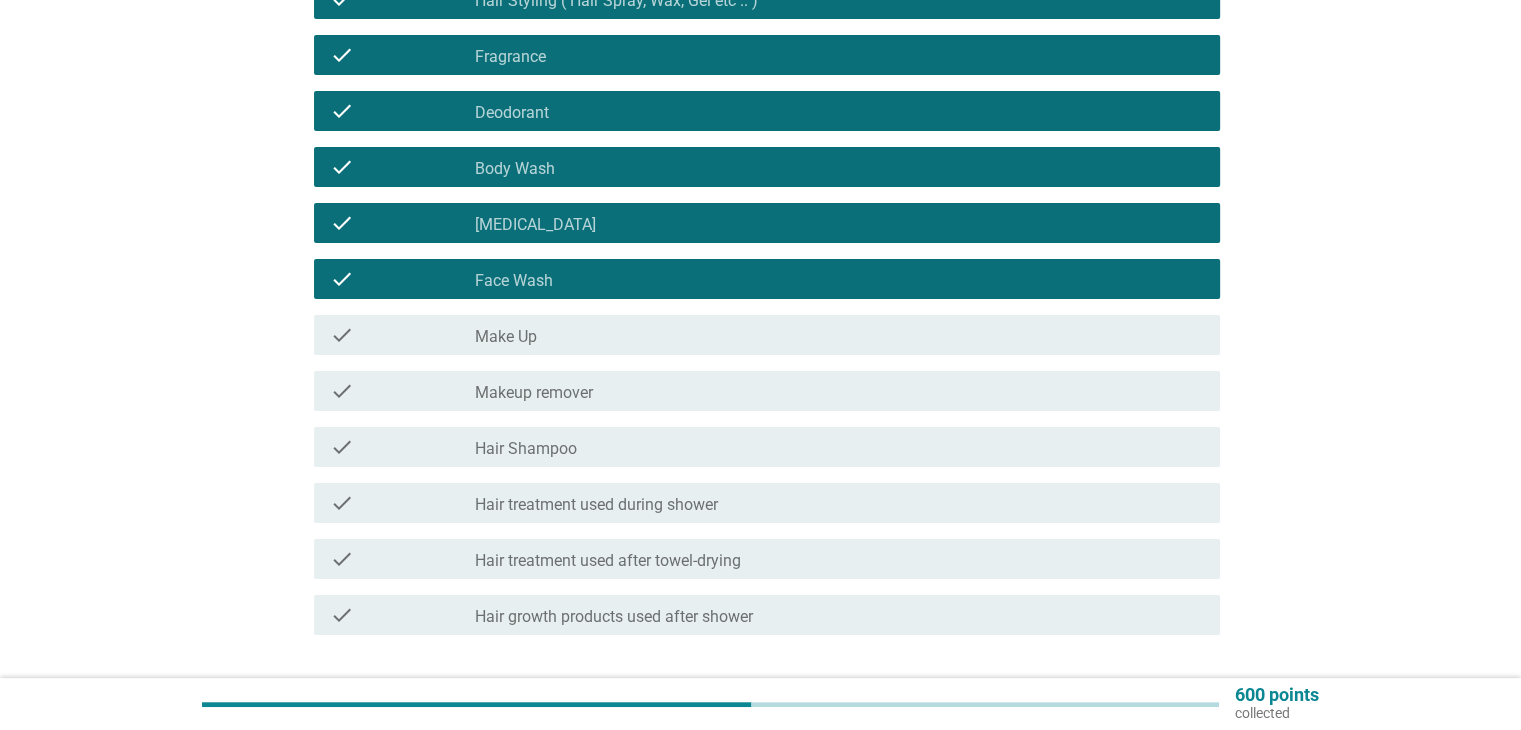 scroll, scrollTop: 300, scrollLeft: 0, axis: vertical 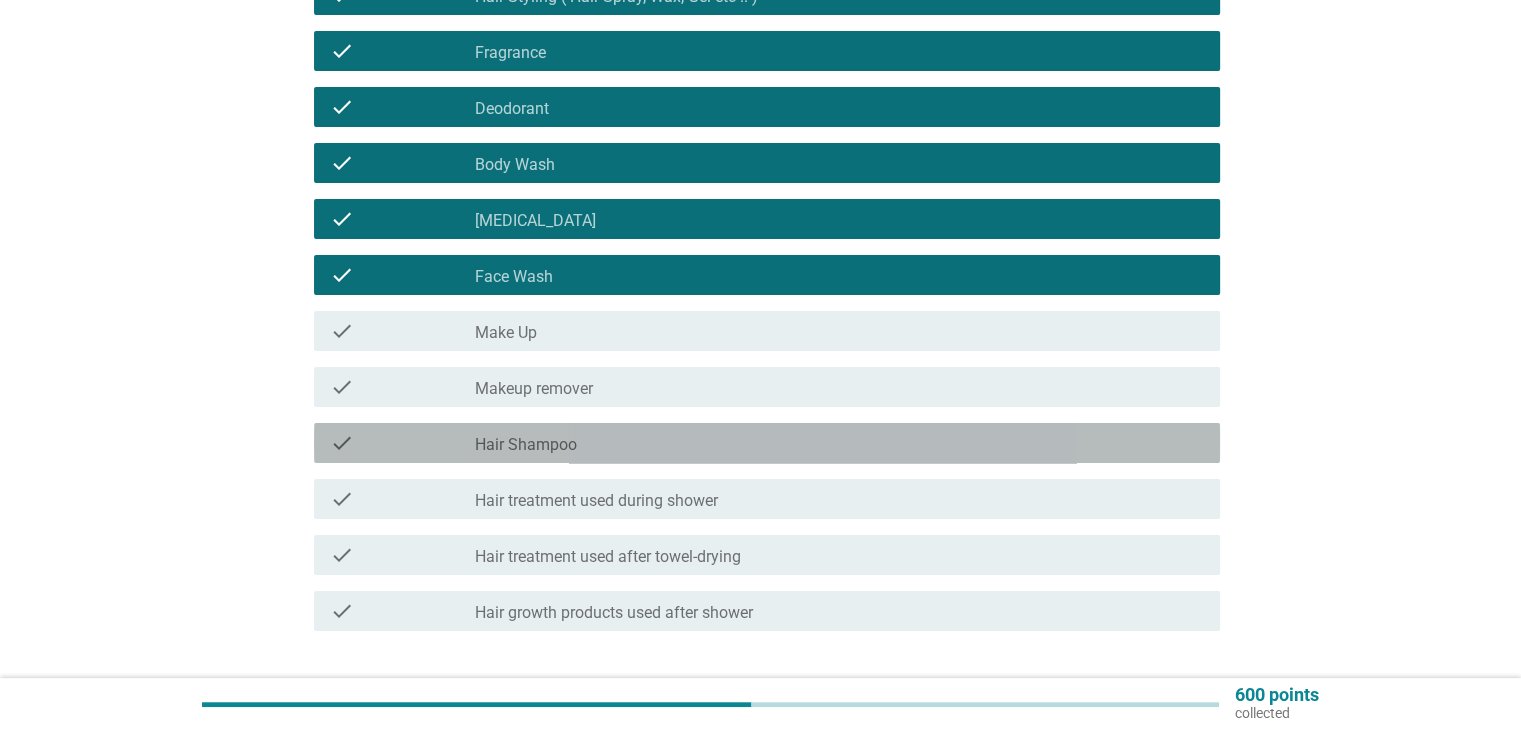 click on "check_box_outline_blank Hair Shampoo" at bounding box center (839, 443) 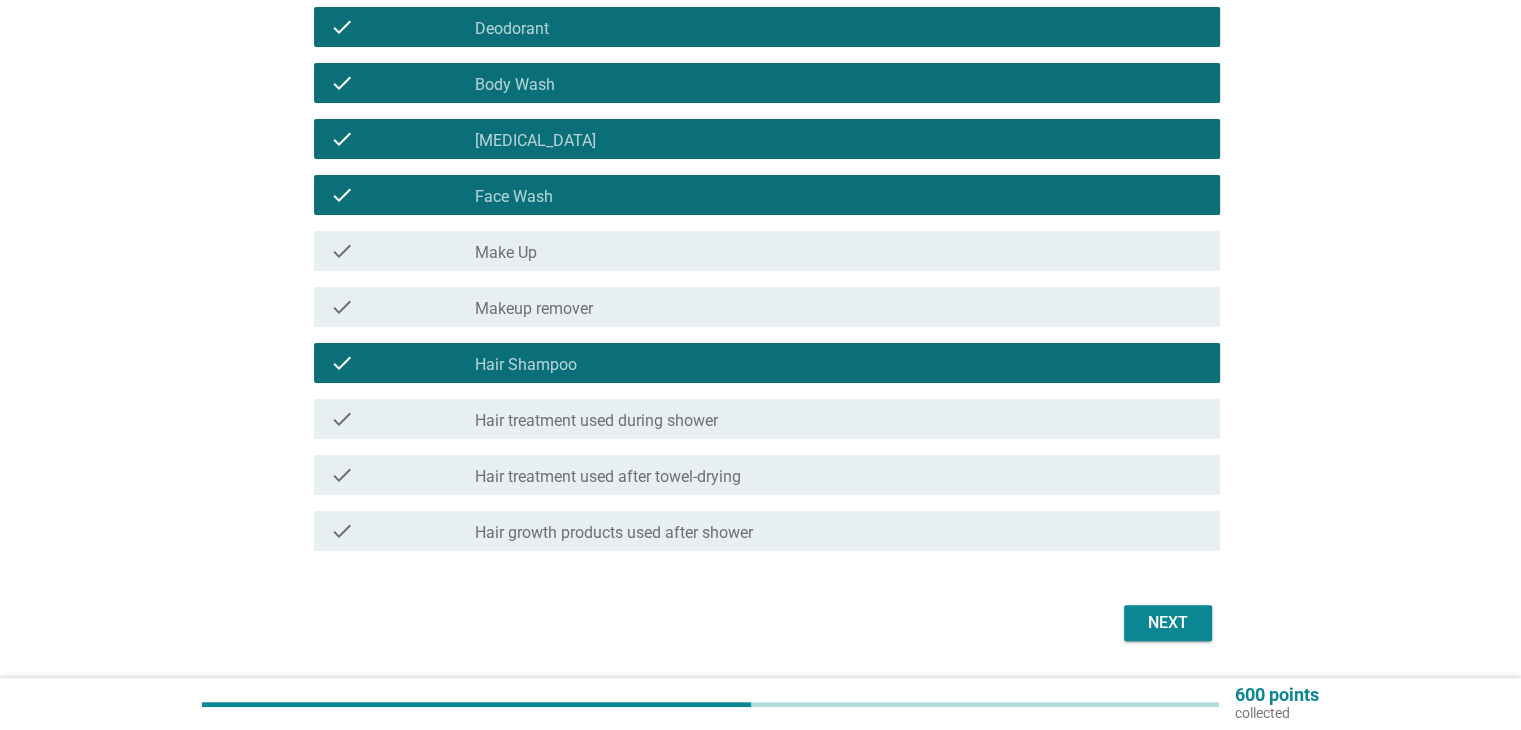 scroll, scrollTop: 395, scrollLeft: 0, axis: vertical 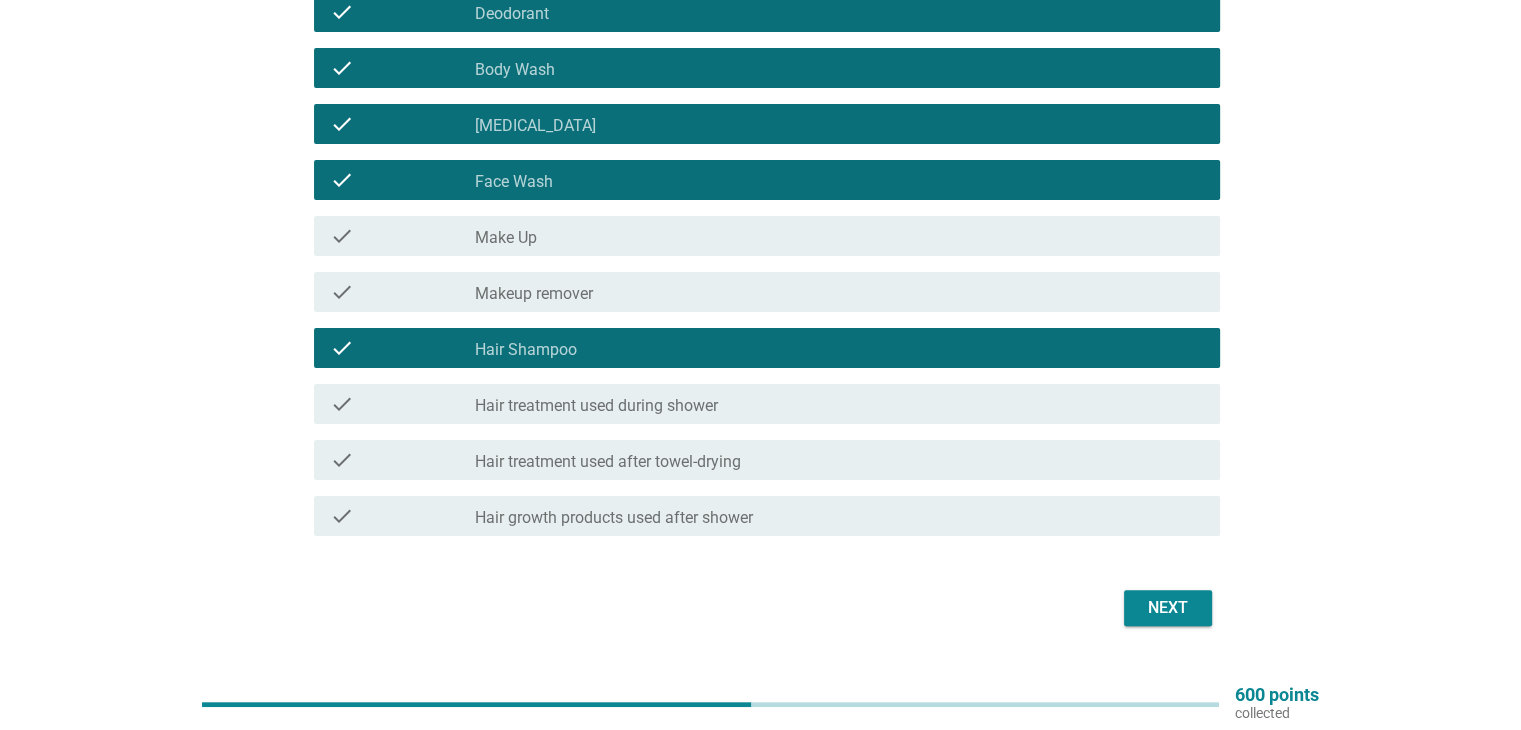 click on "check_box_outline_blank Hair treatment used after towel-drying" at bounding box center (839, 460) 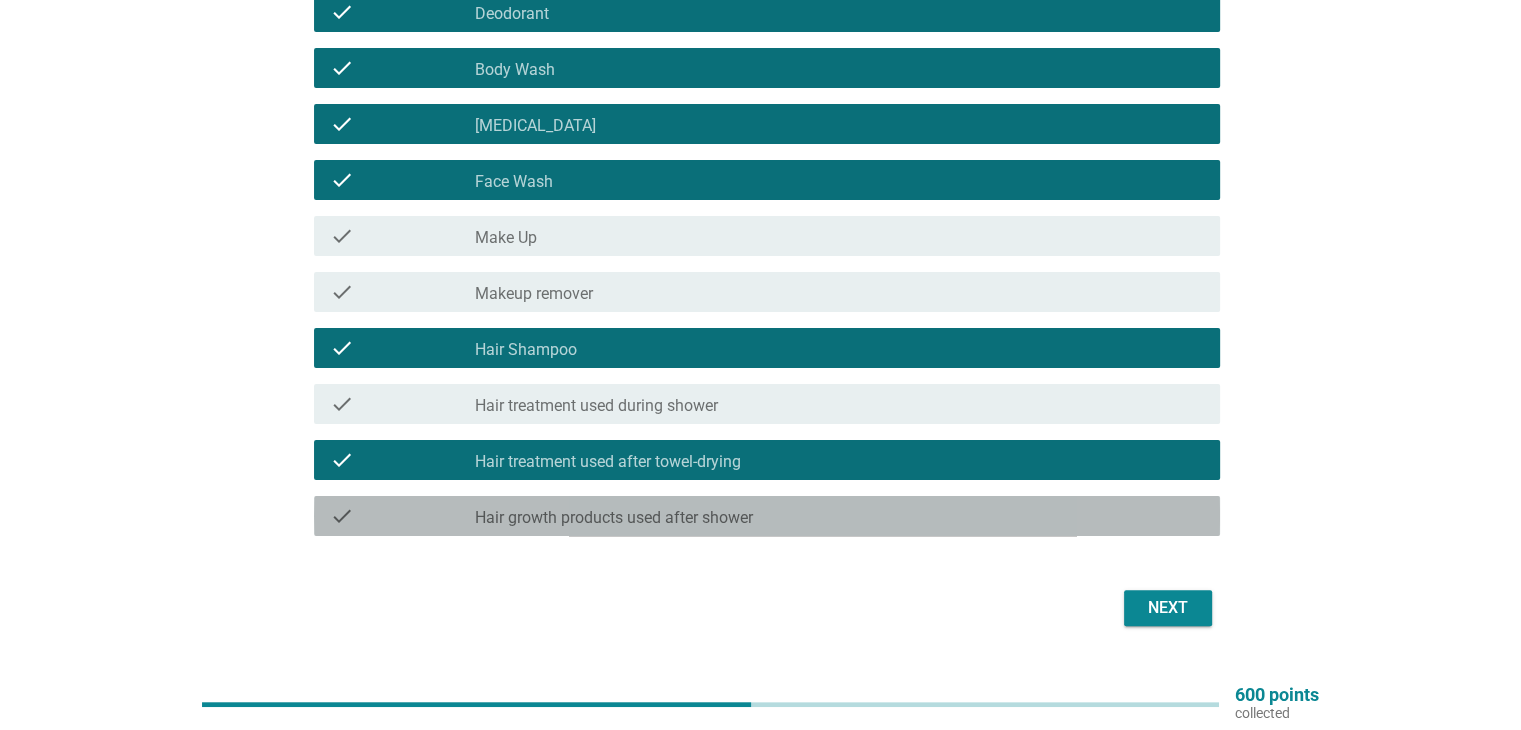 click on "check_box_outline_blank Hair growth products used after shower" at bounding box center [839, 516] 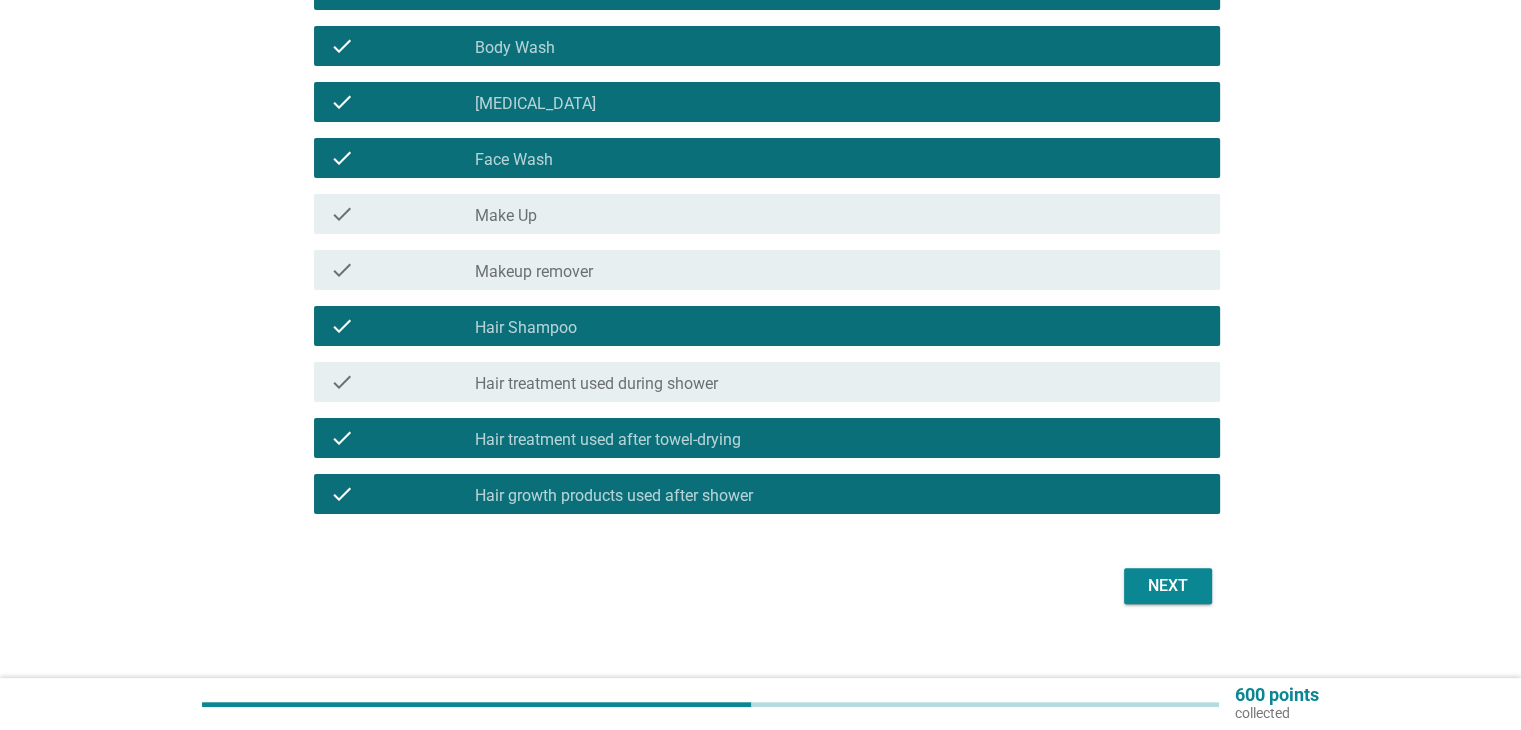 scroll, scrollTop: 439, scrollLeft: 0, axis: vertical 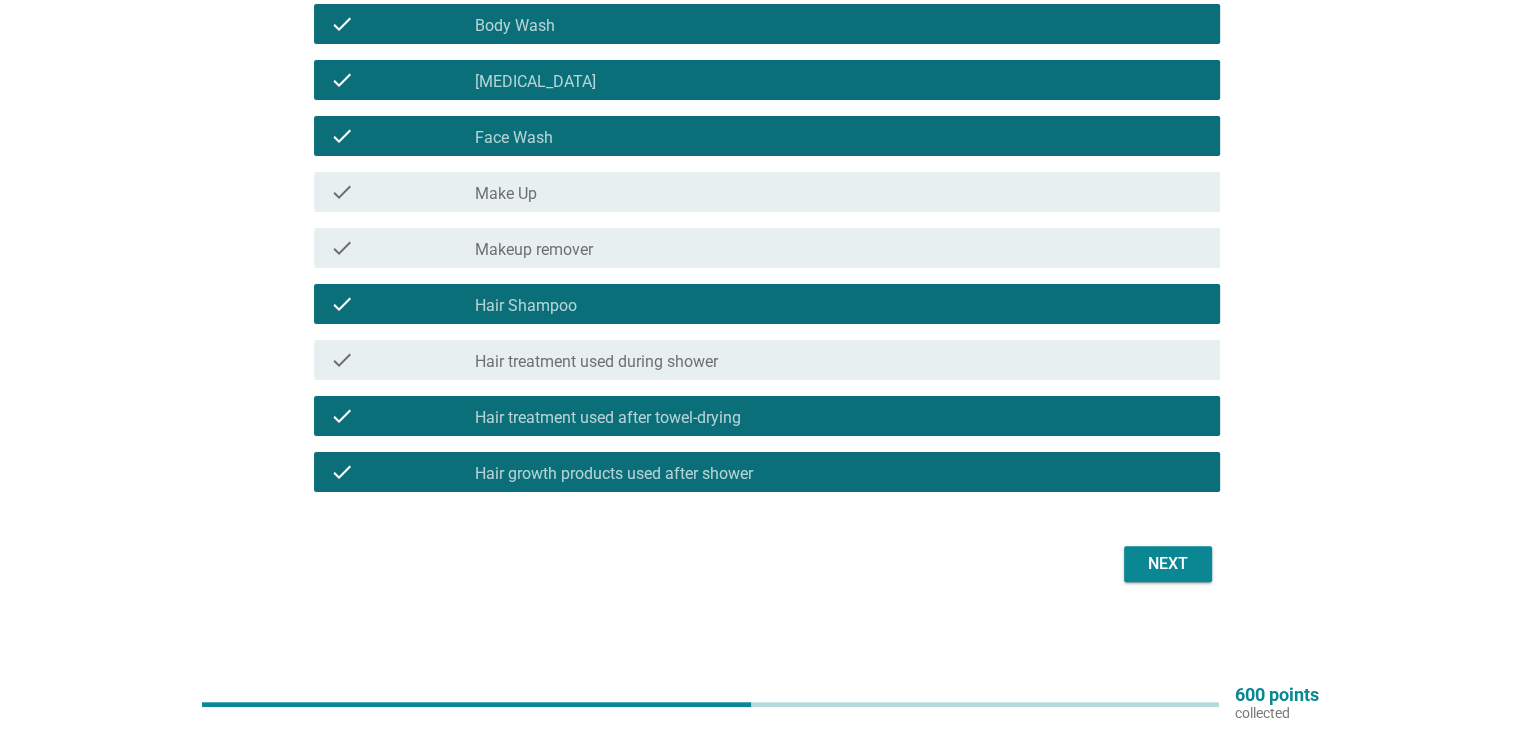 click on "check     check_box_outline_blank Hair treatment used during shower" at bounding box center (767, 360) 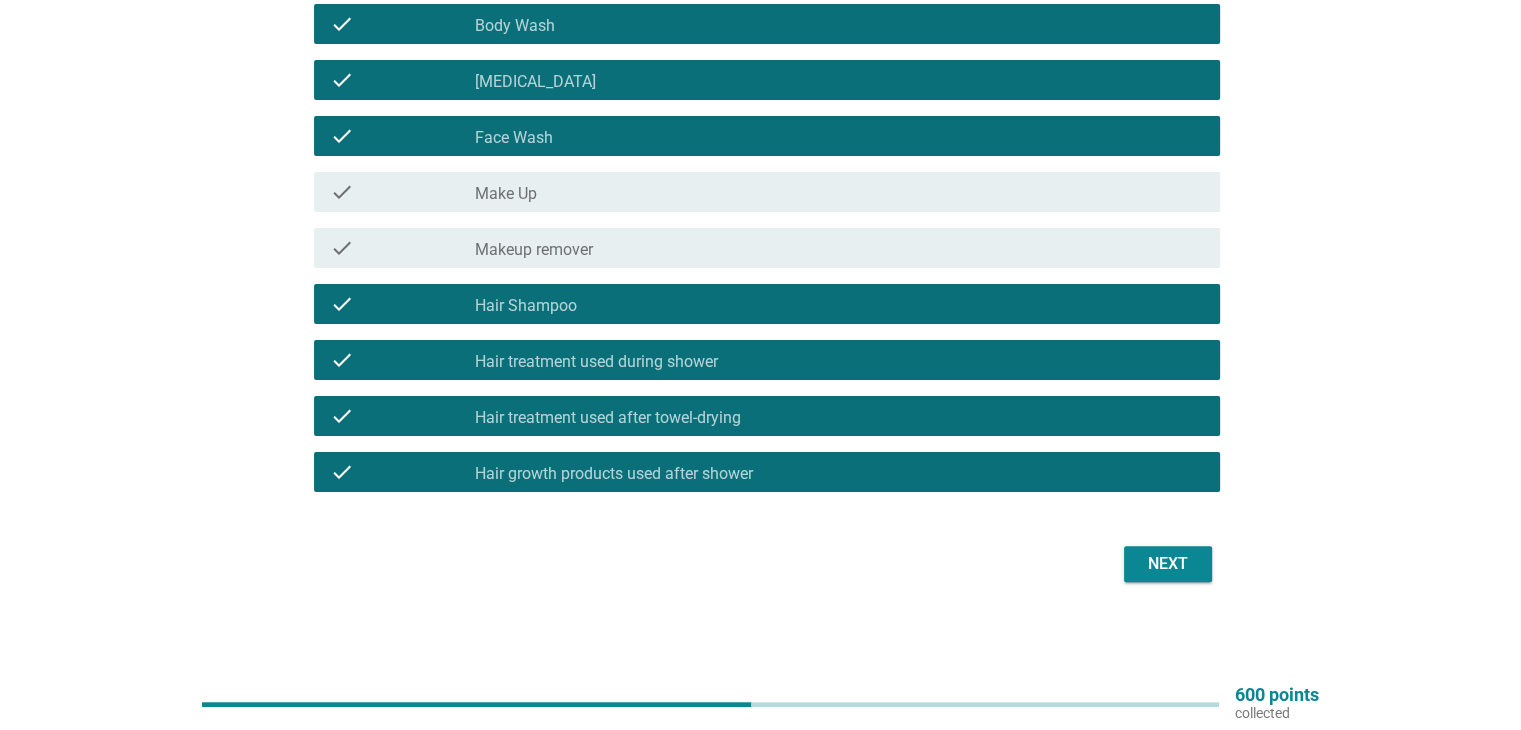 click on "check_box_outline_blank Hair growth products used after shower" at bounding box center (839, 472) 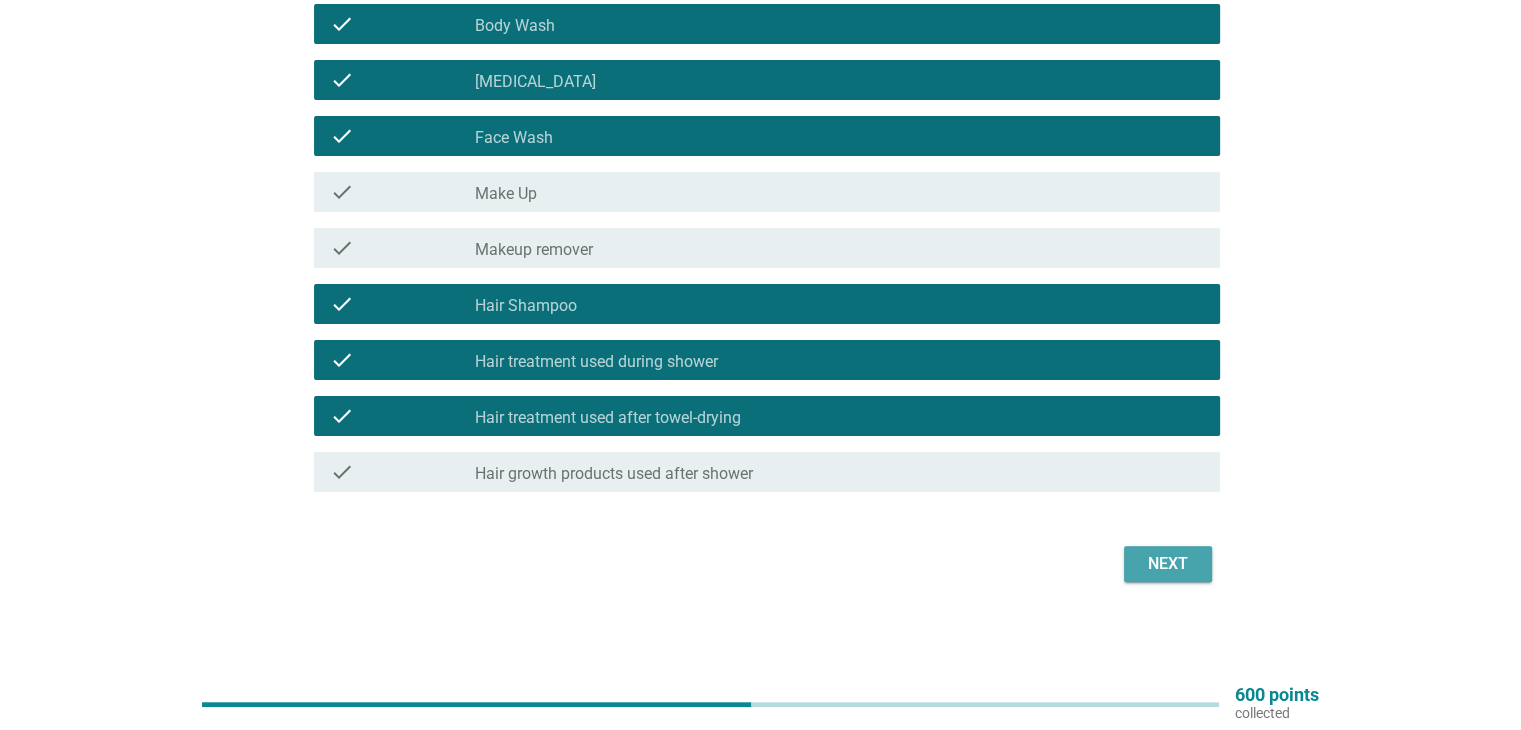 click on "Next" at bounding box center [1168, 564] 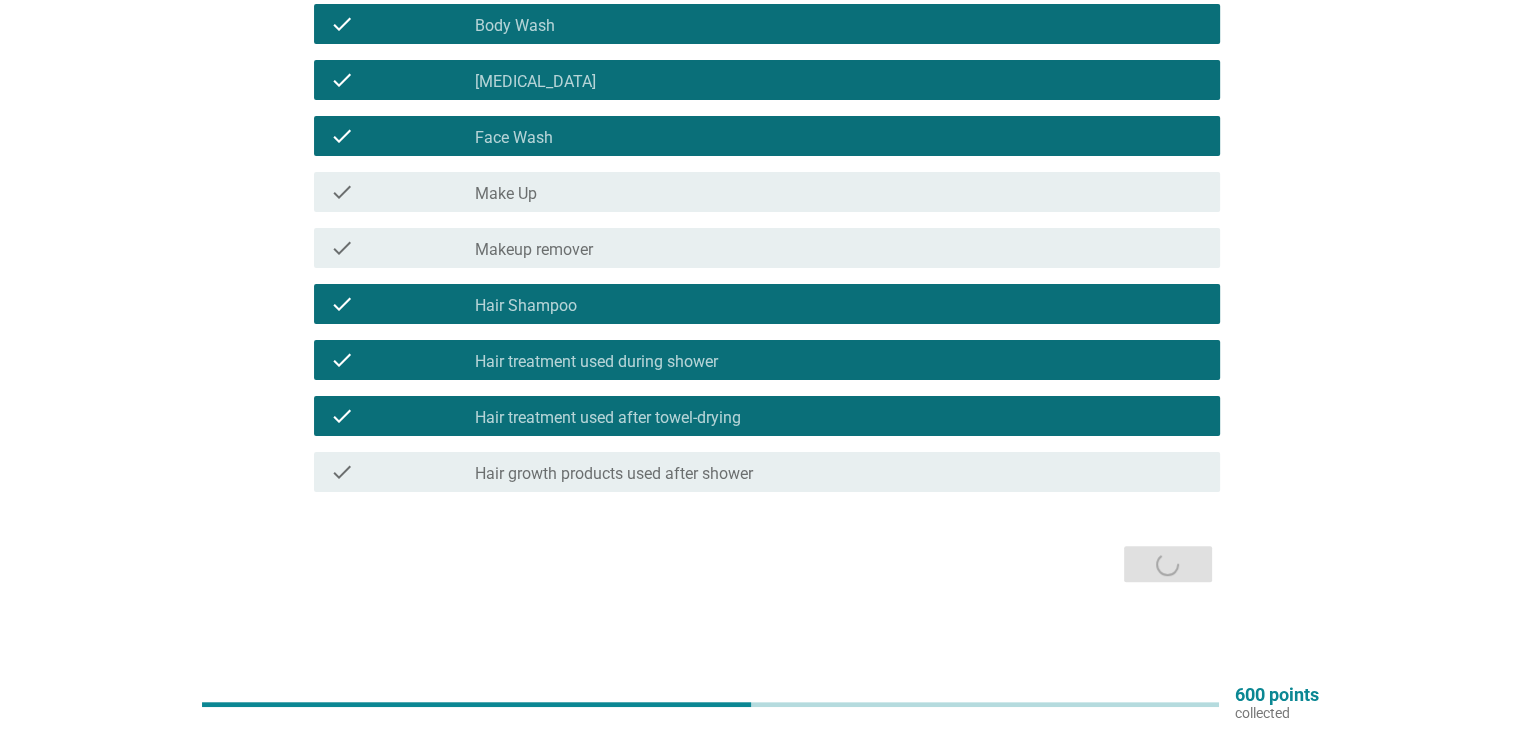 scroll, scrollTop: 0, scrollLeft: 0, axis: both 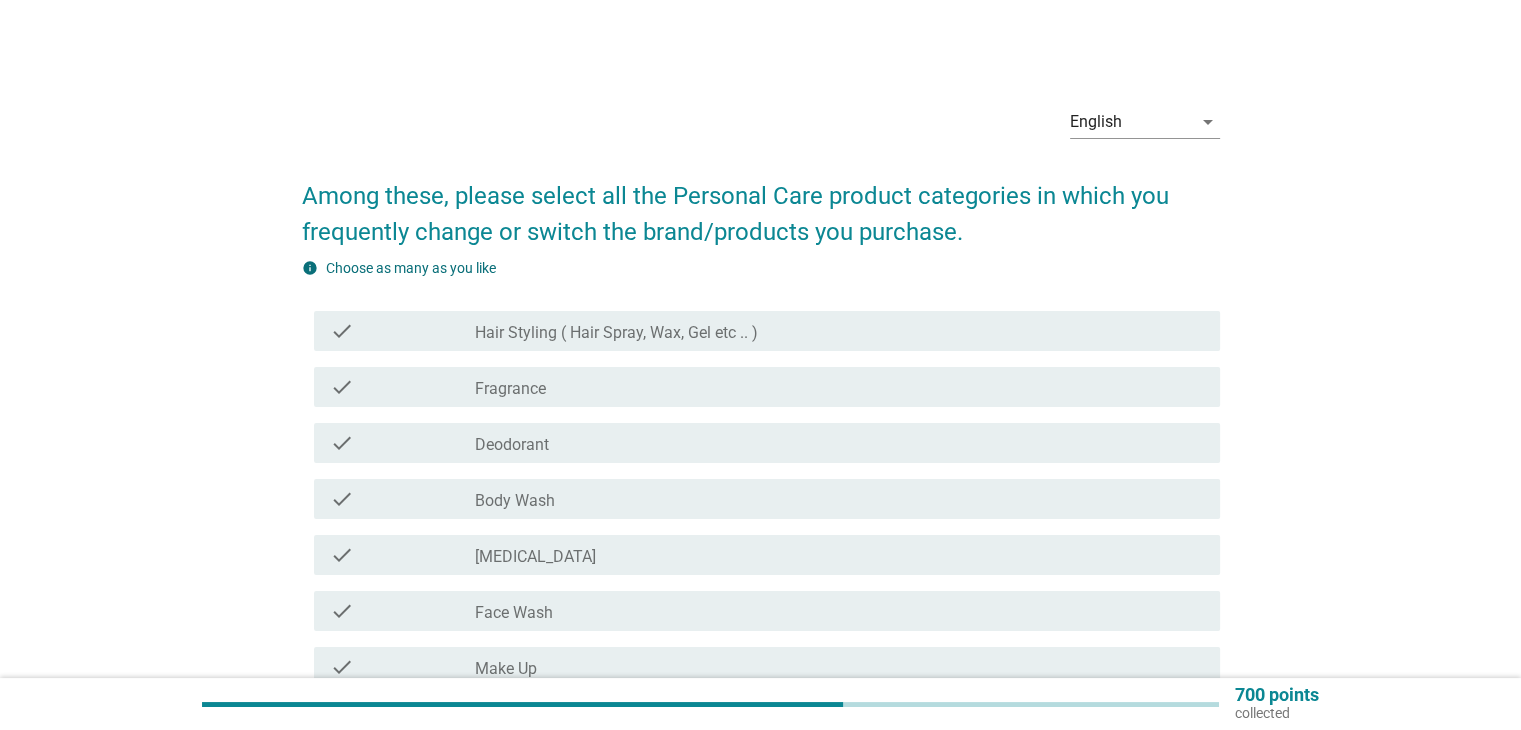 click on "check     check_box_outline_blank Body Wash" at bounding box center [761, 499] 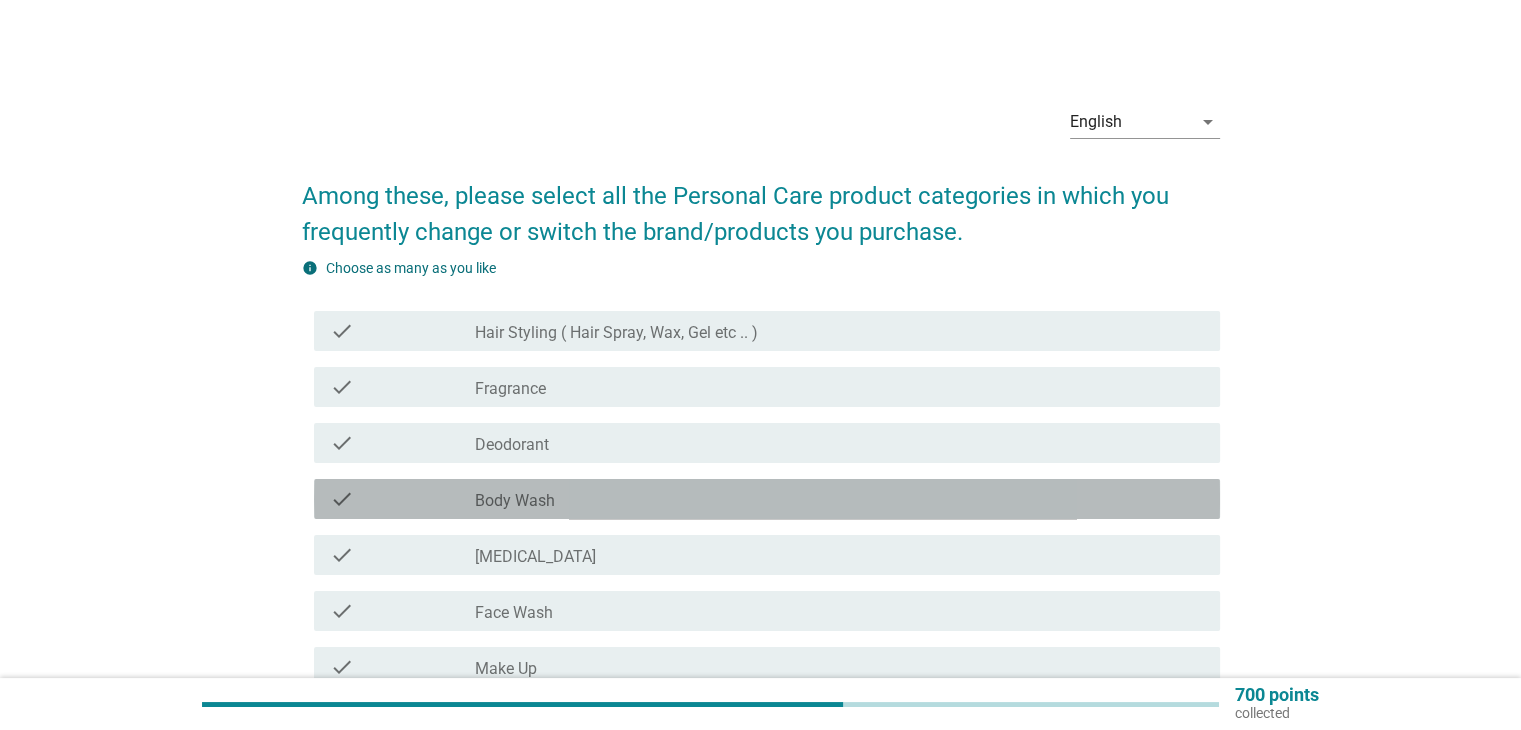 click on "check_box_outline_blank Body Wash" at bounding box center [839, 499] 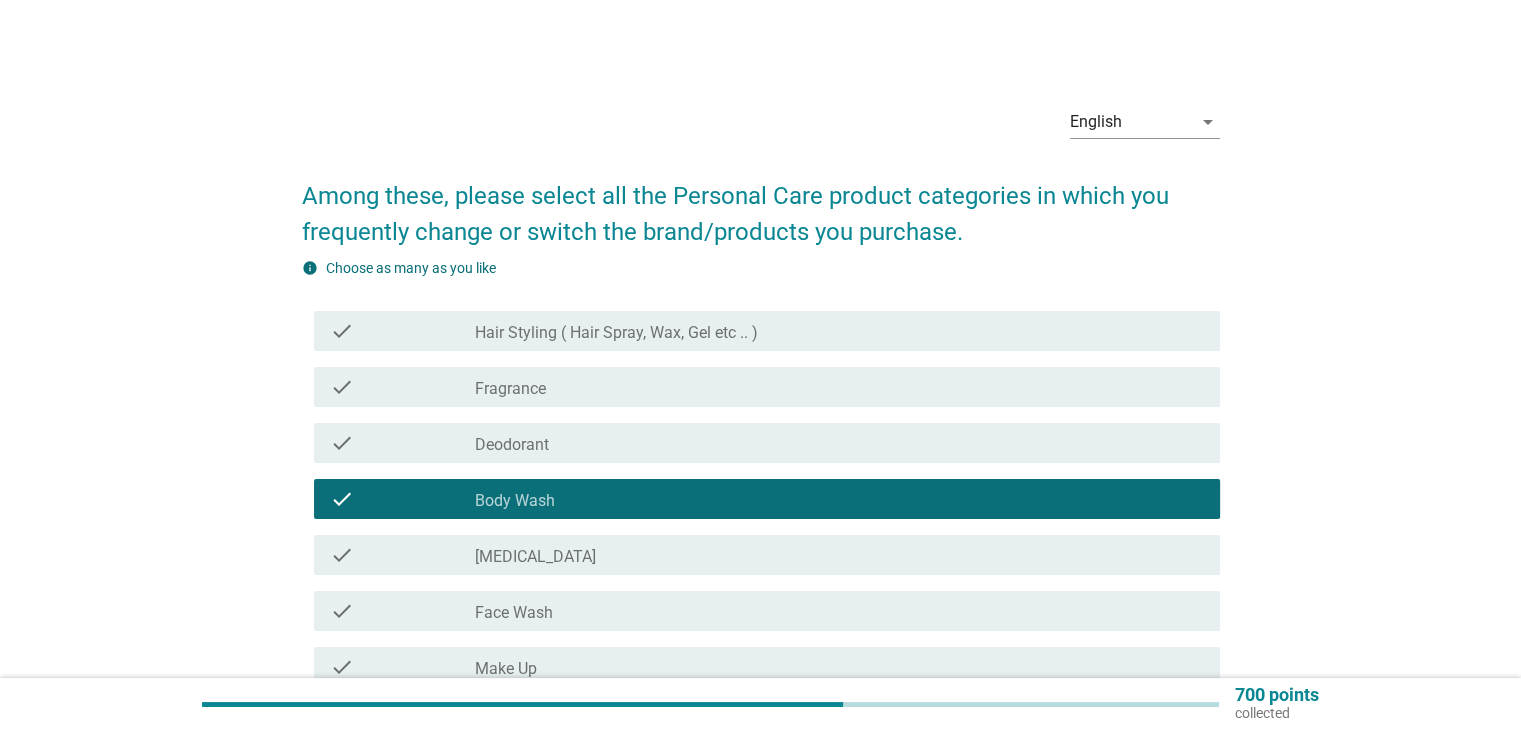 click on "Hair Styling ( Hair Spray, Wax, Gel etc .. )" at bounding box center [616, 333] 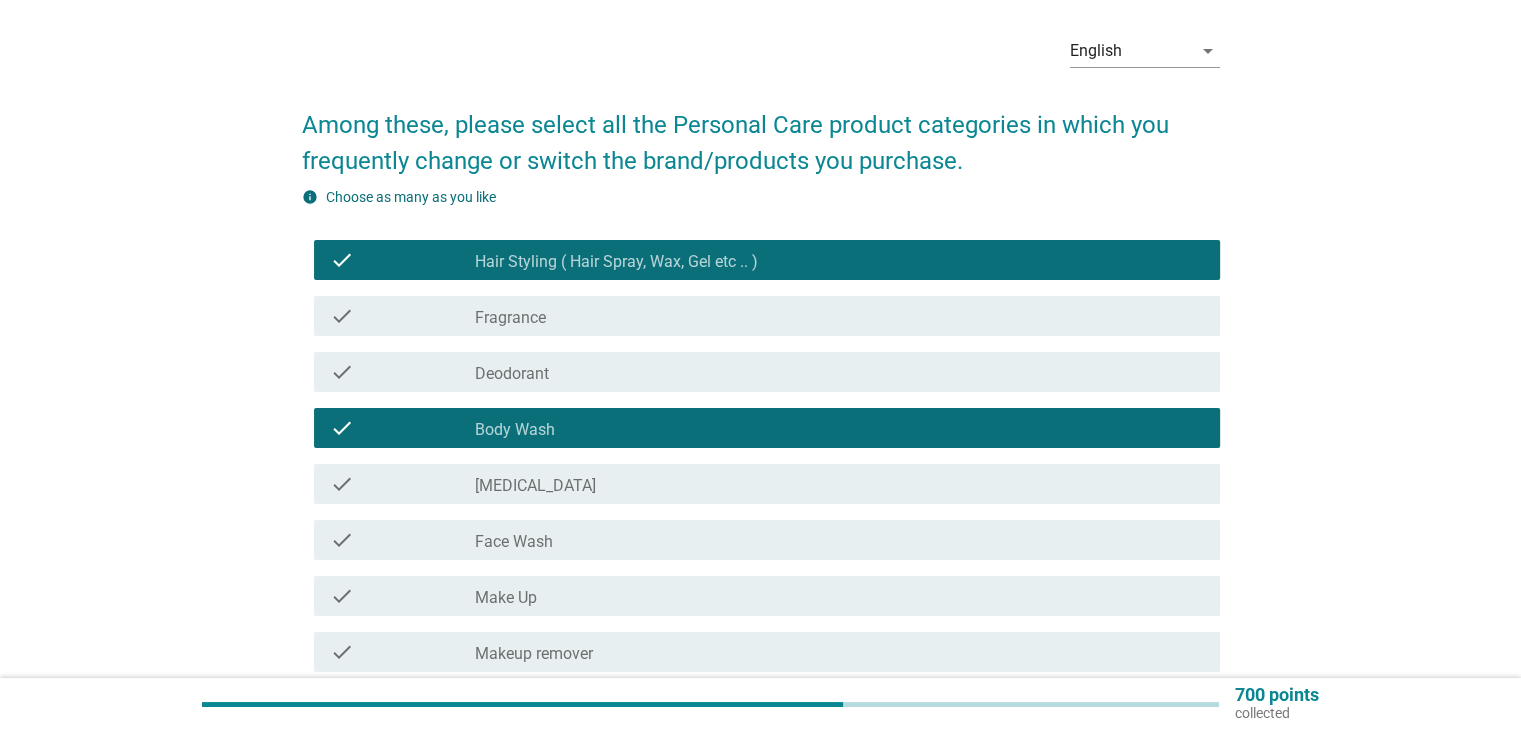 scroll, scrollTop: 100, scrollLeft: 0, axis: vertical 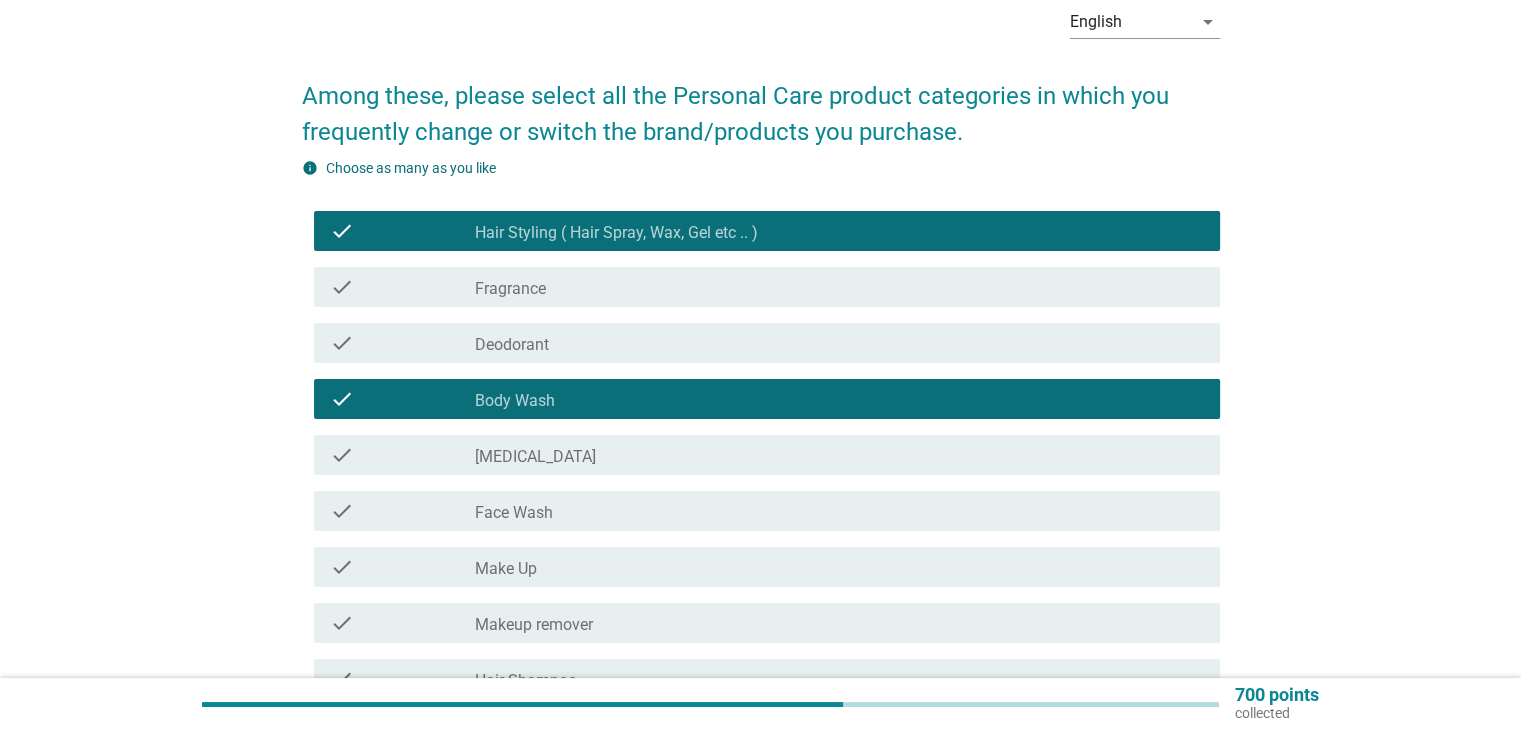 click on "check     check_box_outline_blank Deodorant" at bounding box center (761, 343) 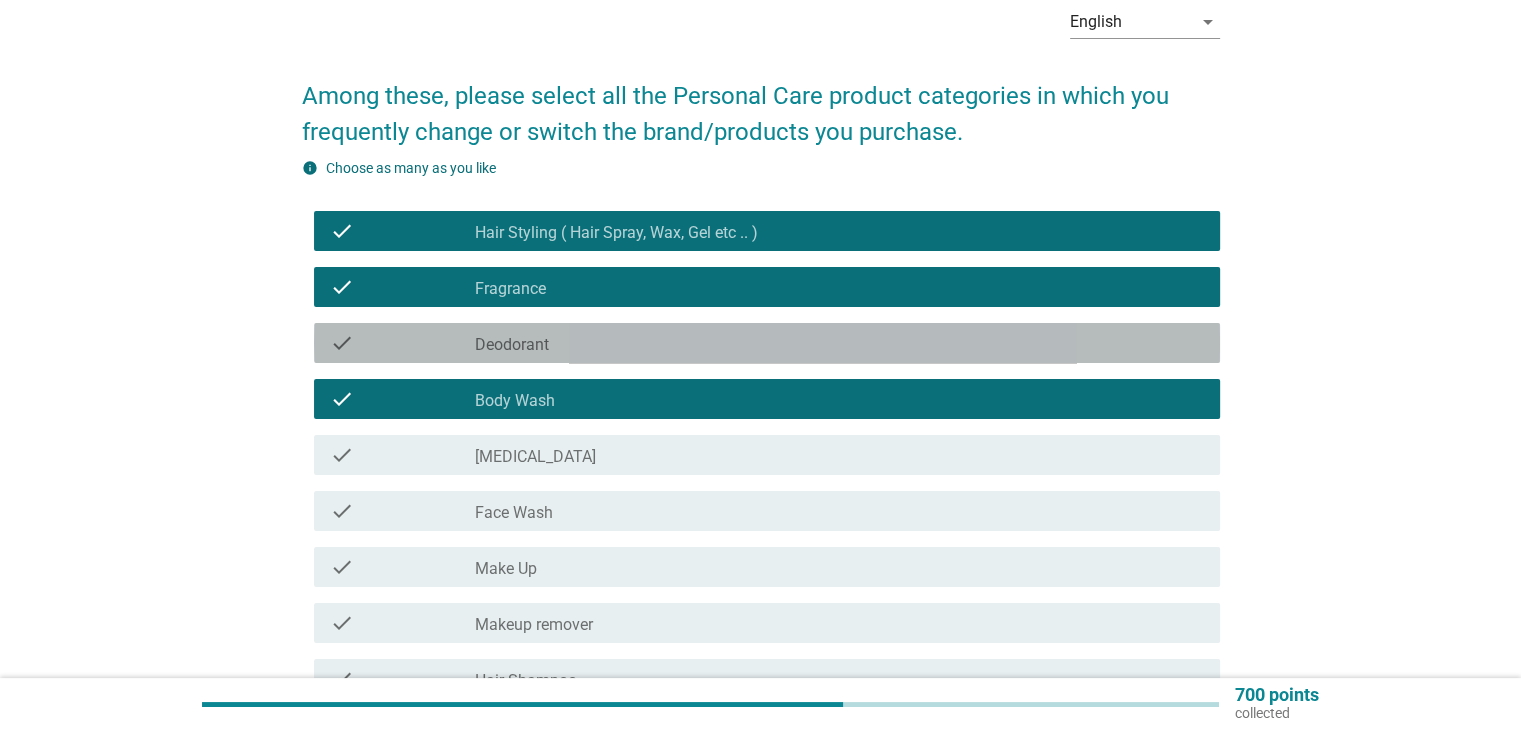 click on "check_box_outline_blank Deodorant" at bounding box center [839, 343] 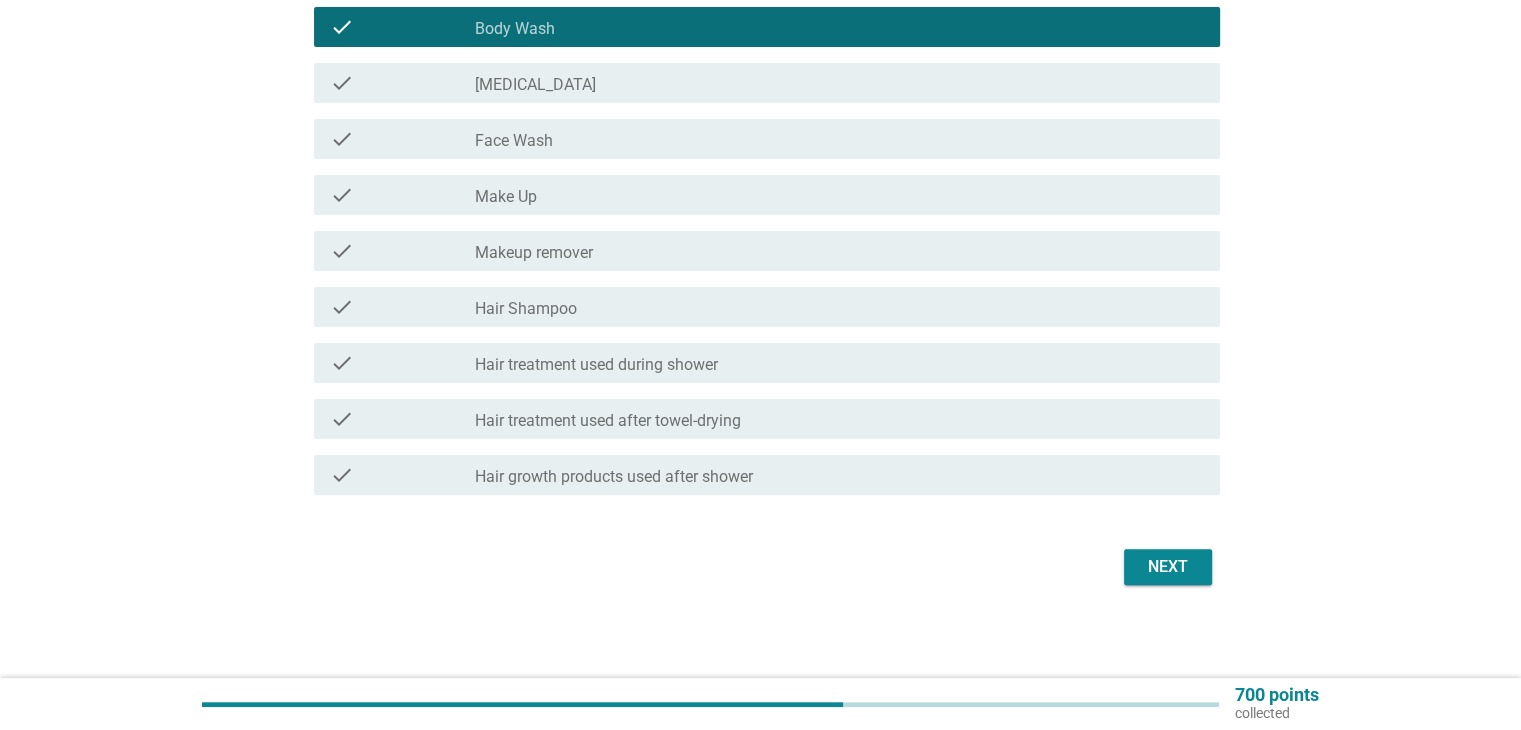 scroll, scrollTop: 475, scrollLeft: 0, axis: vertical 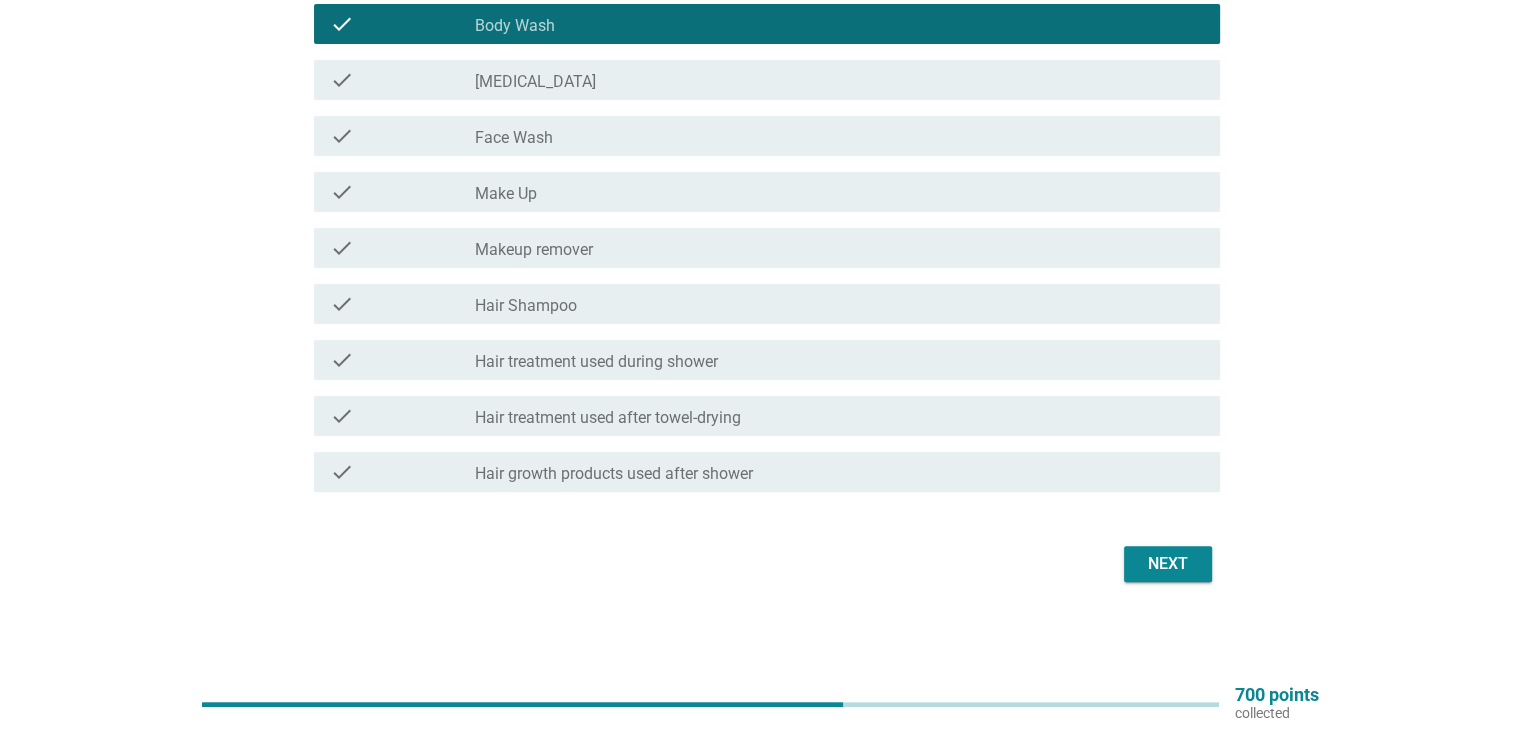 click on "Next" at bounding box center [1168, 564] 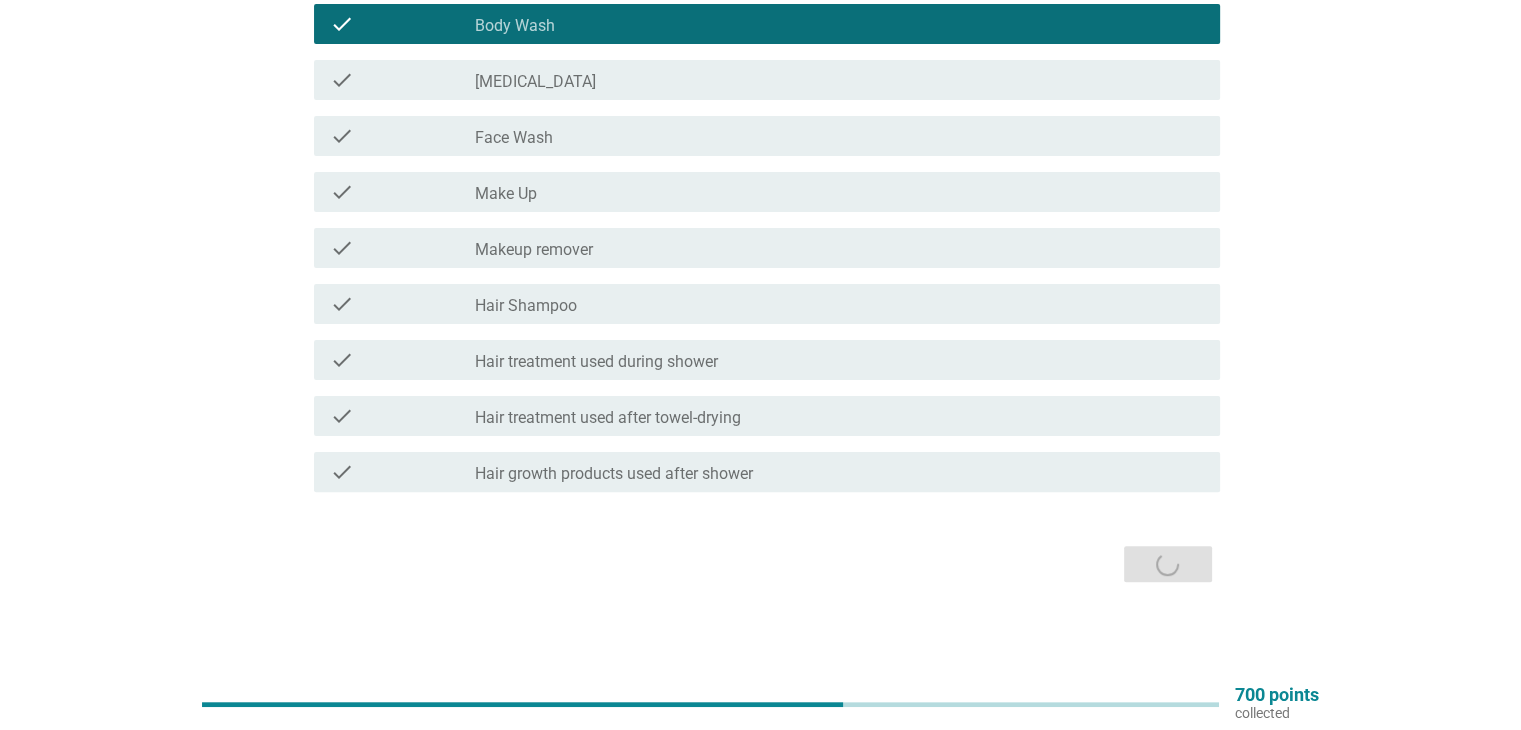 scroll, scrollTop: 0, scrollLeft: 0, axis: both 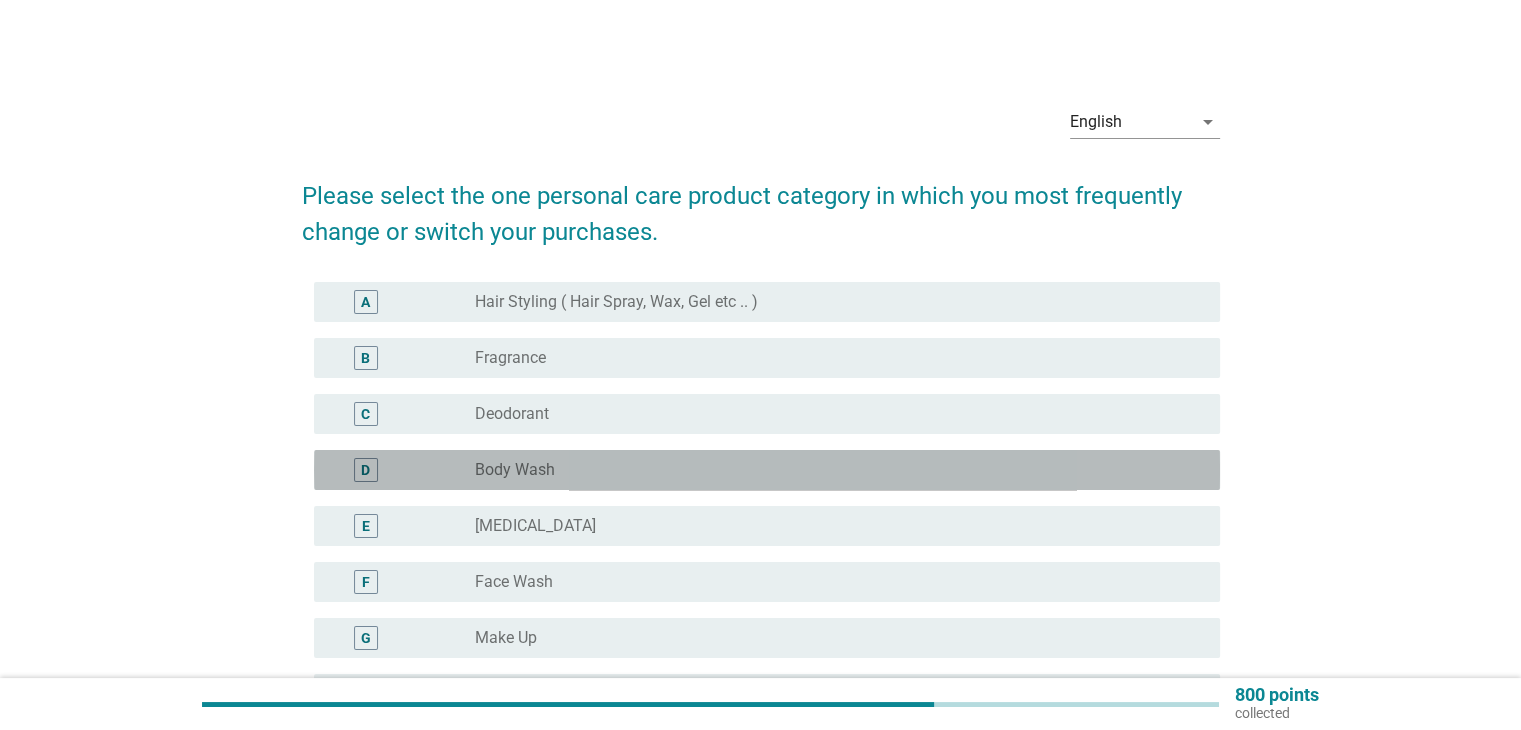 click on "radio_button_unchecked Body Wash" at bounding box center [831, 470] 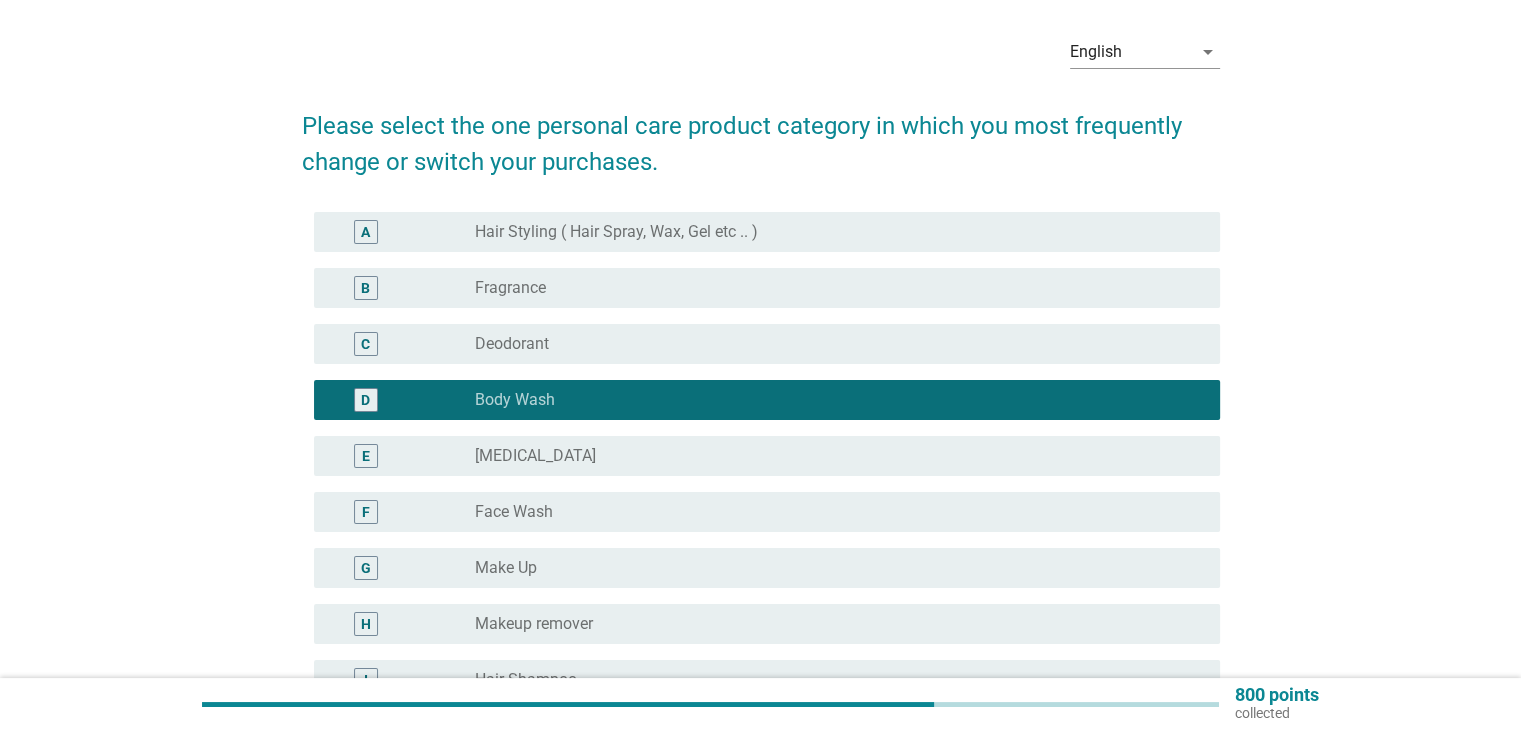 scroll, scrollTop: 99, scrollLeft: 0, axis: vertical 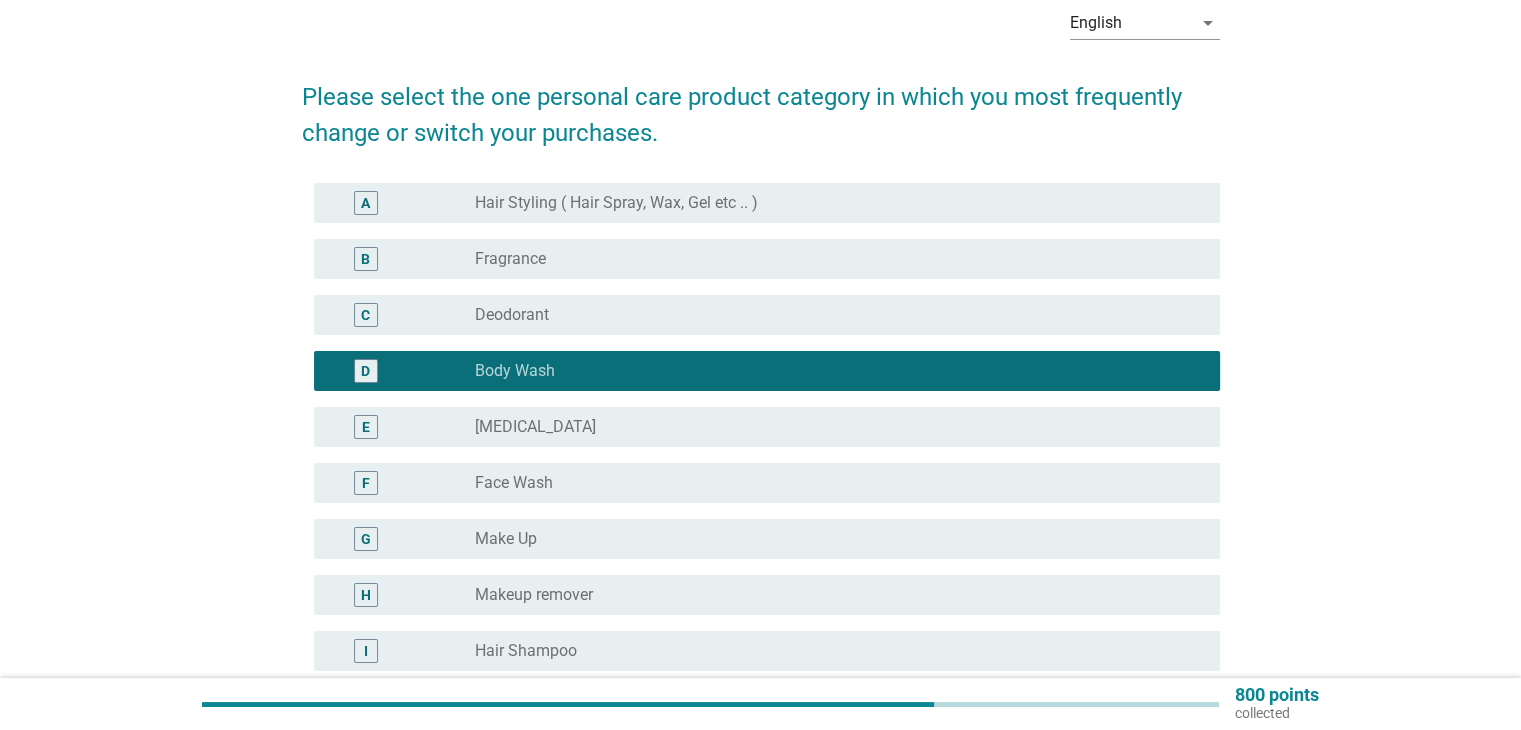 click on "D     radio_button_checked Body Wash" at bounding box center [761, 371] 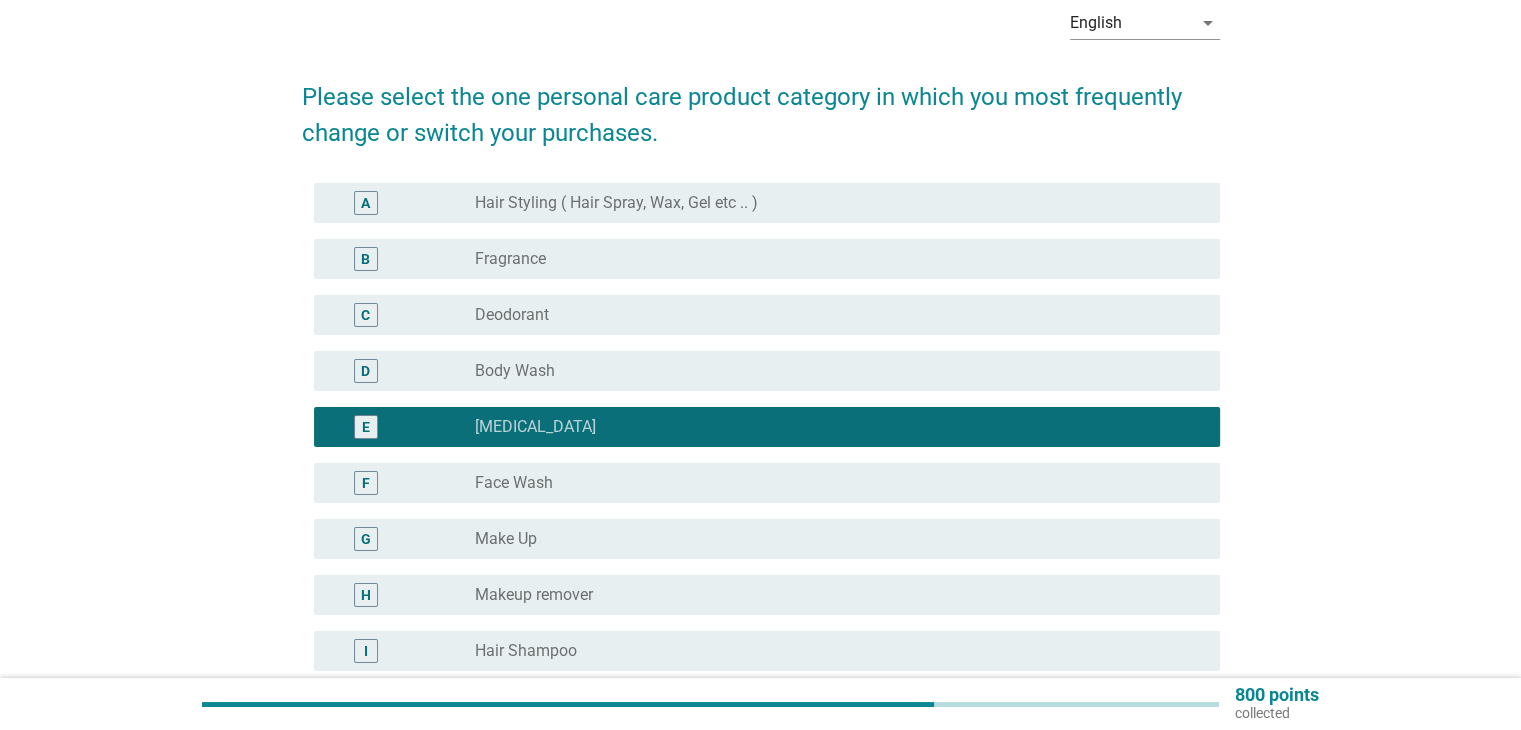 click on "D     radio_button_unchecked Body Wash" at bounding box center (767, 371) 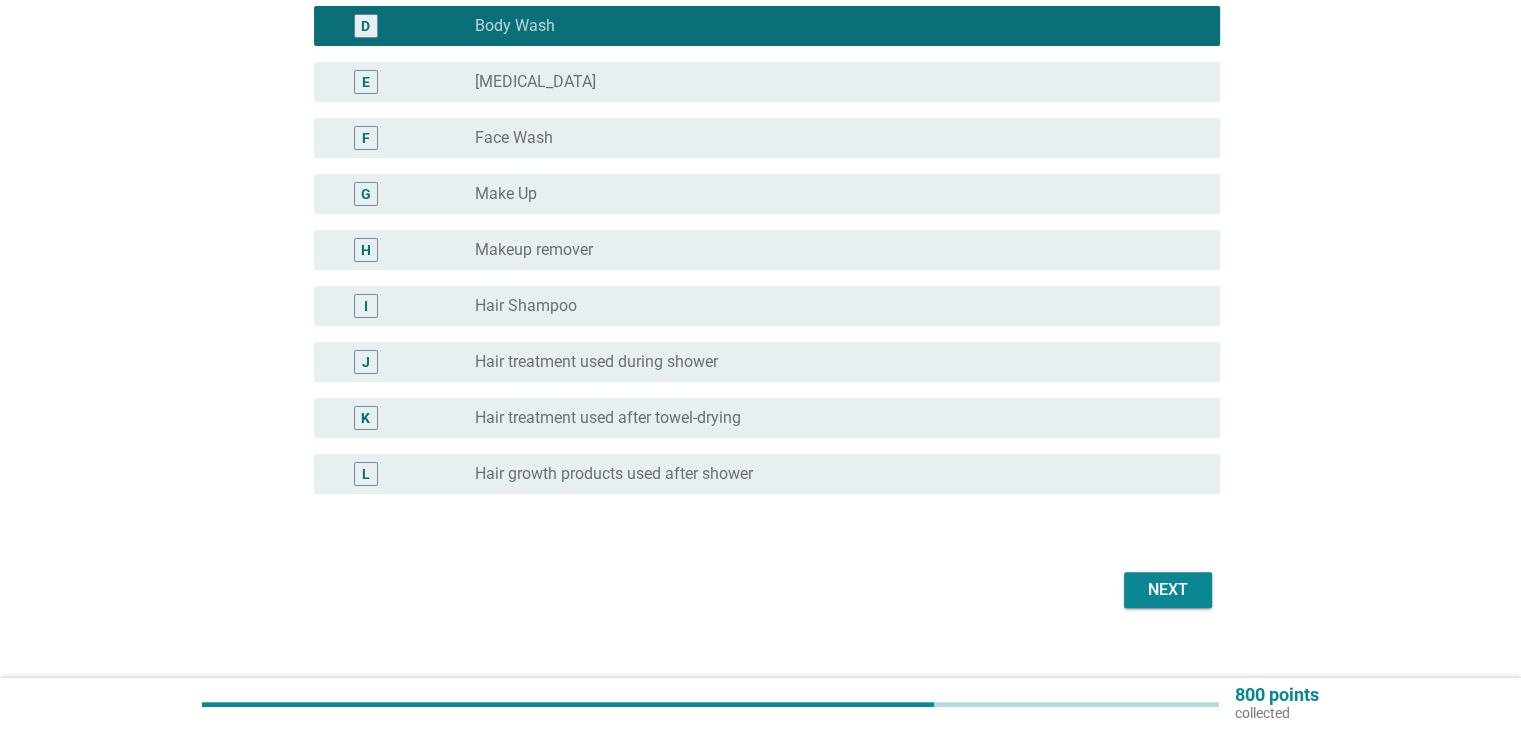 scroll, scrollTop: 470, scrollLeft: 0, axis: vertical 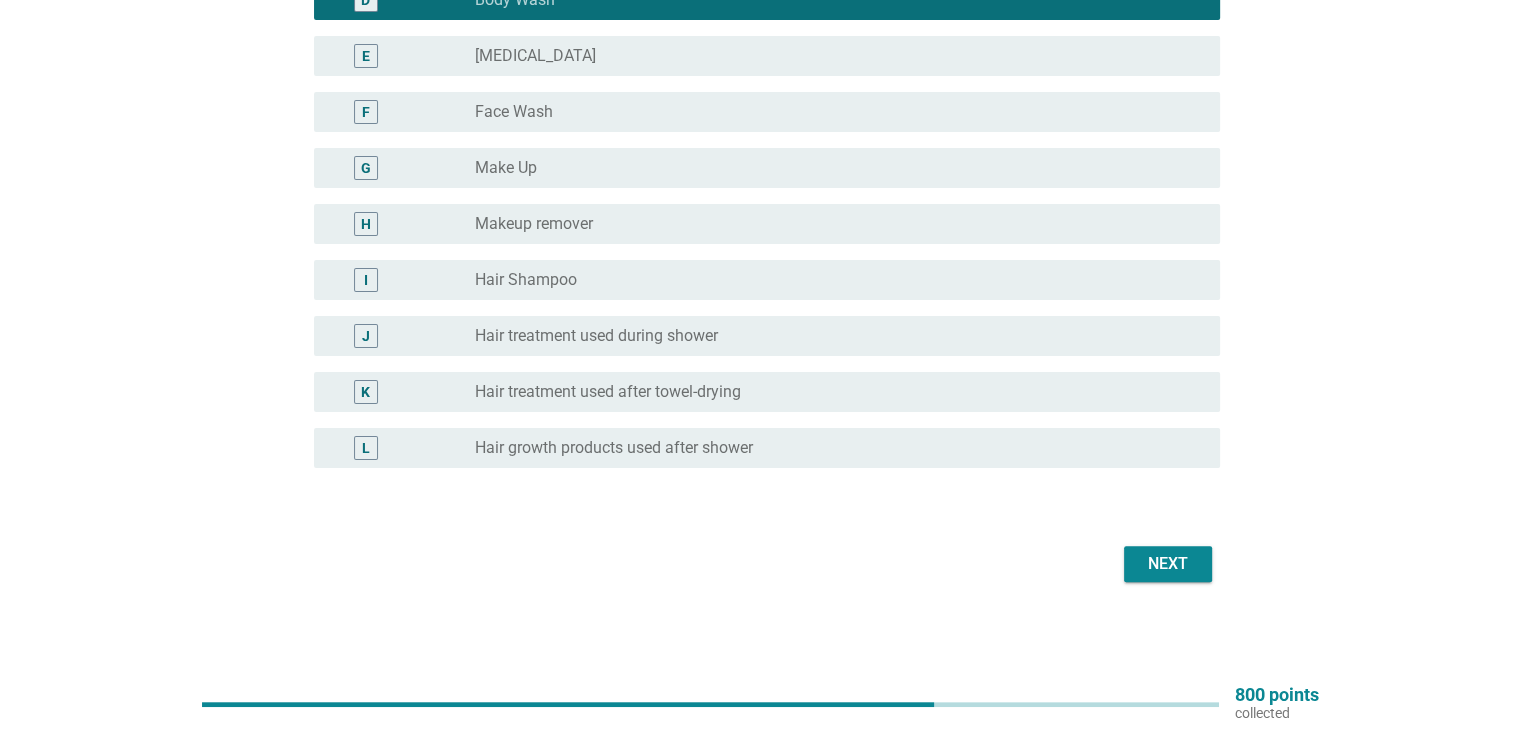 click on "Next" at bounding box center (1168, 564) 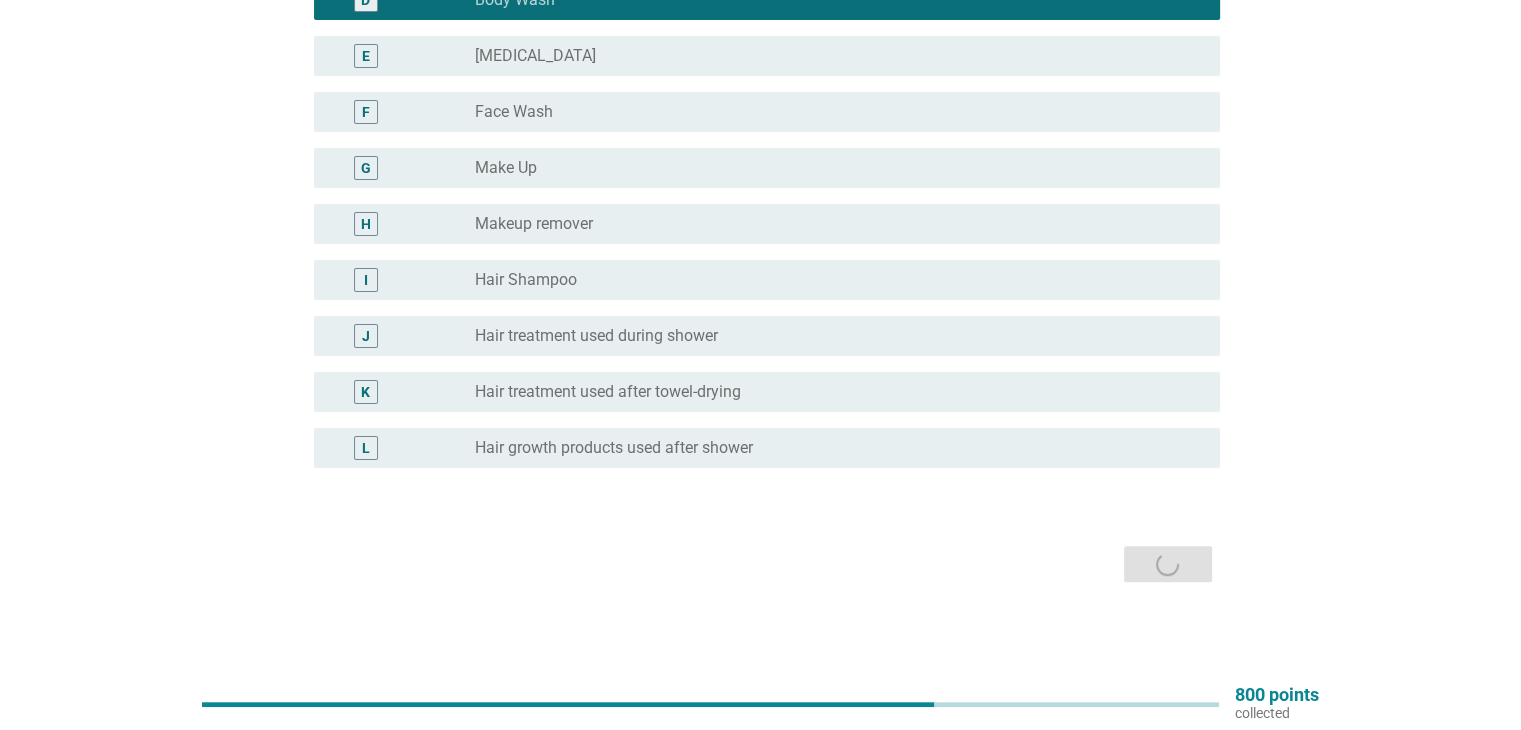scroll, scrollTop: 0, scrollLeft: 0, axis: both 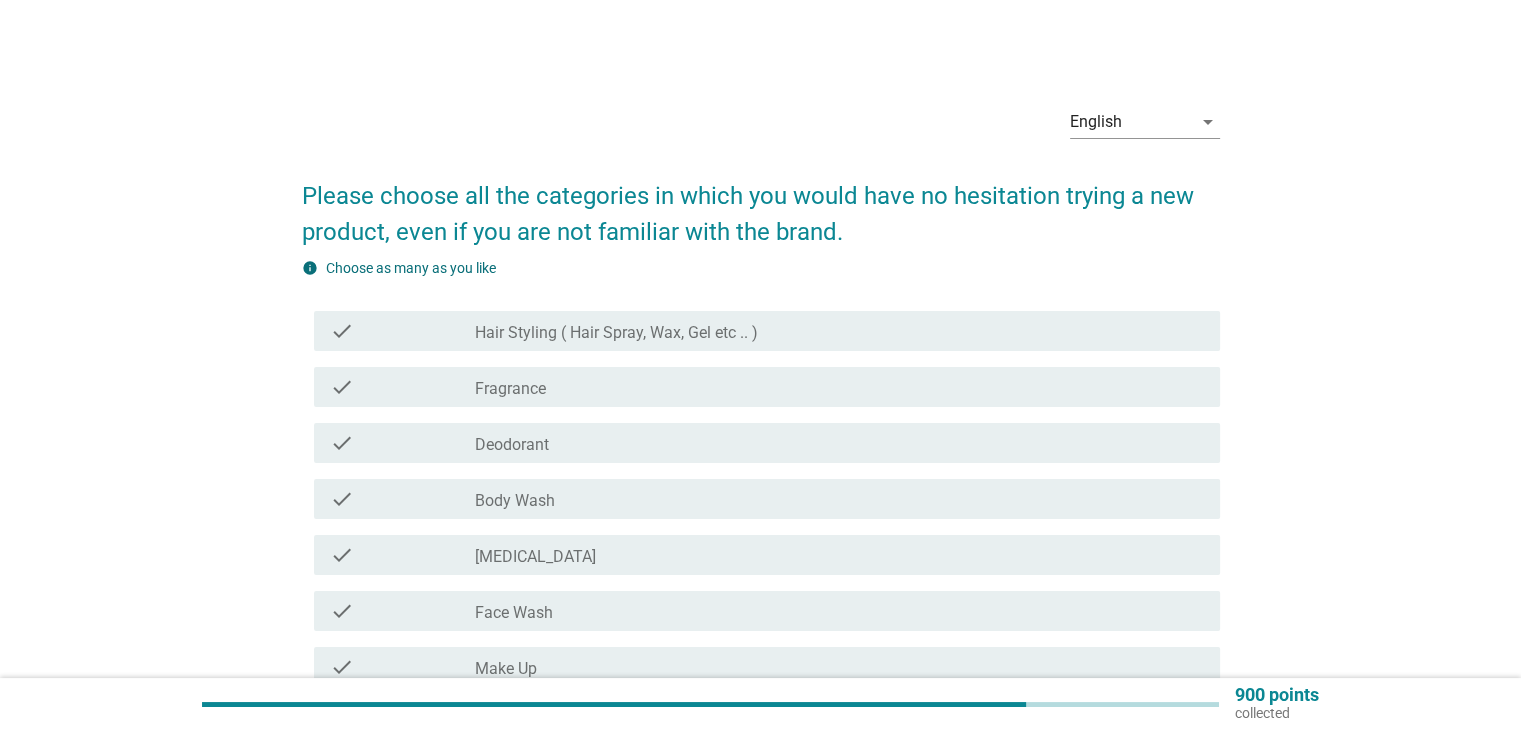 click on "check_box_outline_blank Body Wash" at bounding box center (839, 499) 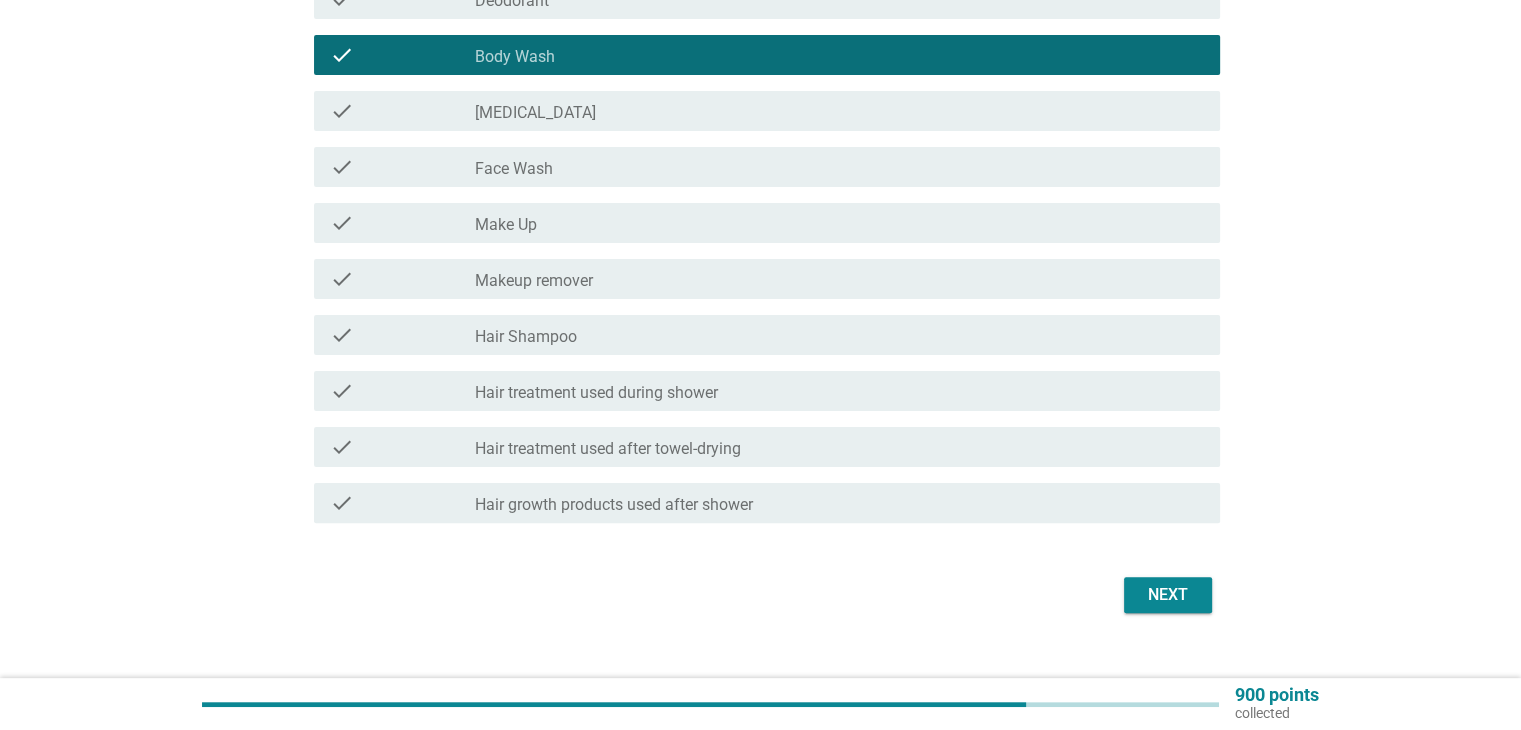 scroll, scrollTop: 475, scrollLeft: 0, axis: vertical 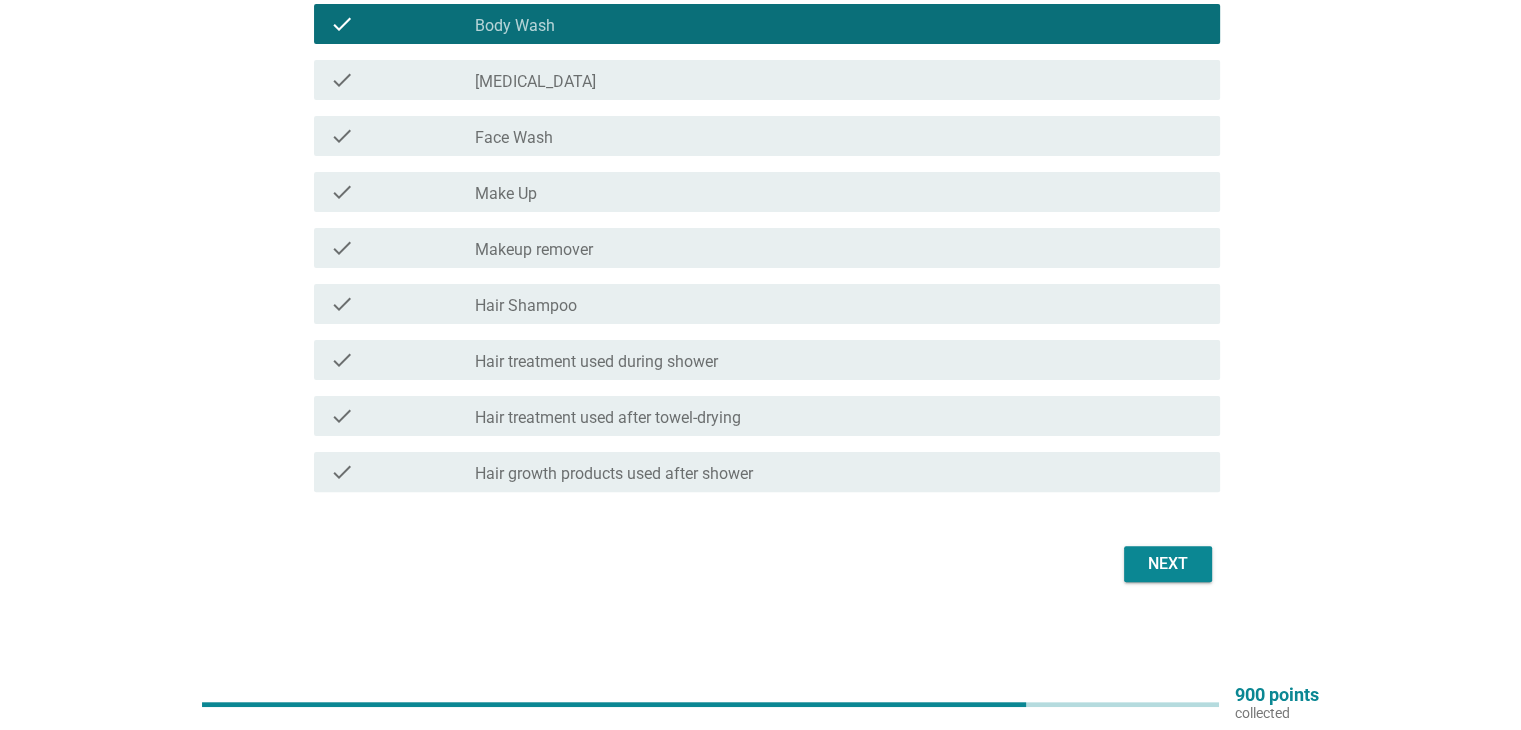 click on "Next" at bounding box center [1168, 564] 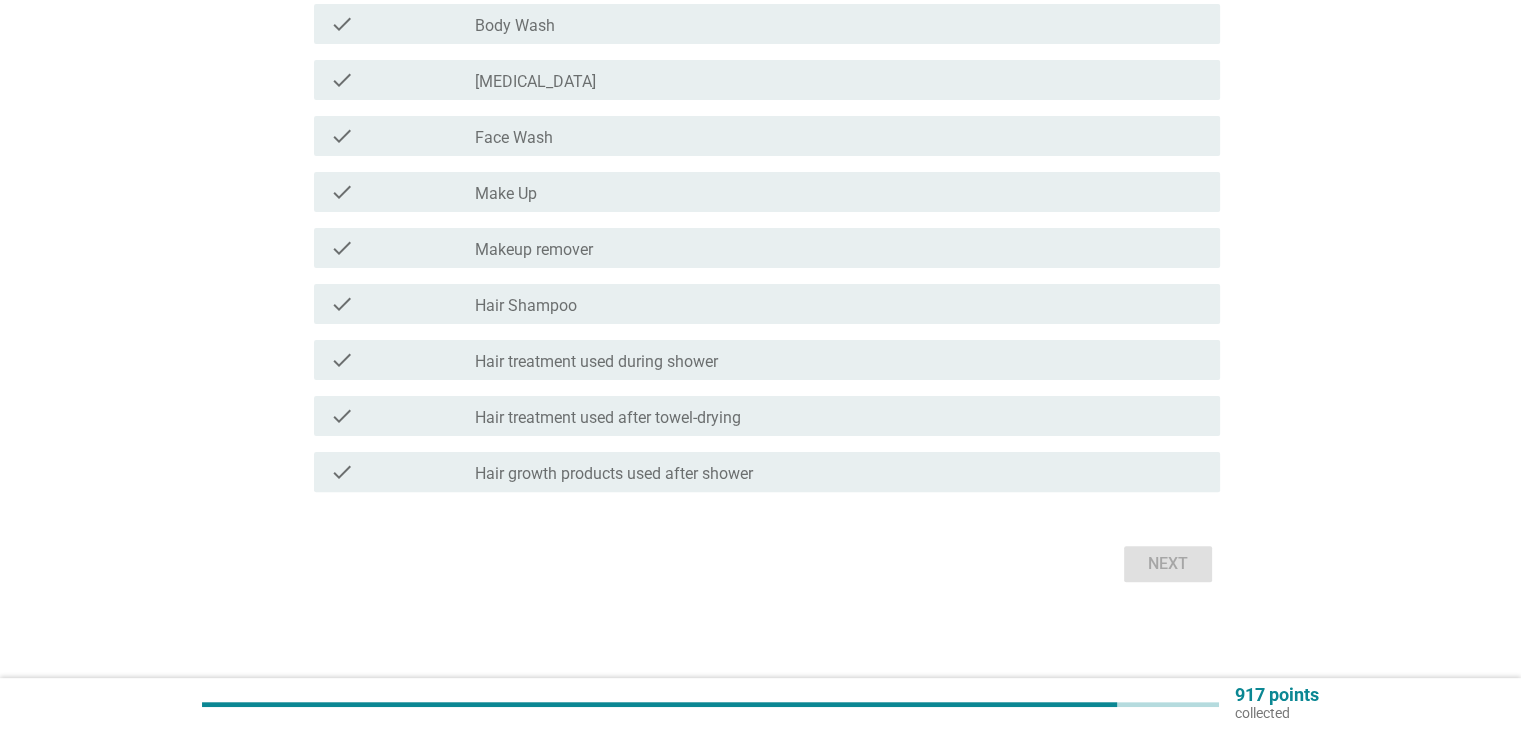scroll, scrollTop: 0, scrollLeft: 0, axis: both 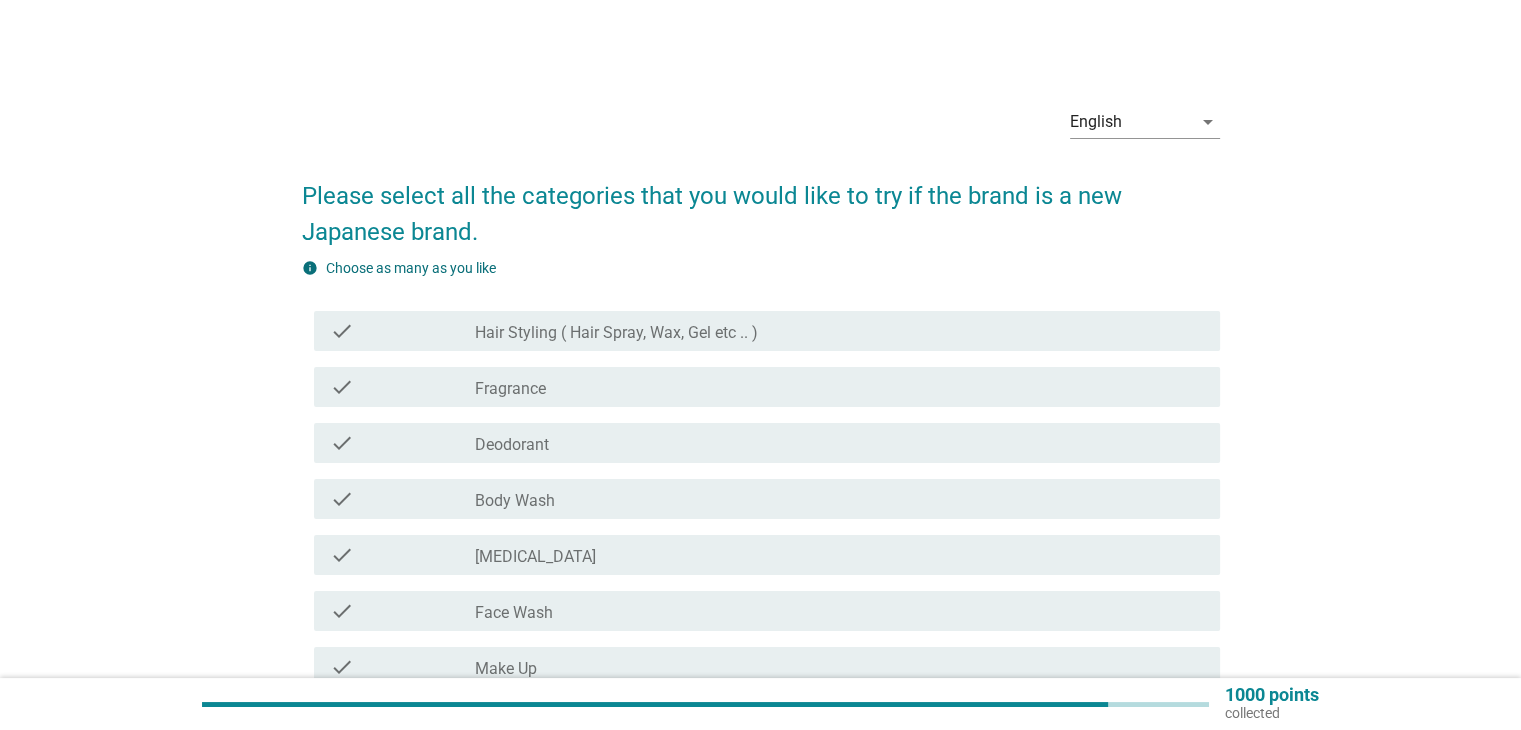 drag, startPoint x: 777, startPoint y: 328, endPoint x: 768, endPoint y: 349, distance: 22.847319 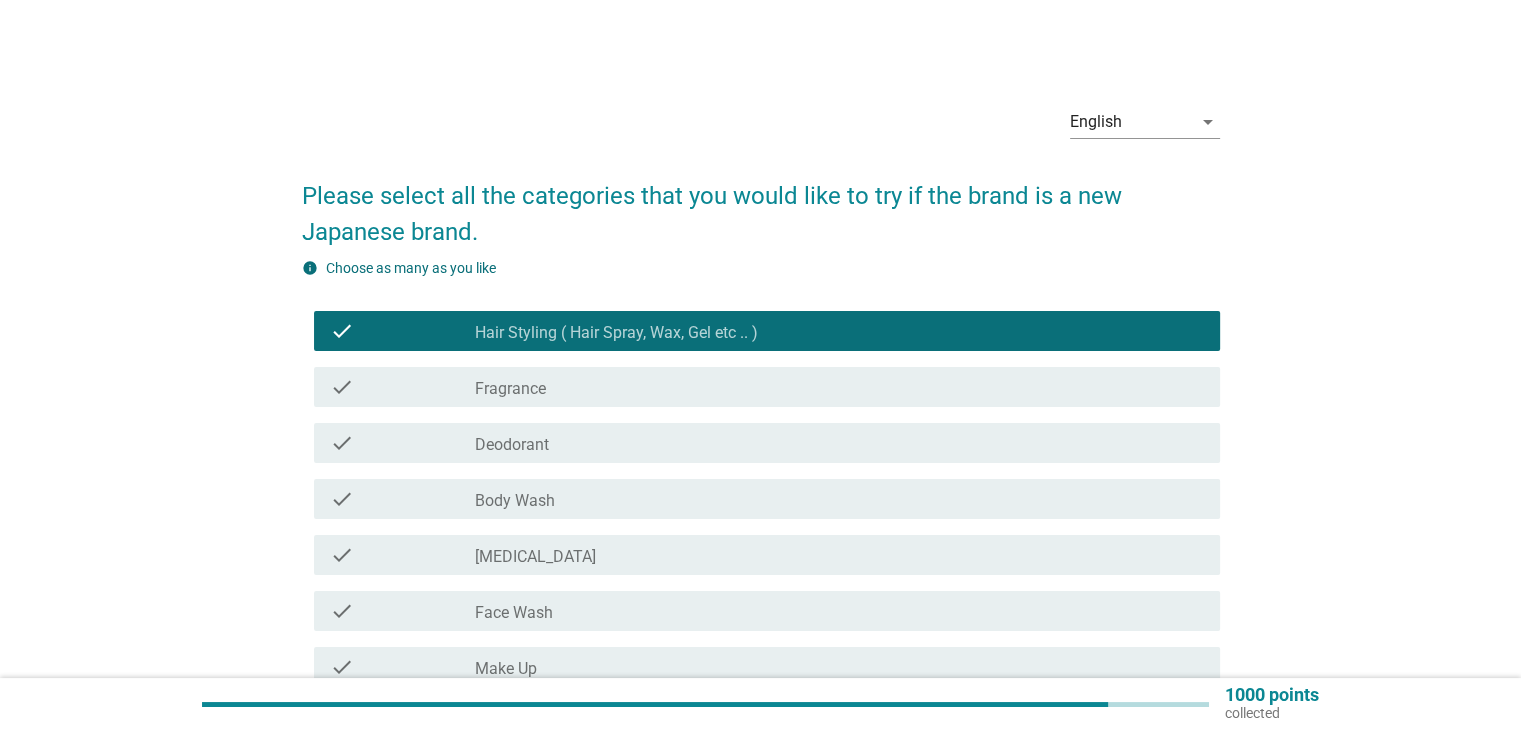click on "check_box_outline_blank Fragrance" at bounding box center [839, 387] 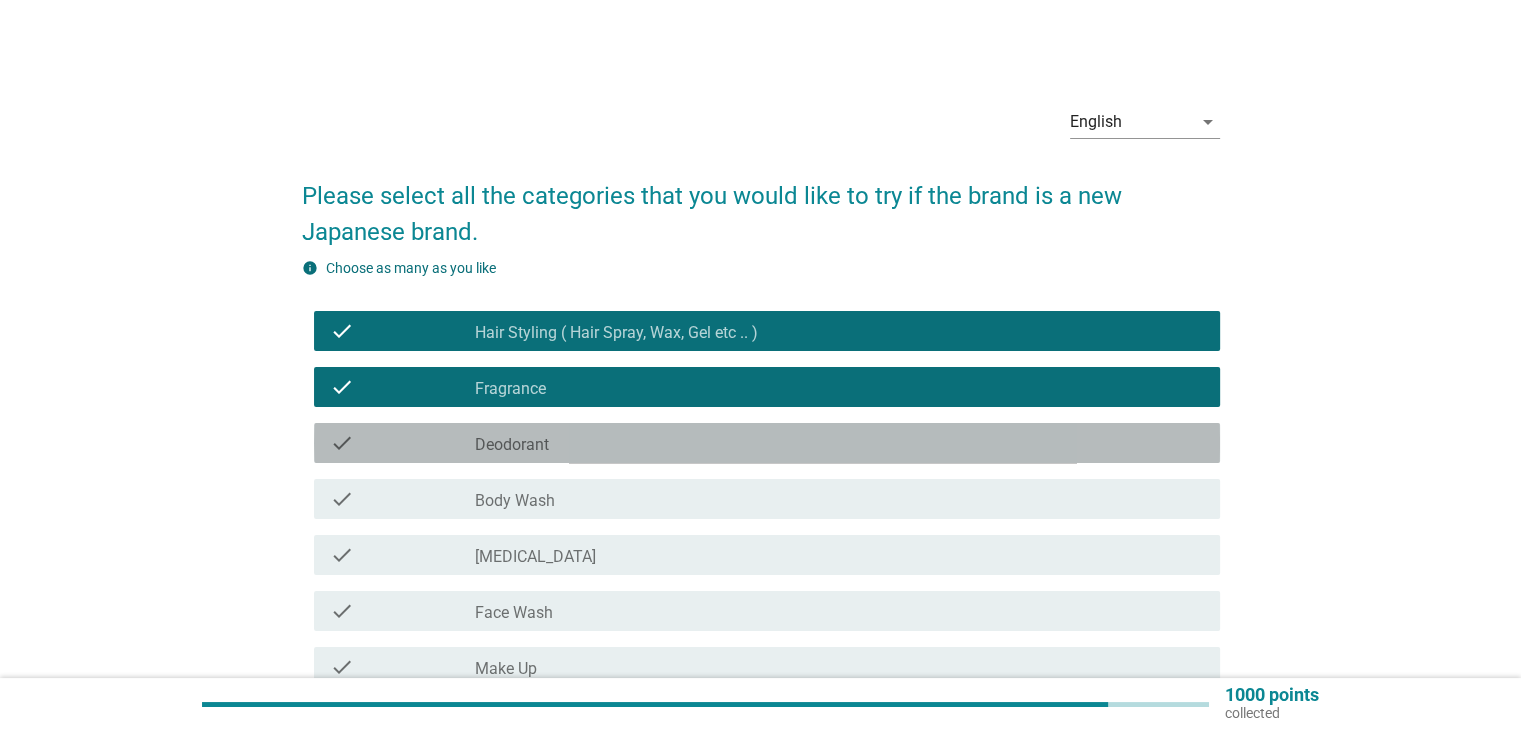 click on "check     check_box_outline_blank Deodorant" at bounding box center [767, 443] 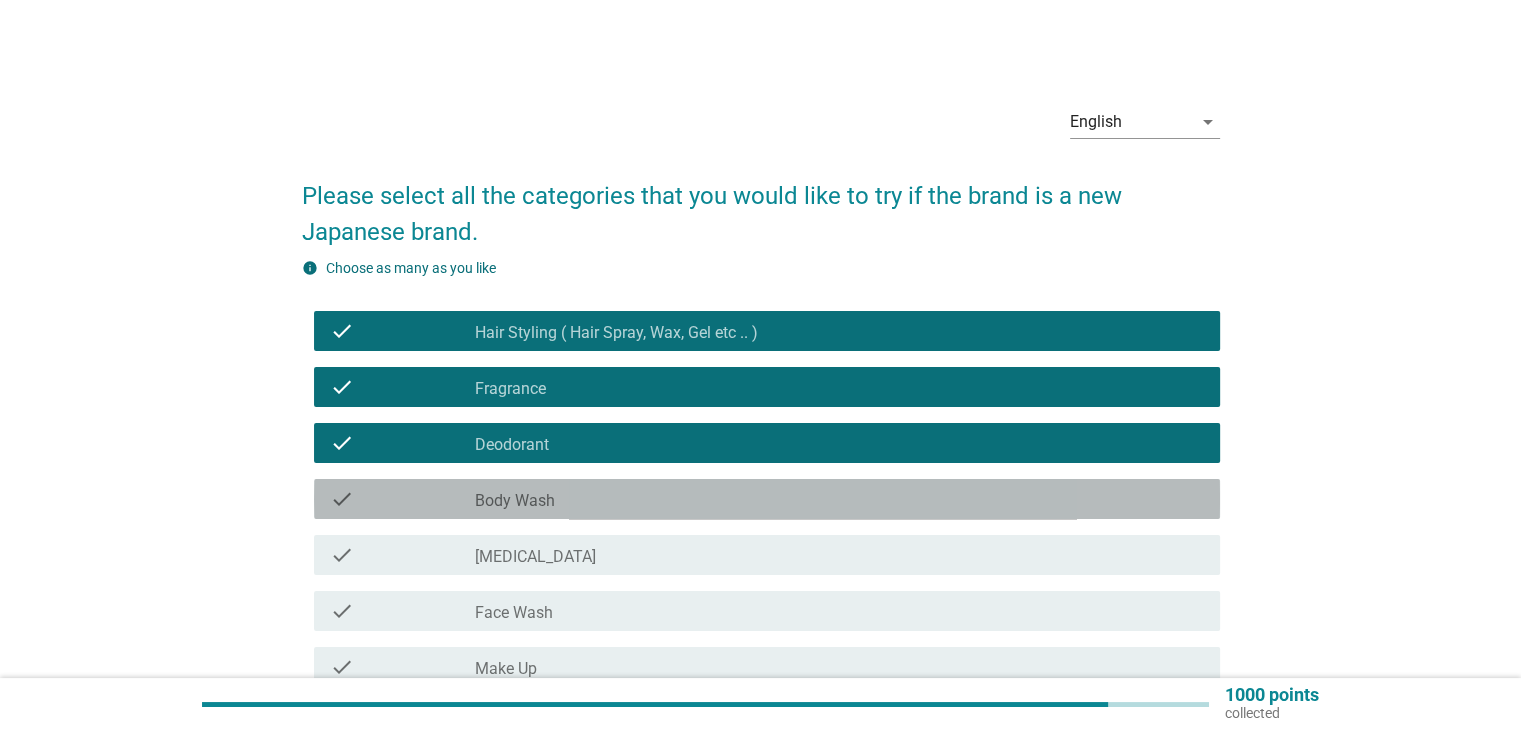 click on "check_box_outline_blank Body Wash" at bounding box center (839, 499) 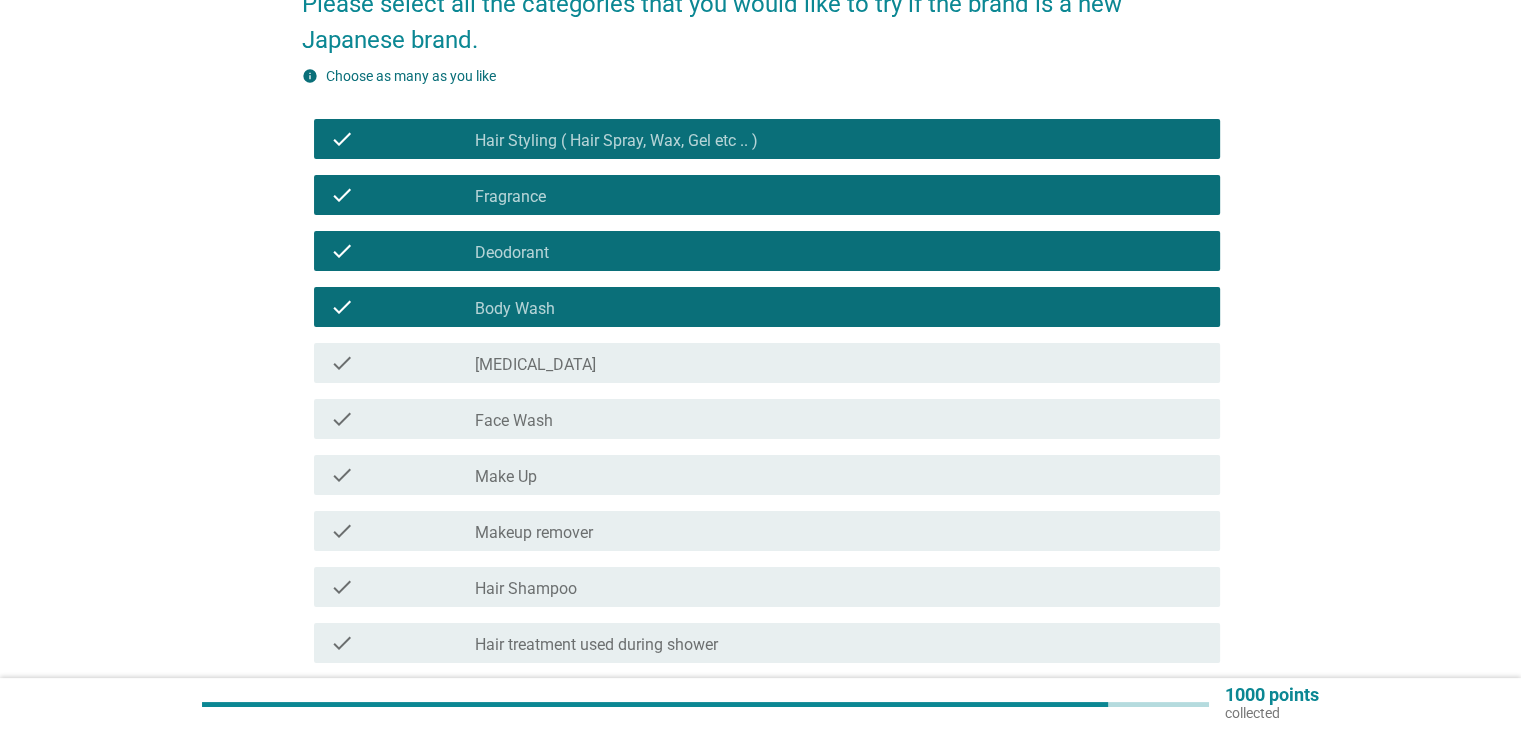 scroll, scrollTop: 200, scrollLeft: 0, axis: vertical 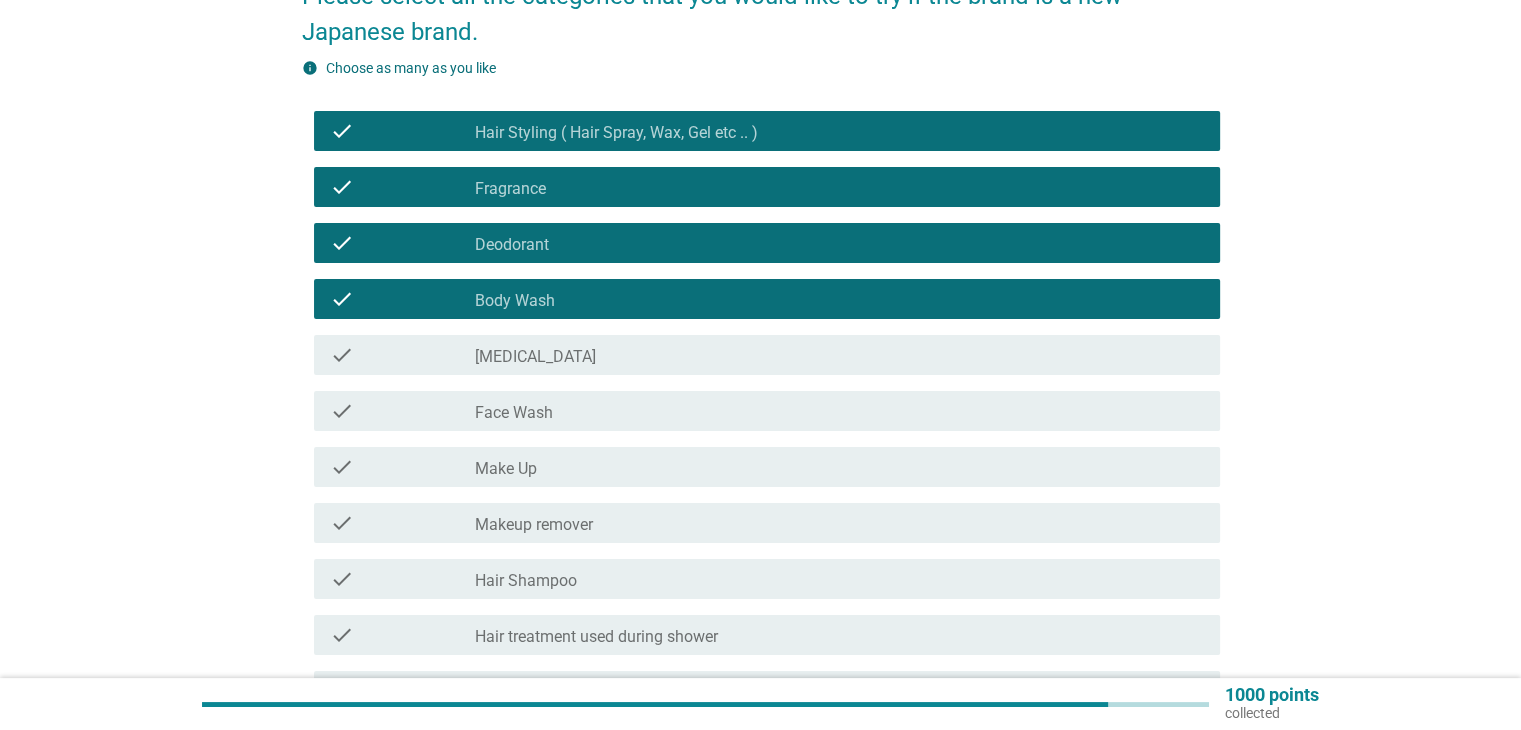 click on "check_box_outline_blank [MEDICAL_DATA]" at bounding box center [839, 355] 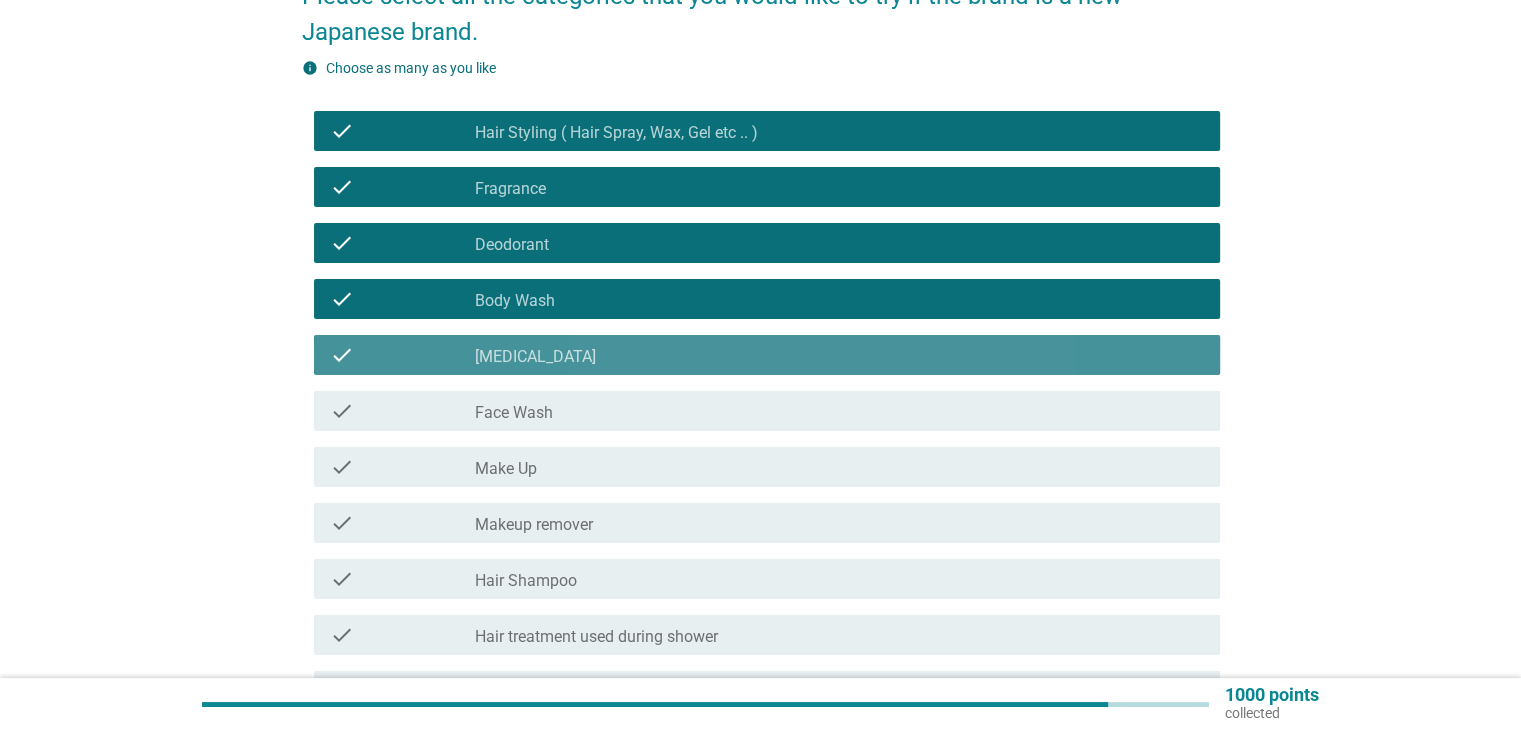 click on "check_box_outline_blank Face Wash" at bounding box center (839, 411) 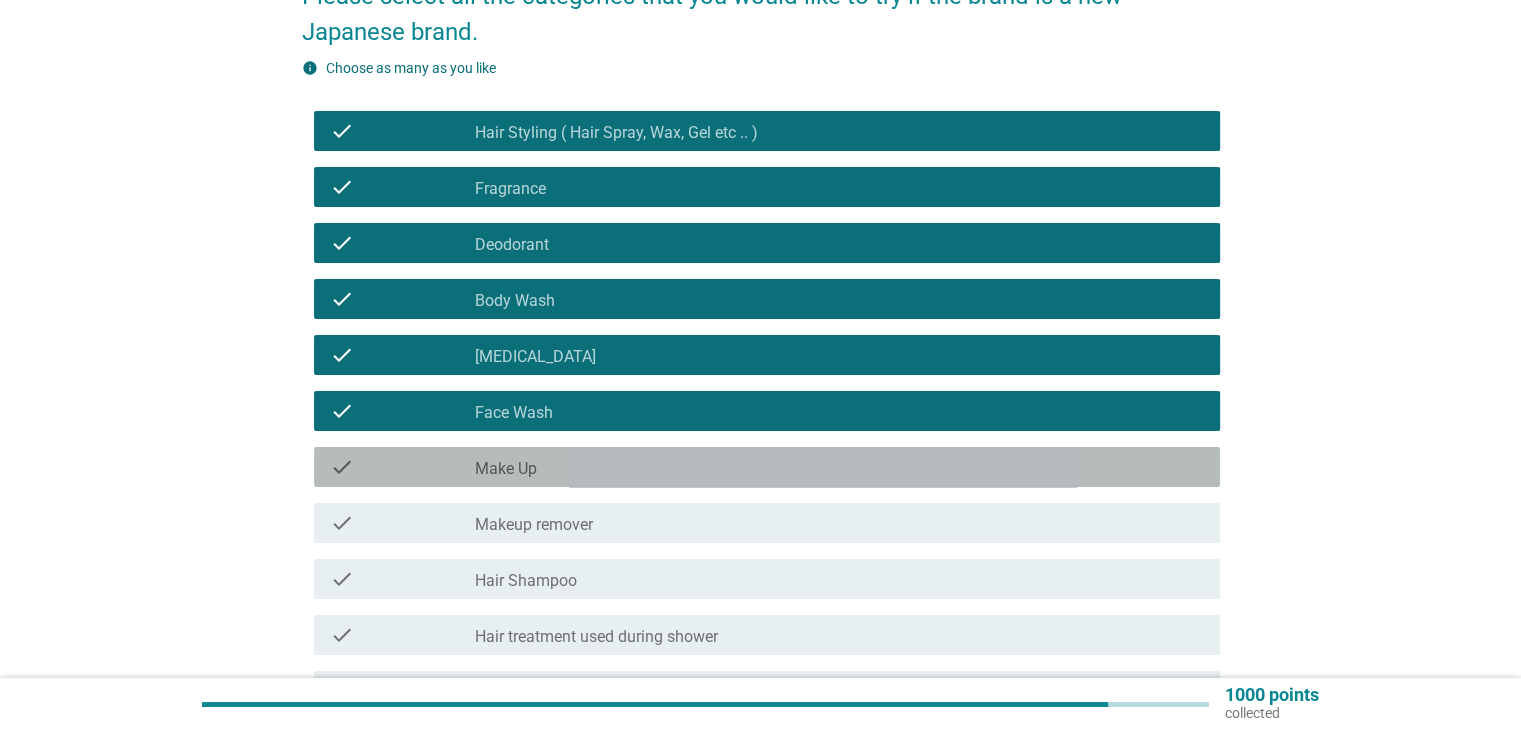click on "check_box_outline_blank Make Up" at bounding box center [839, 467] 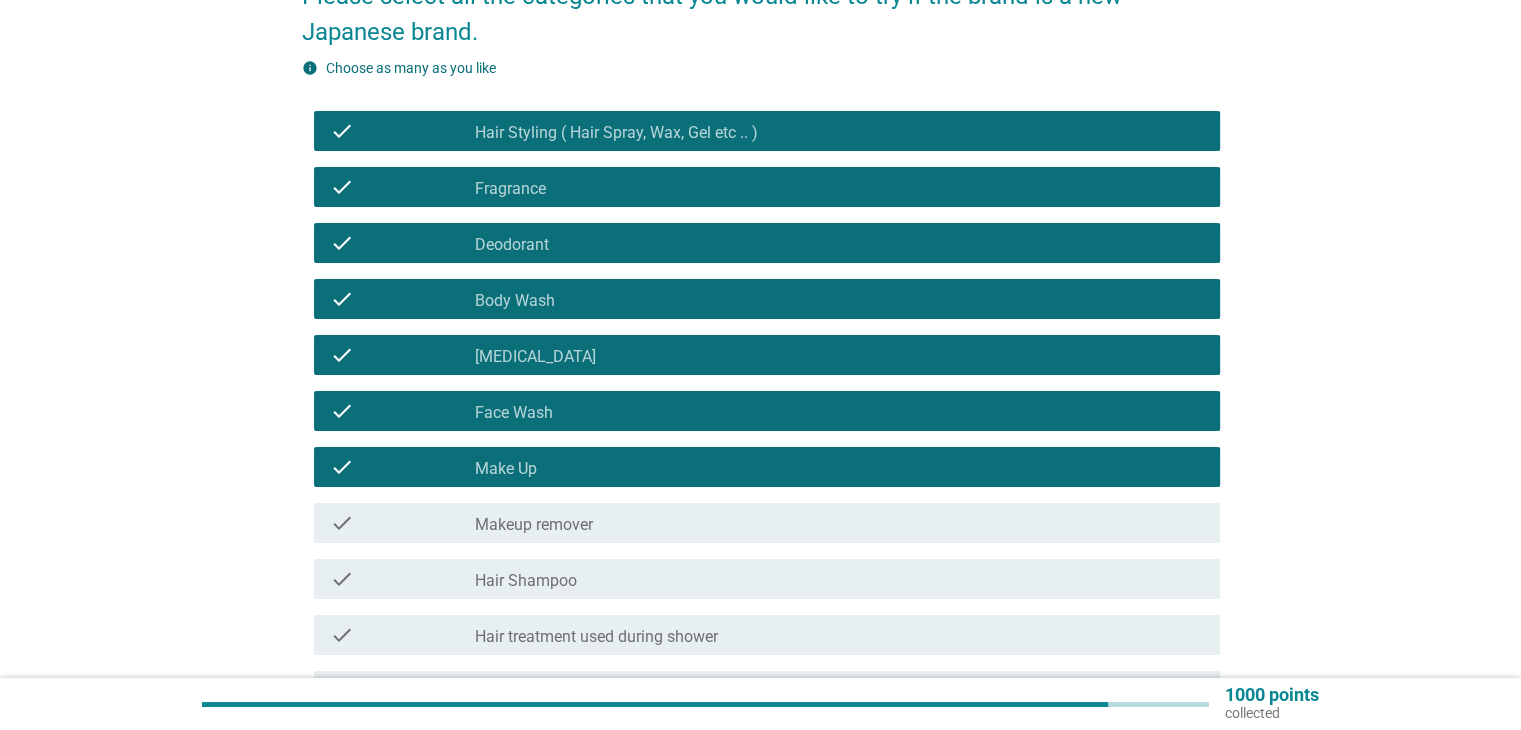 click on "check_box_outline_blank Make Up" at bounding box center [839, 467] 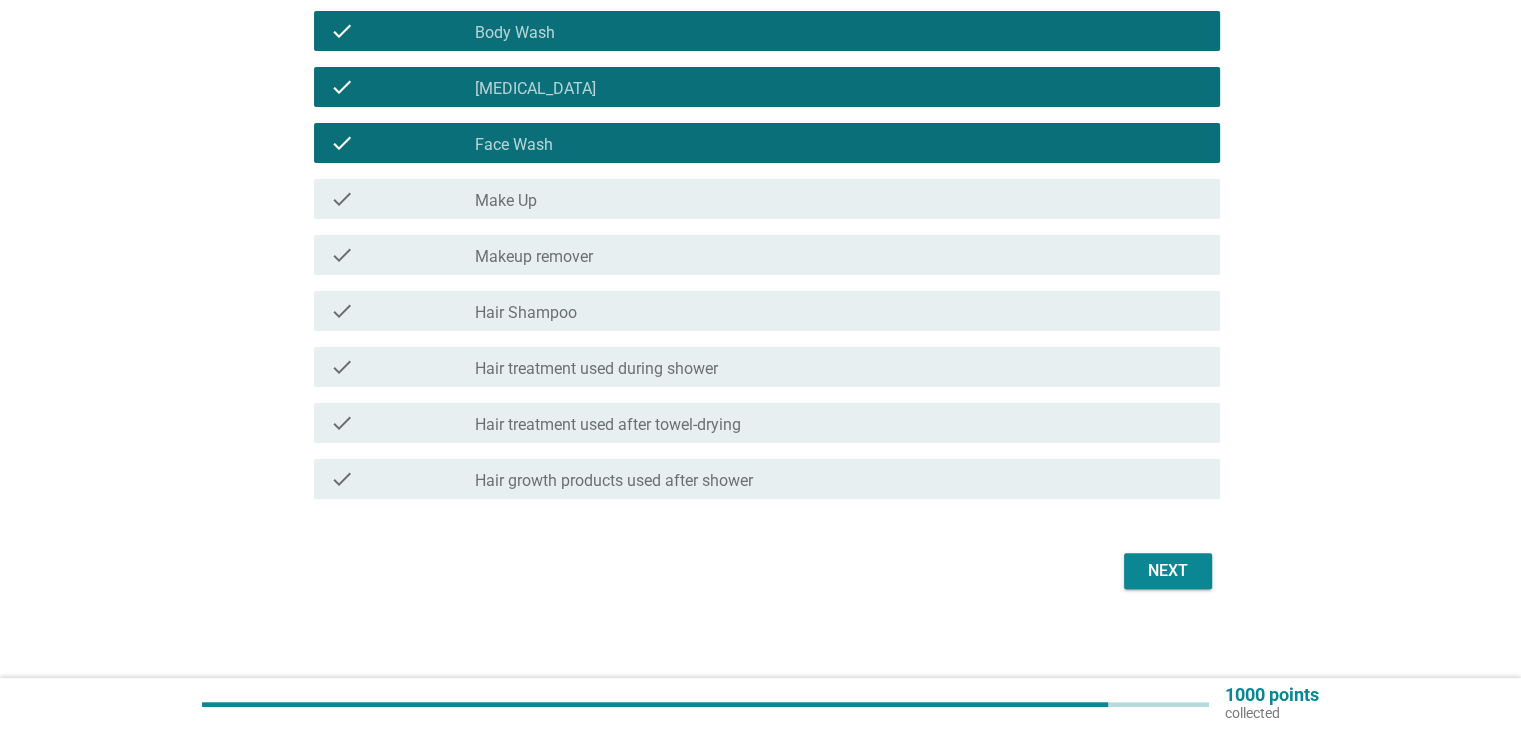 scroll, scrollTop: 475, scrollLeft: 0, axis: vertical 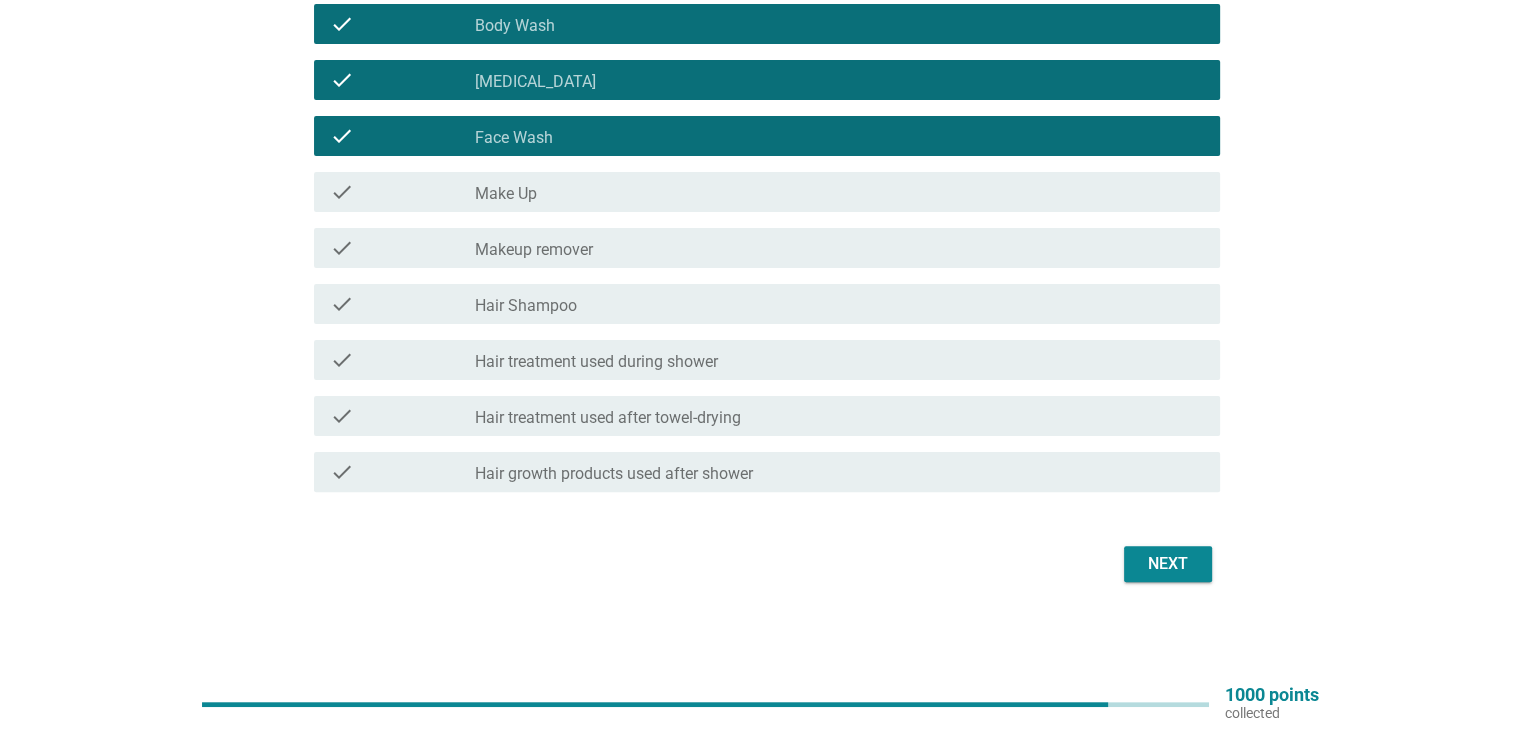 click on "check_box_outline_blank Hair Shampoo" at bounding box center (839, 304) 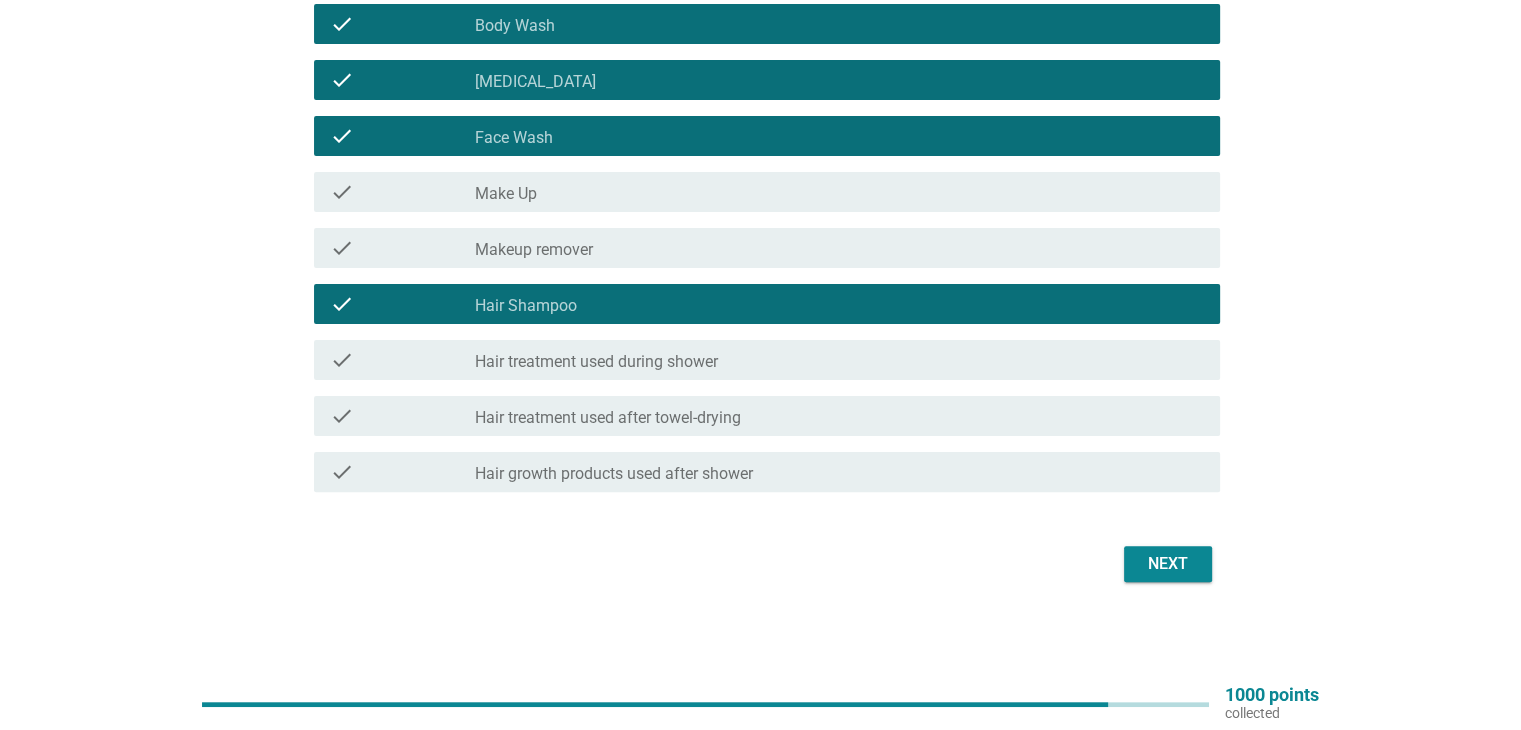 click on "Hair treatment used during shower" at bounding box center [596, 362] 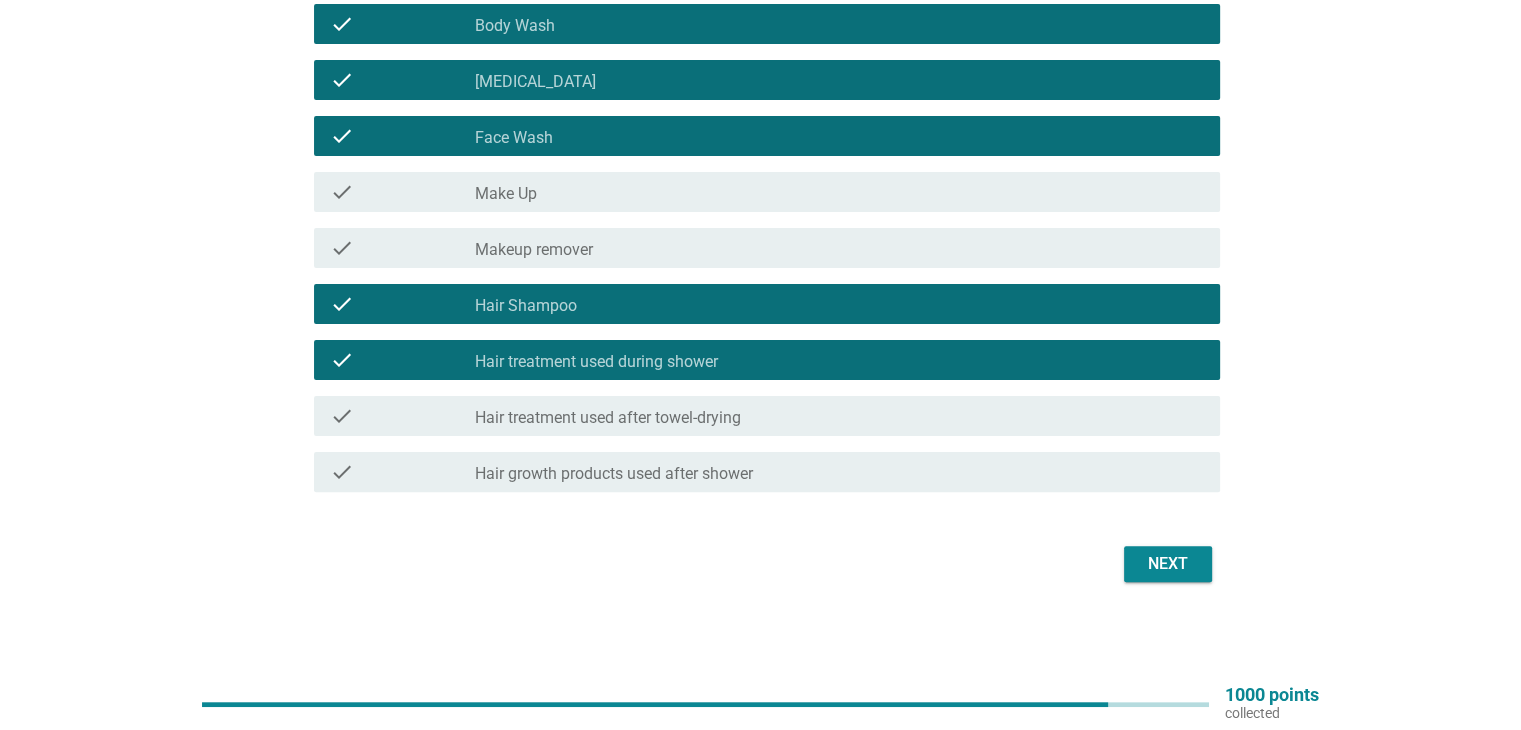 click on "check     check_box_outline_blank Hair treatment used after towel-drying" at bounding box center [761, 416] 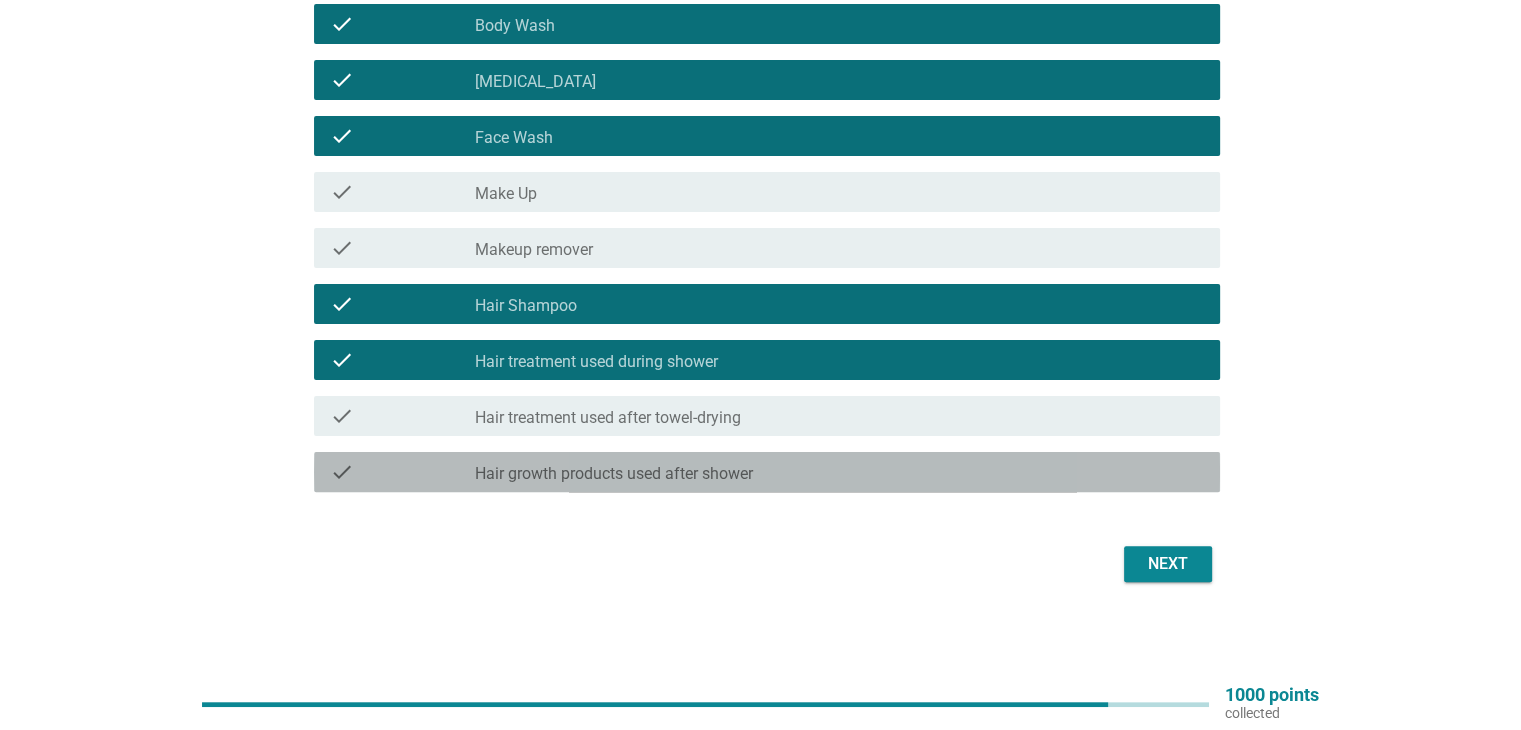 click on "check     check_box_outline_blank Hair growth products used after shower" at bounding box center [767, 472] 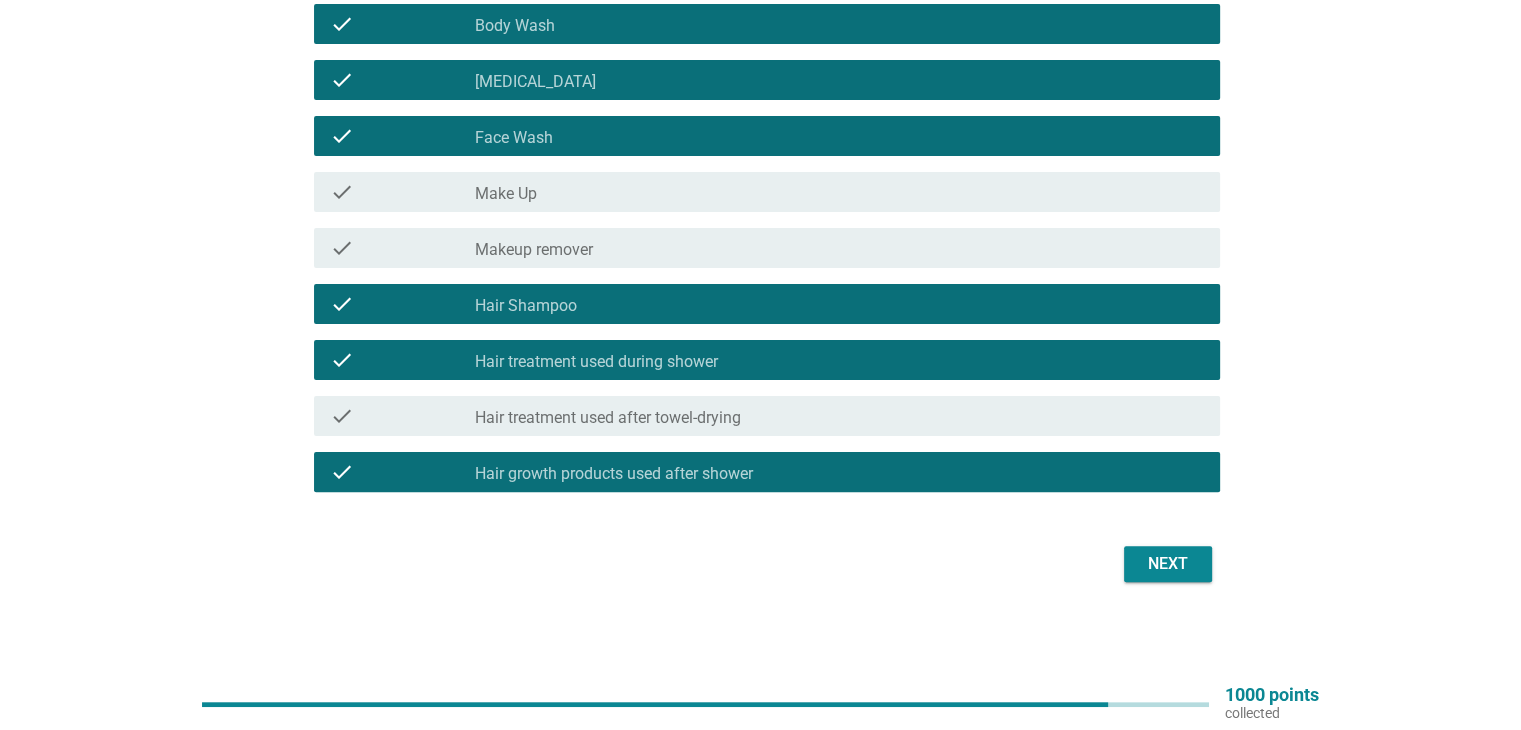 click on "Hair treatment used after towel-drying" at bounding box center [608, 418] 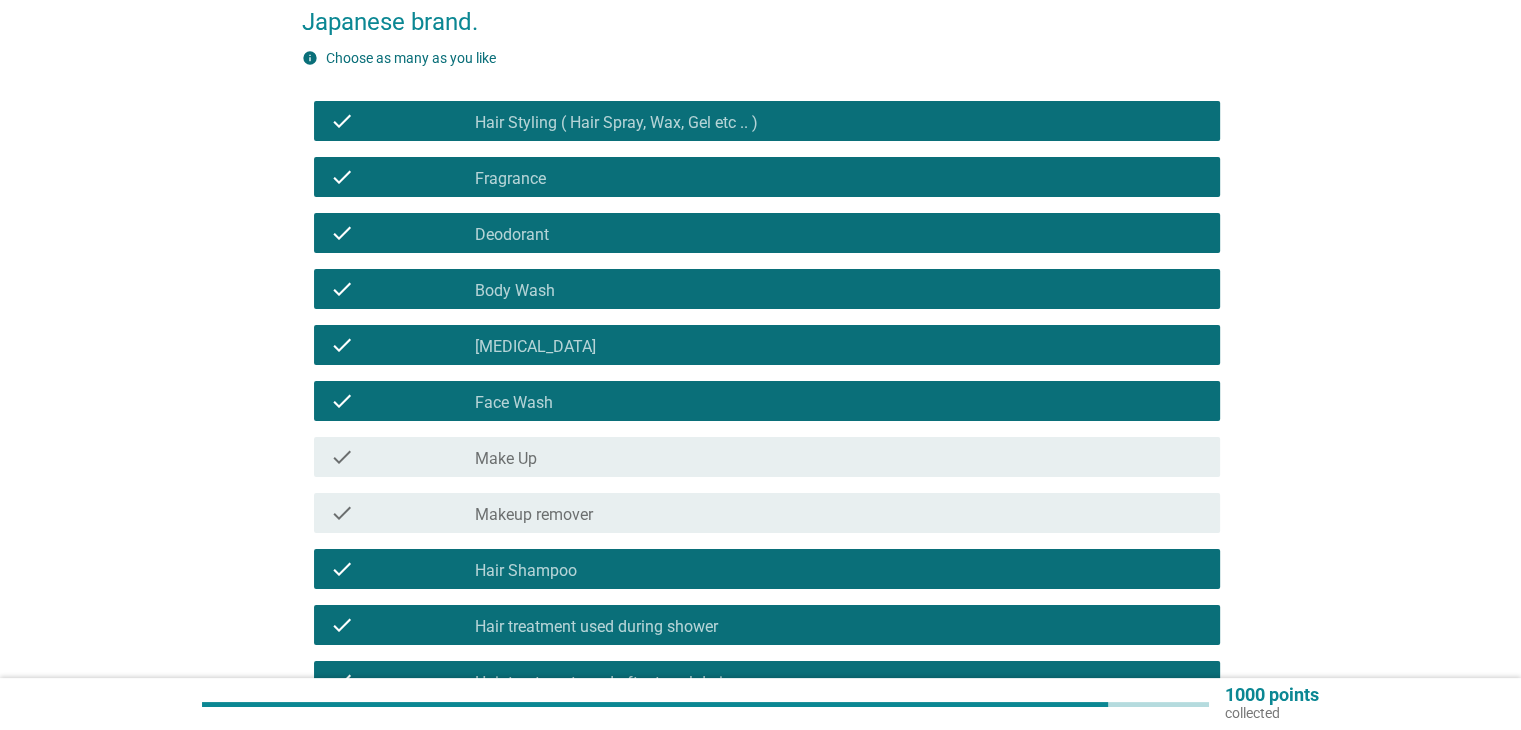 scroll, scrollTop: 475, scrollLeft: 0, axis: vertical 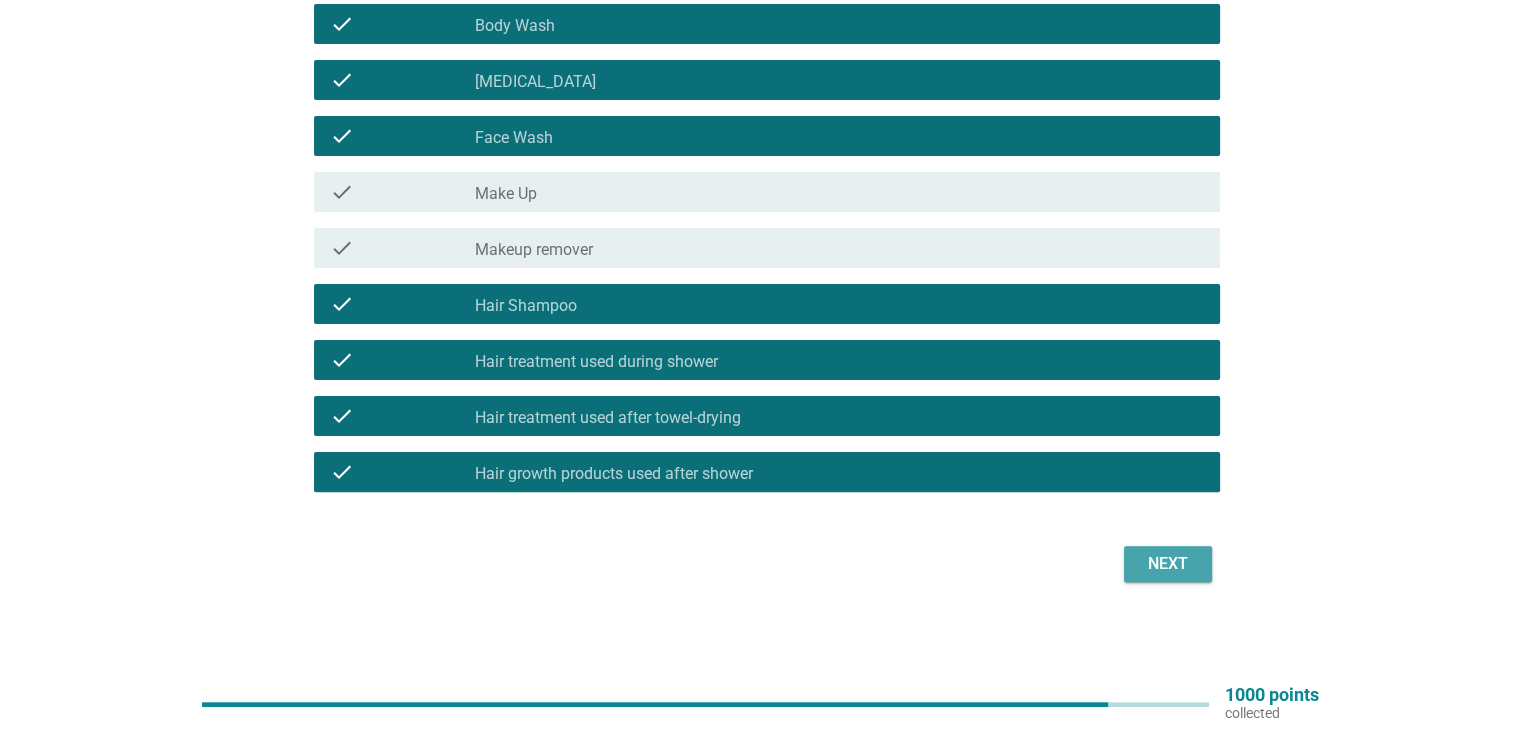 click on "Next" at bounding box center [1168, 564] 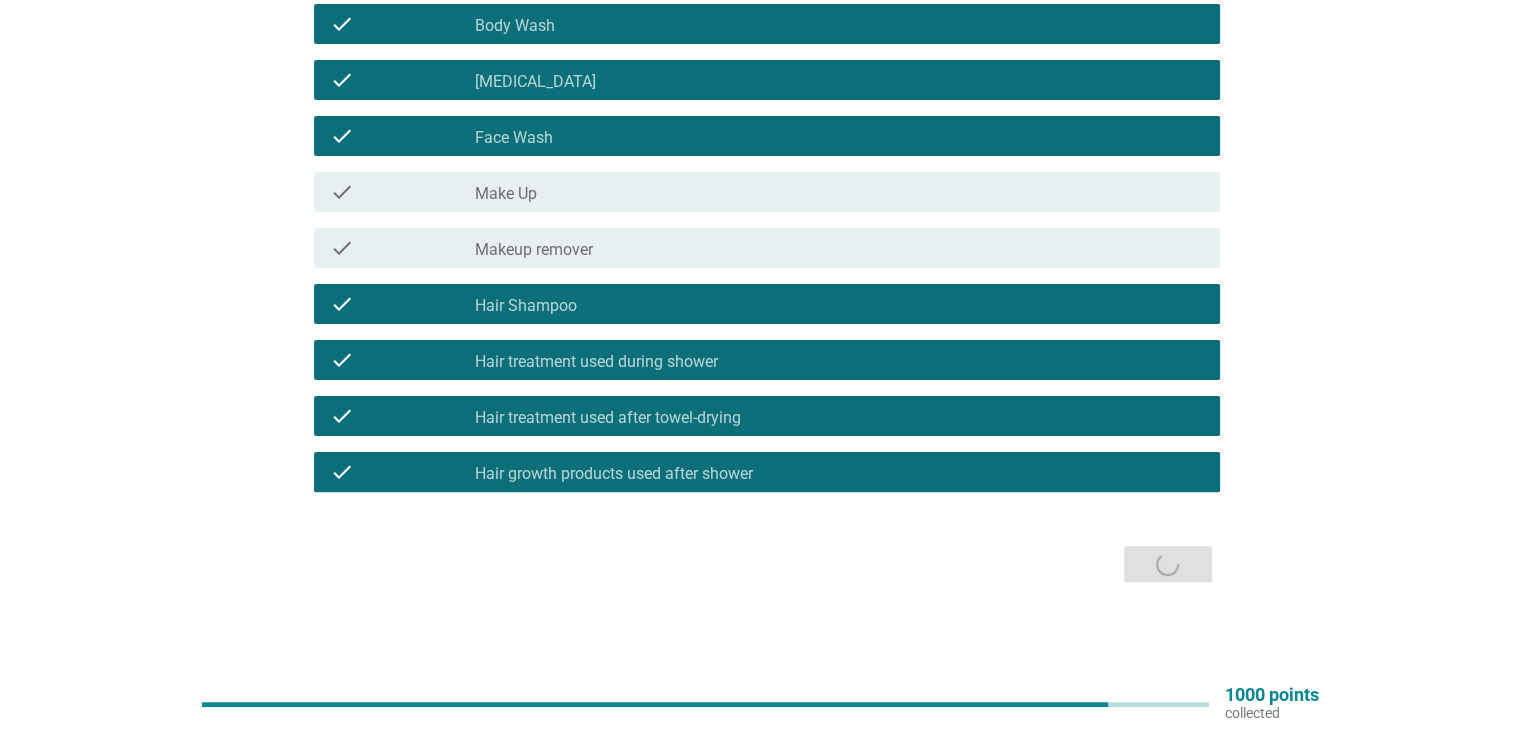 scroll, scrollTop: 0, scrollLeft: 0, axis: both 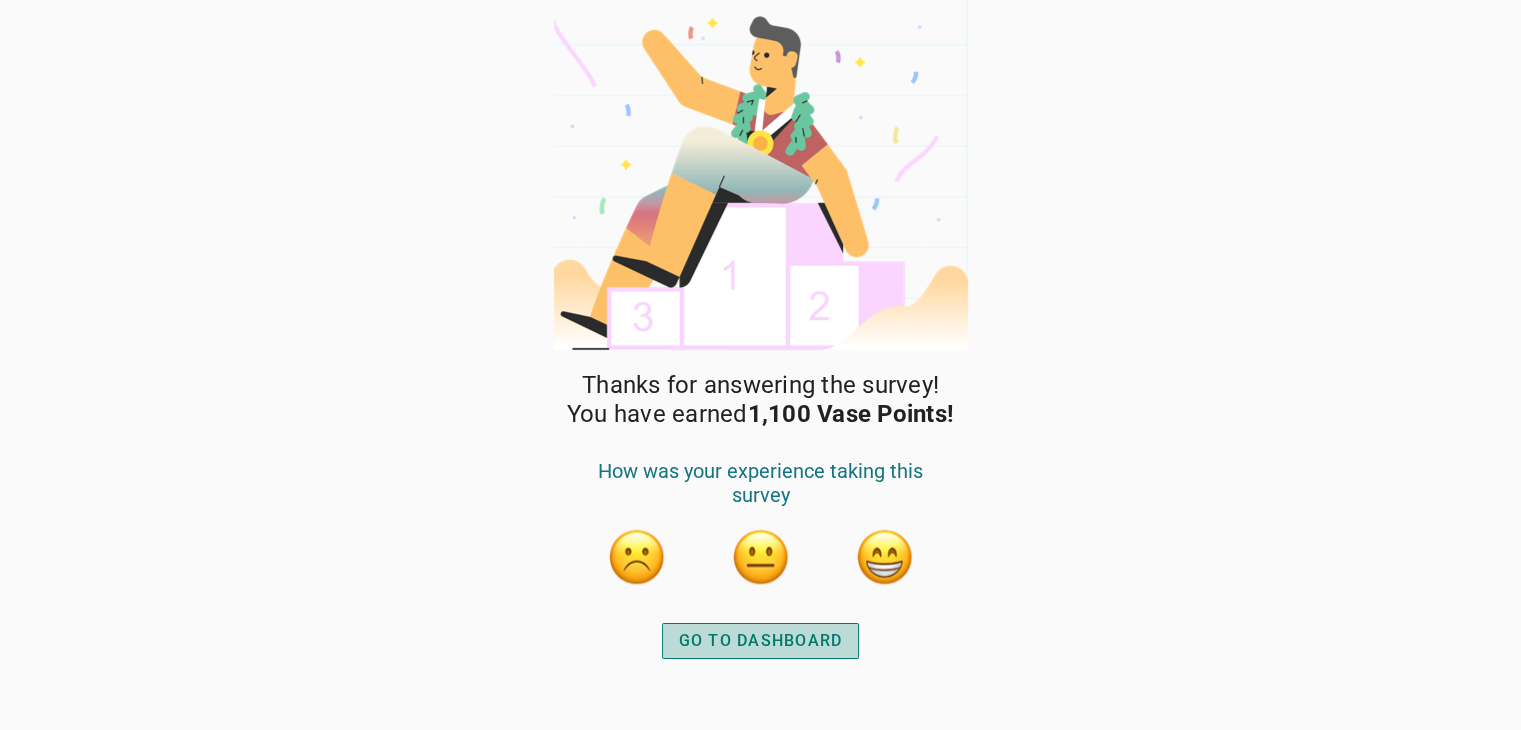click on "GO TO DASHBOARD" at bounding box center (761, 641) 